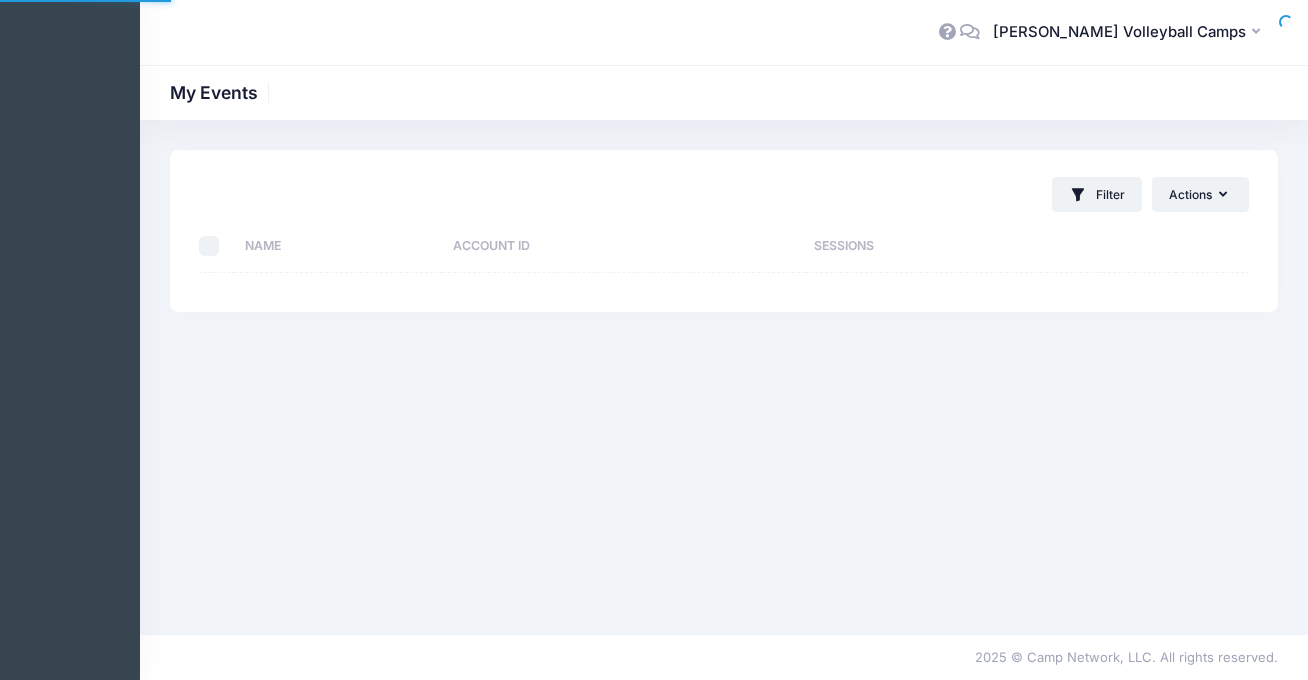 scroll, scrollTop: 0, scrollLeft: 0, axis: both 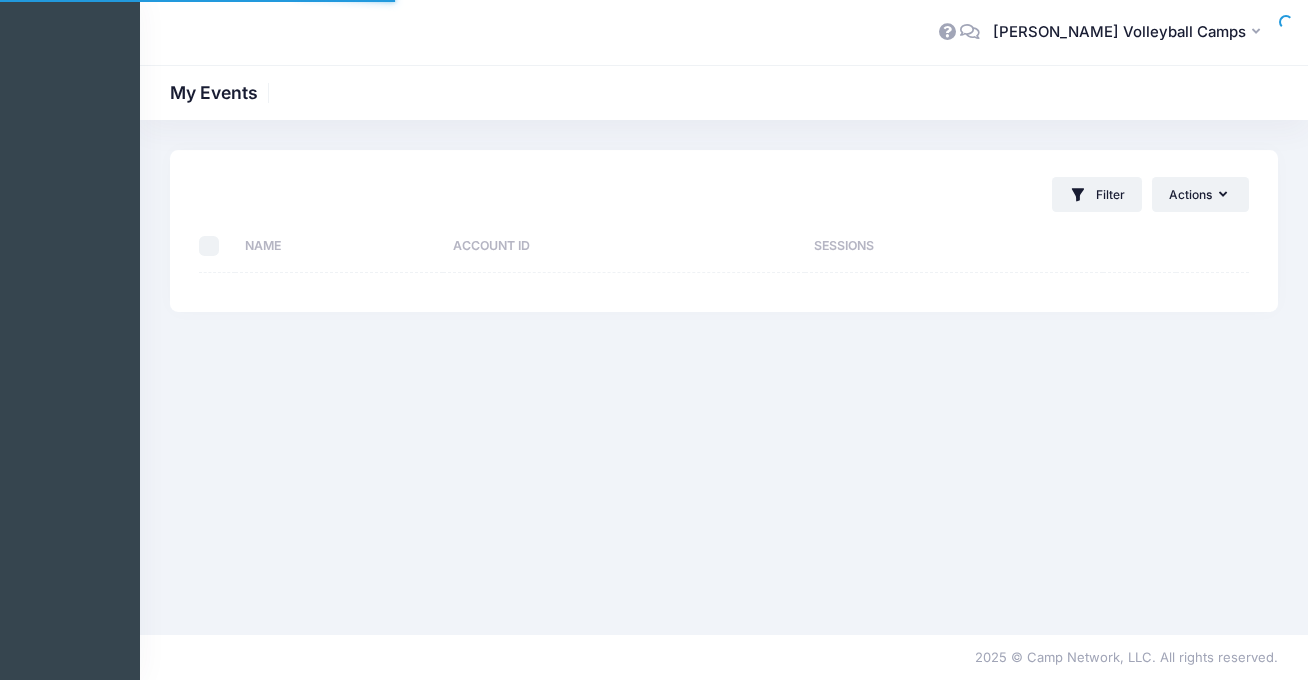 select on "10" 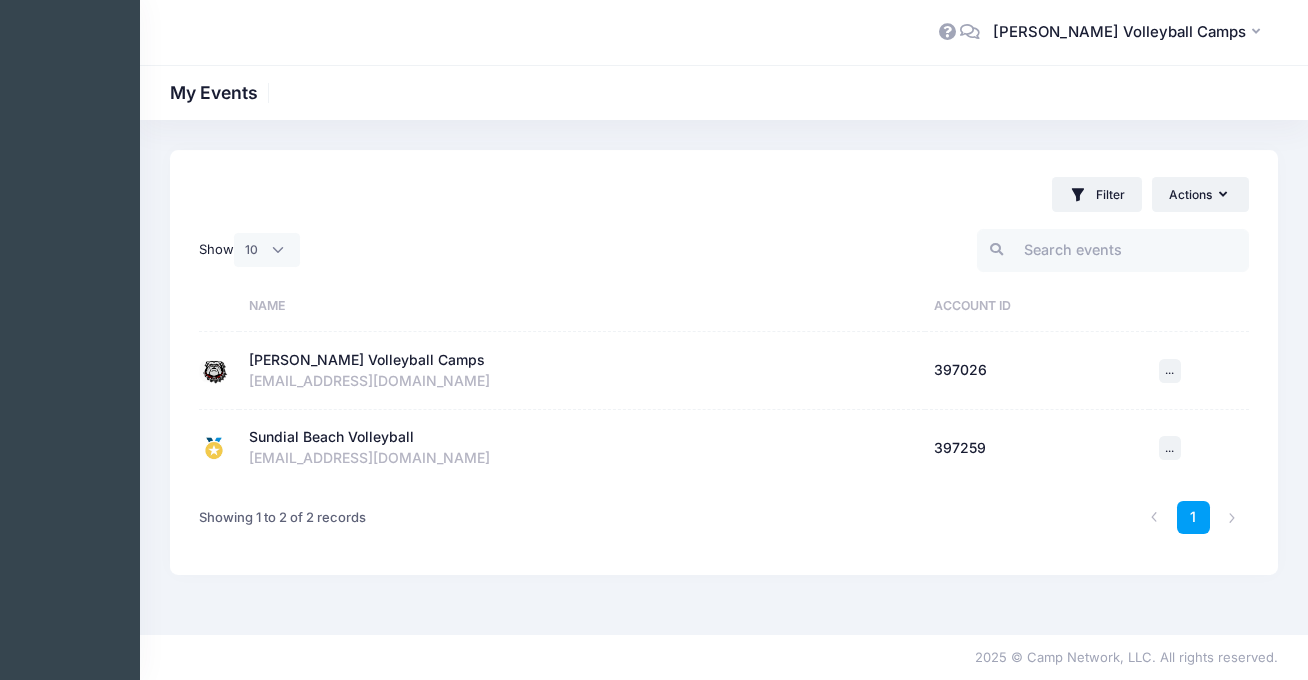 click on "[PERSON_NAME] Volleyball Camps" at bounding box center (582, 360) 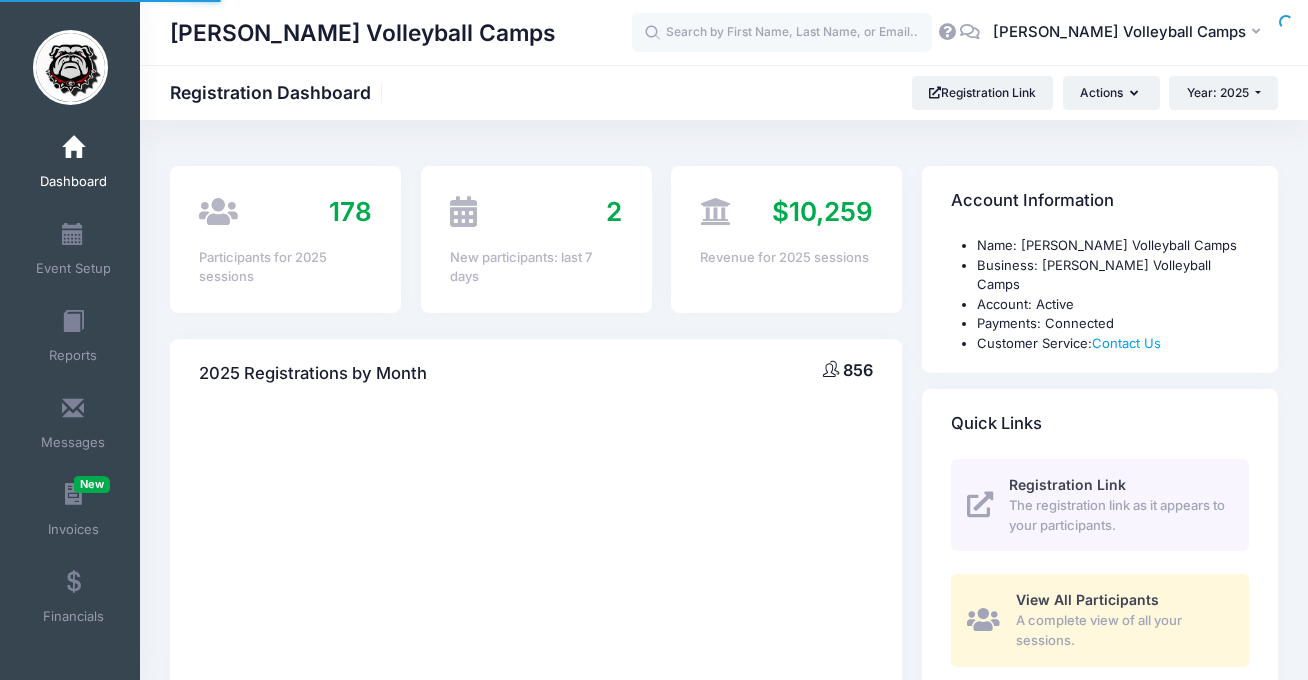scroll, scrollTop: 0, scrollLeft: 0, axis: both 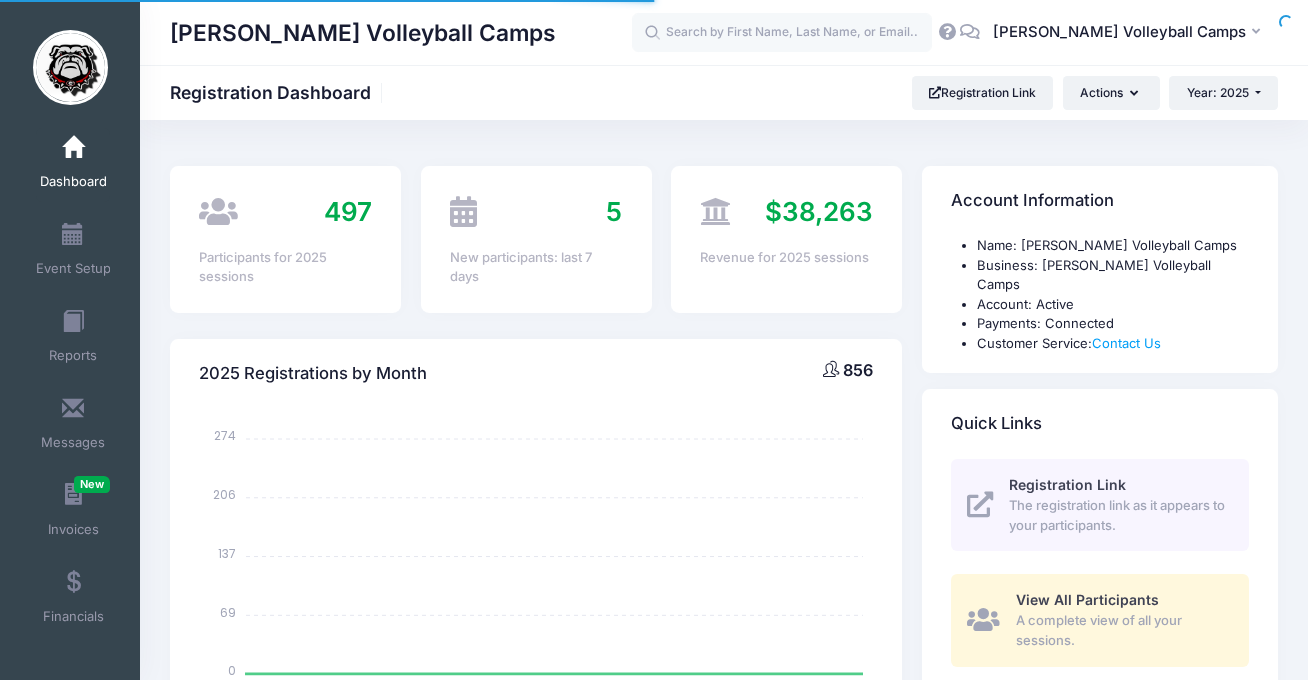 select 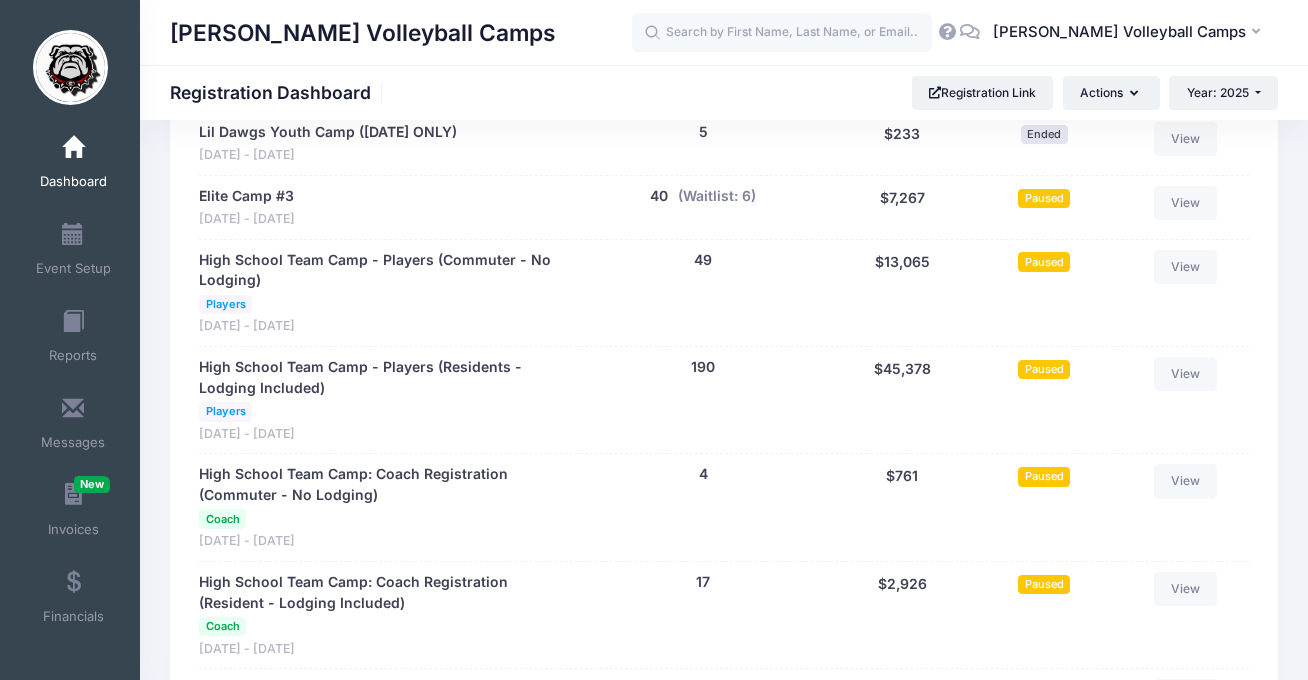 scroll, scrollTop: 2115, scrollLeft: 0, axis: vertical 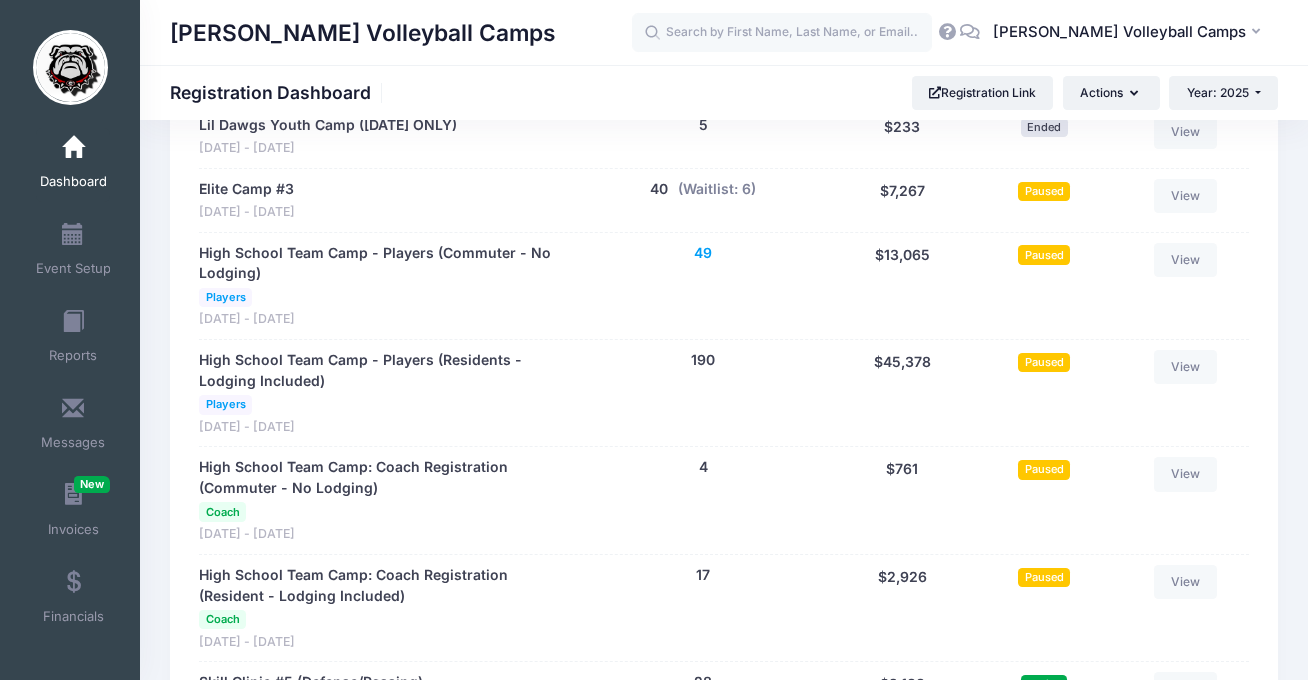 click on "49" at bounding box center [703, 253] 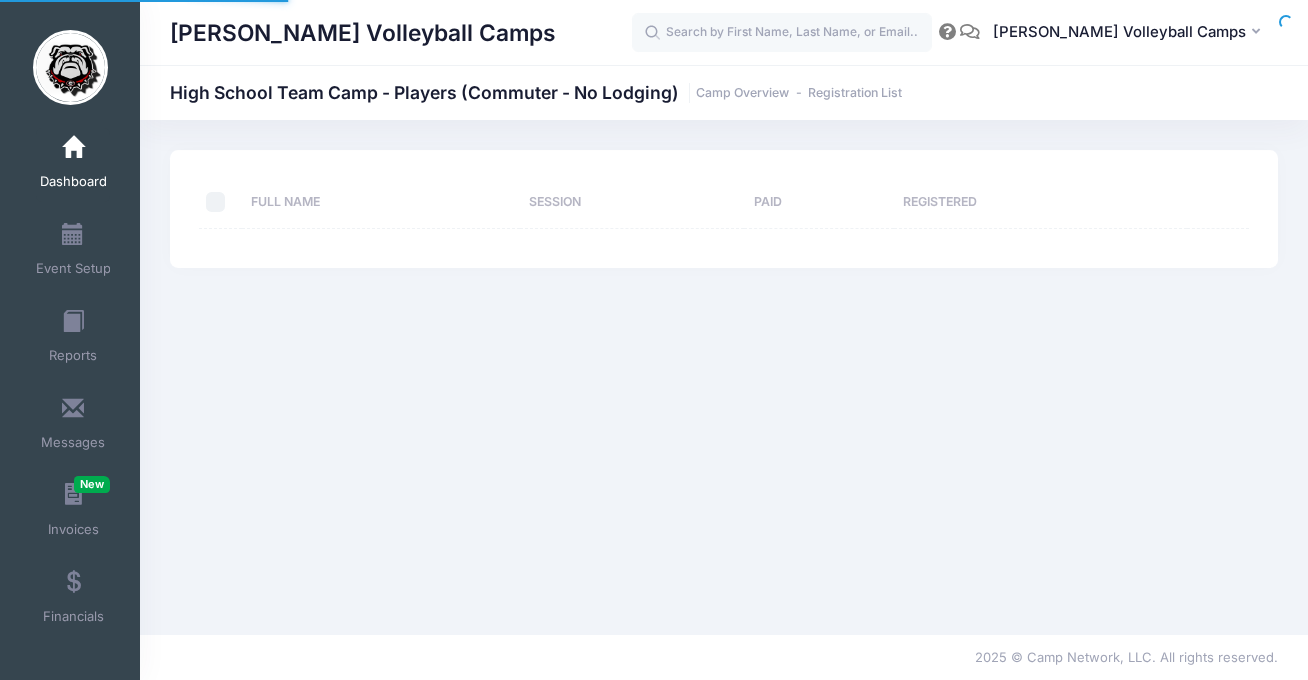 scroll, scrollTop: 0, scrollLeft: 0, axis: both 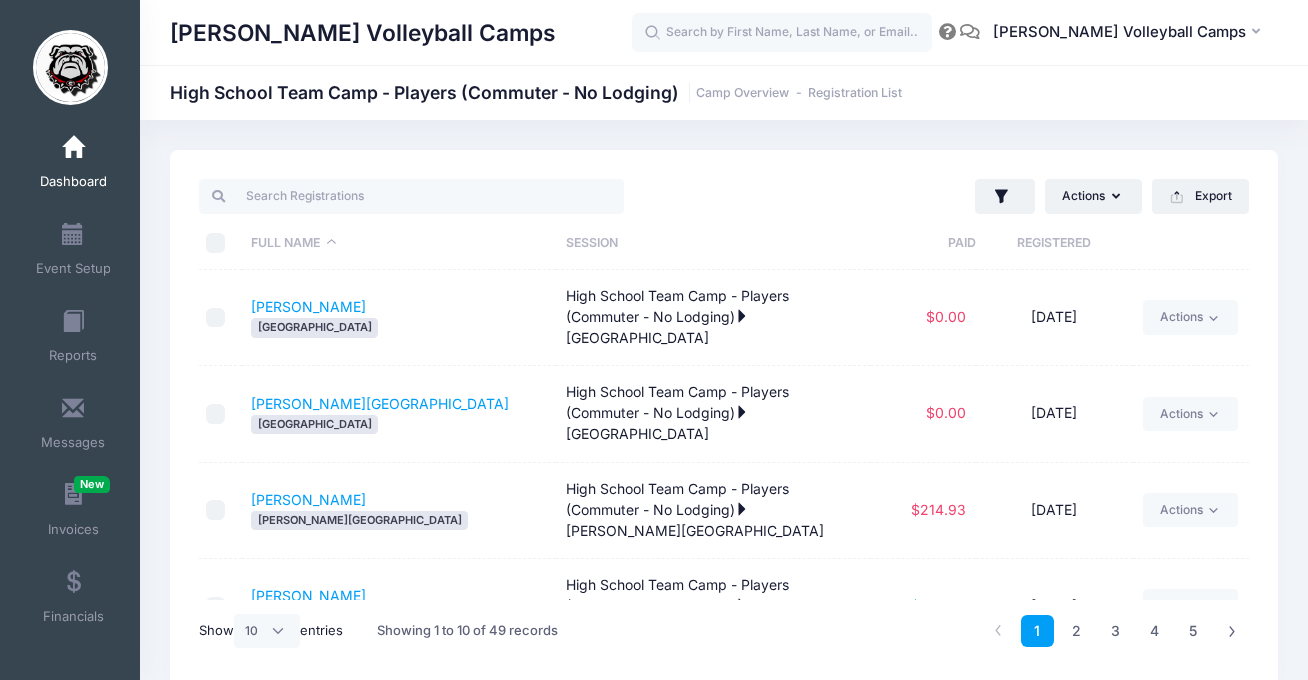 click on "Registered" at bounding box center (1054, 243) 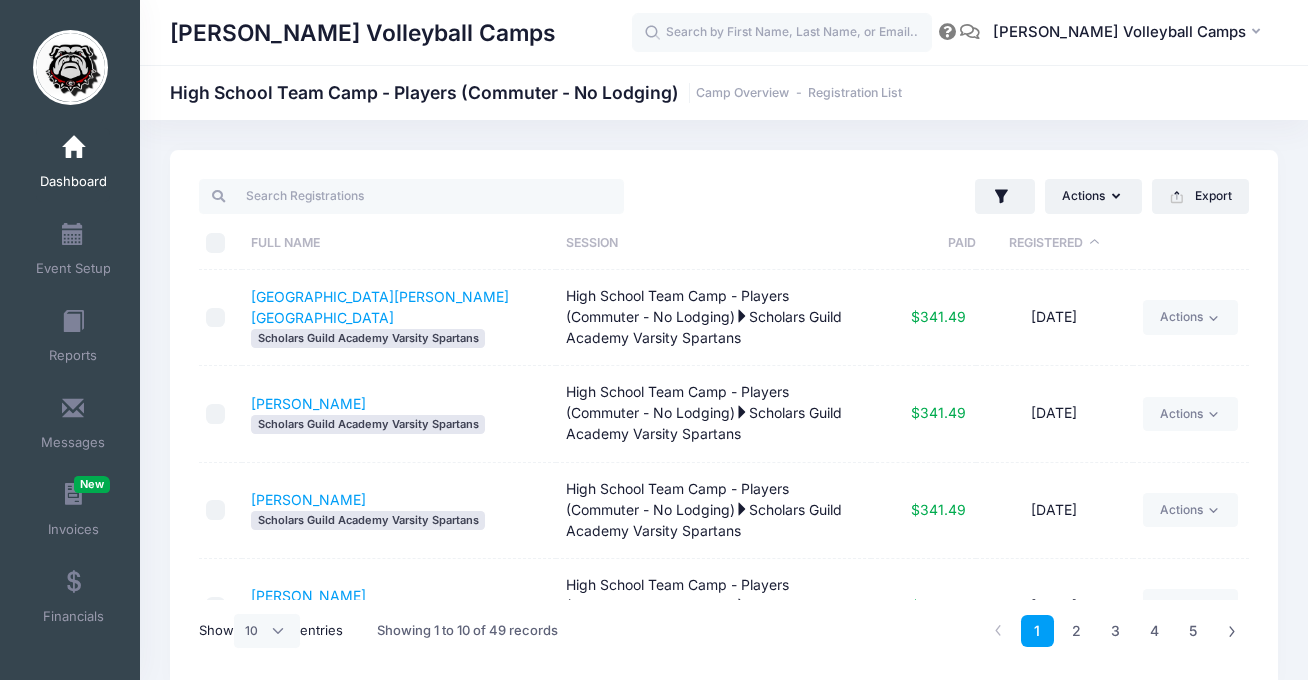 click on "Registered" at bounding box center [1054, 243] 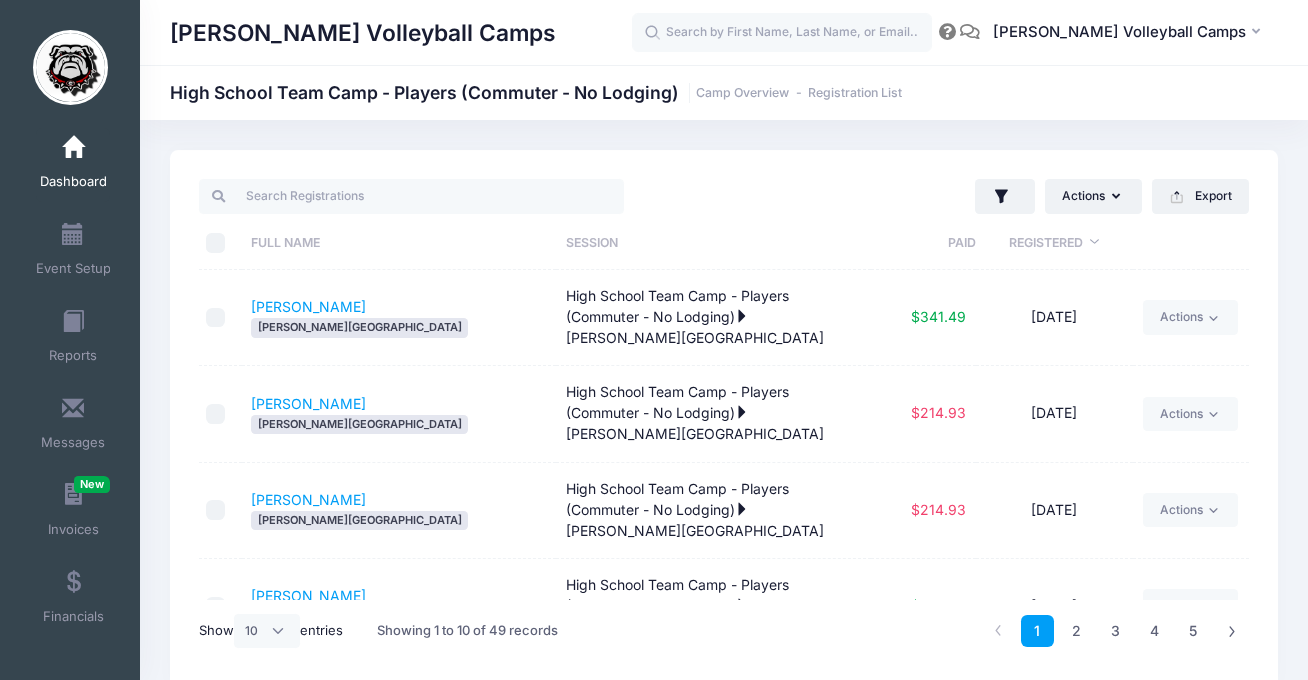 click at bounding box center [216, 318] 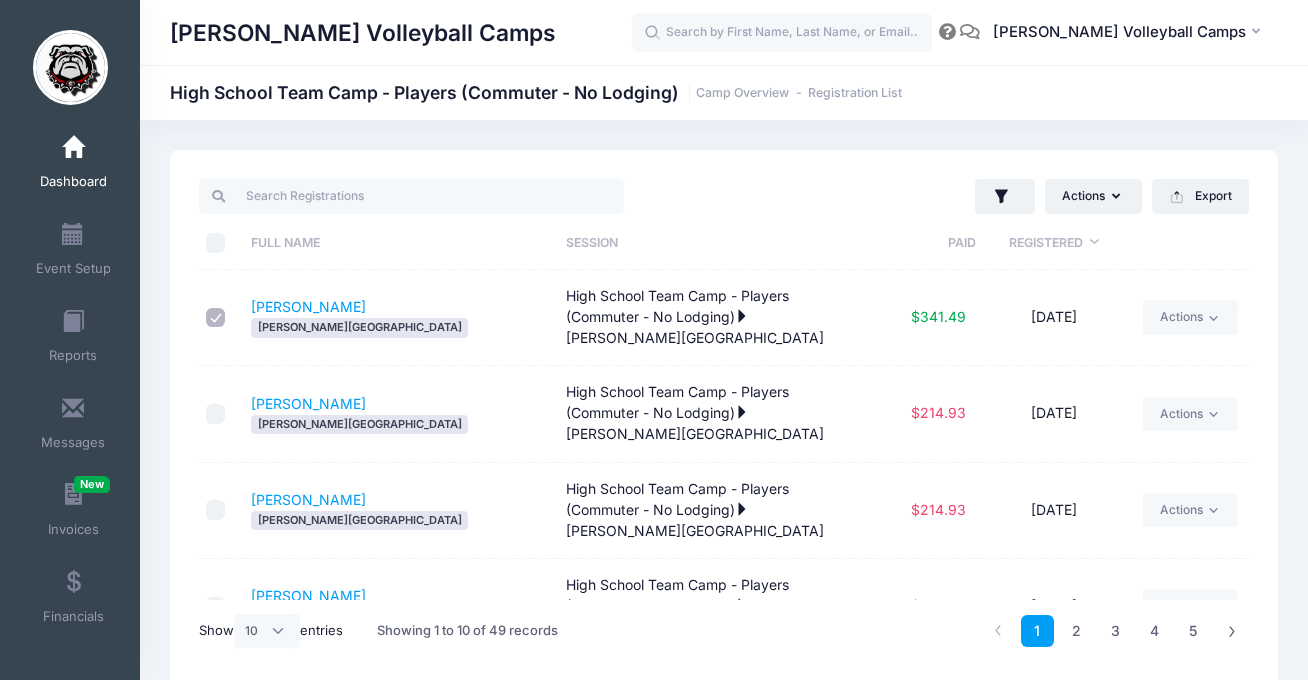 click at bounding box center [216, 414] 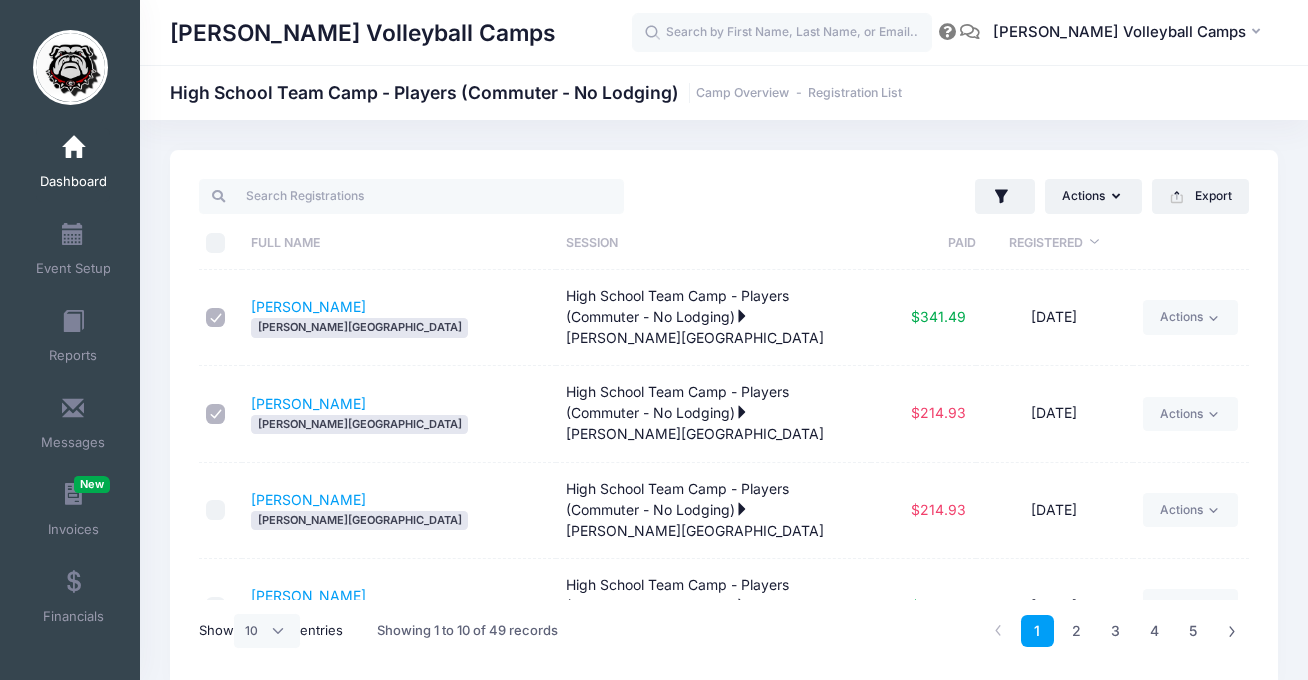 click at bounding box center [216, 510] 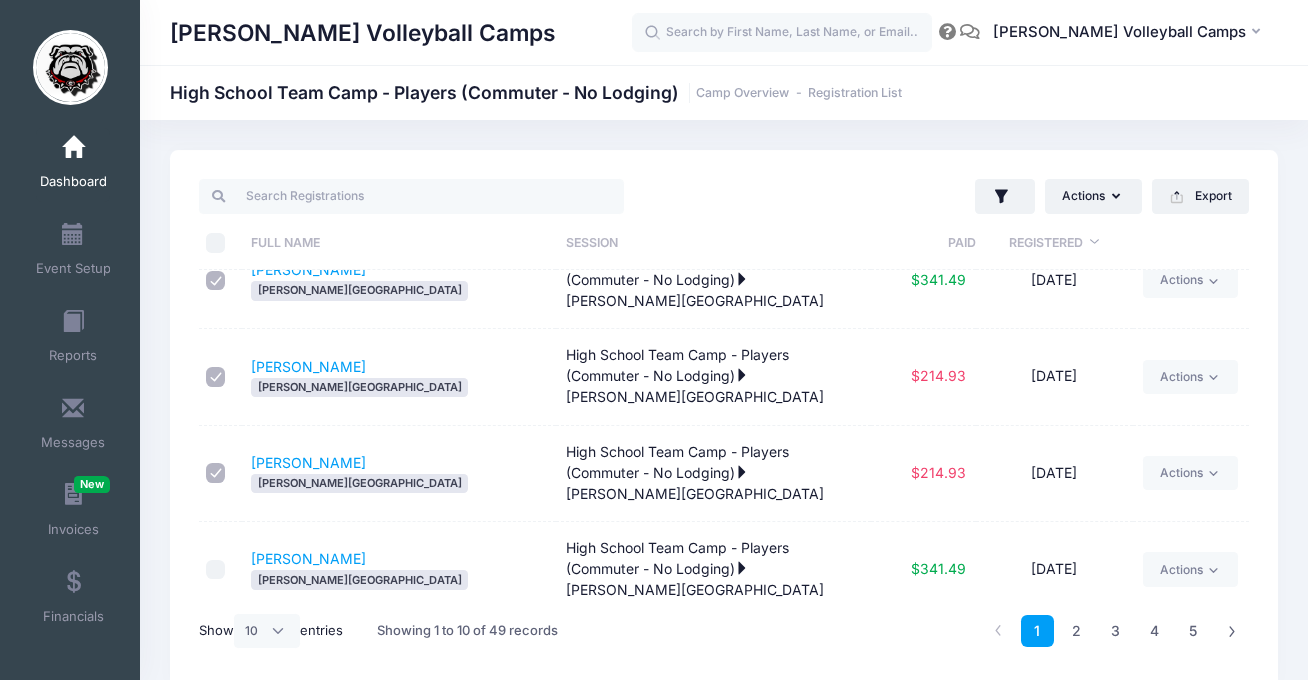 scroll, scrollTop: 0, scrollLeft: 0, axis: both 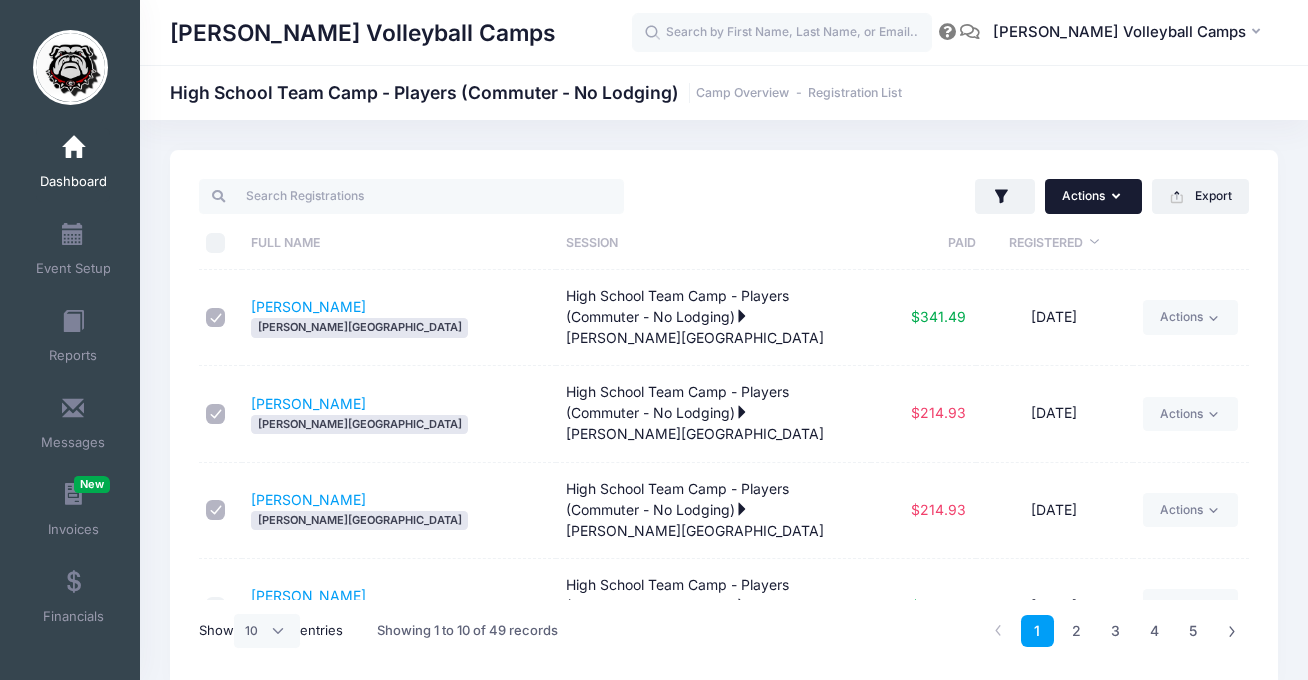 click on "Actions" at bounding box center (1093, 196) 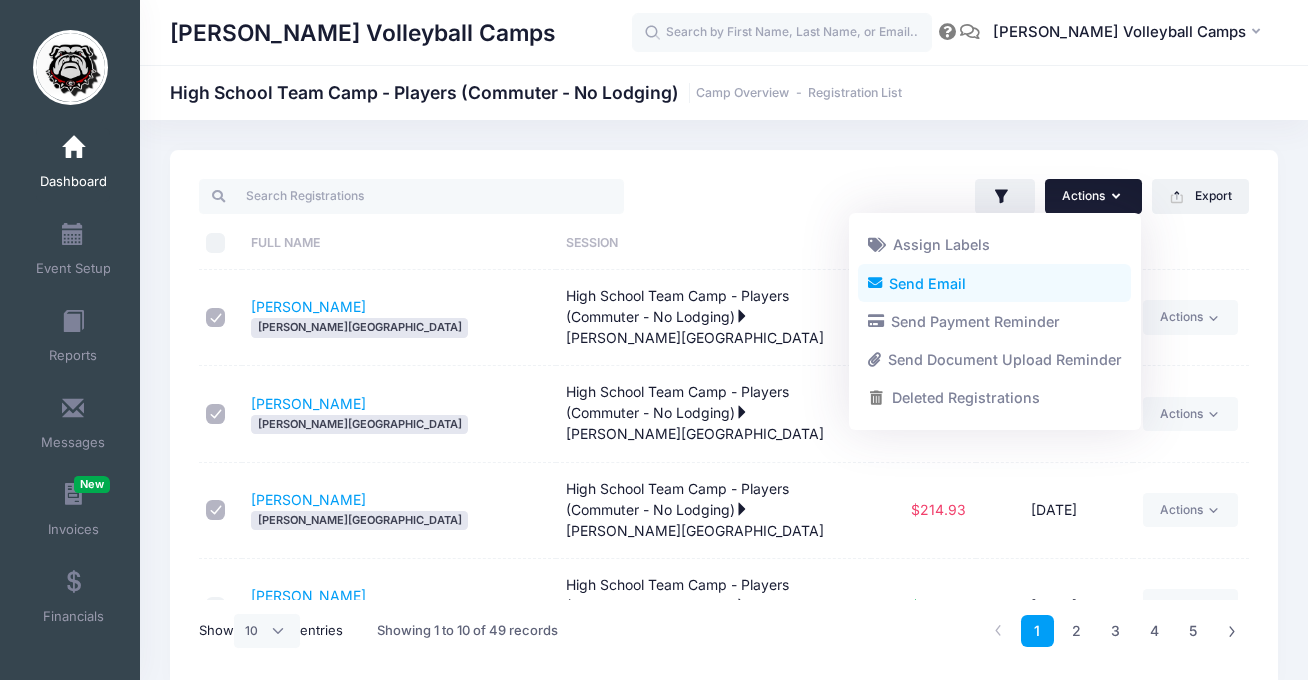 click on "Send Email" at bounding box center [994, 283] 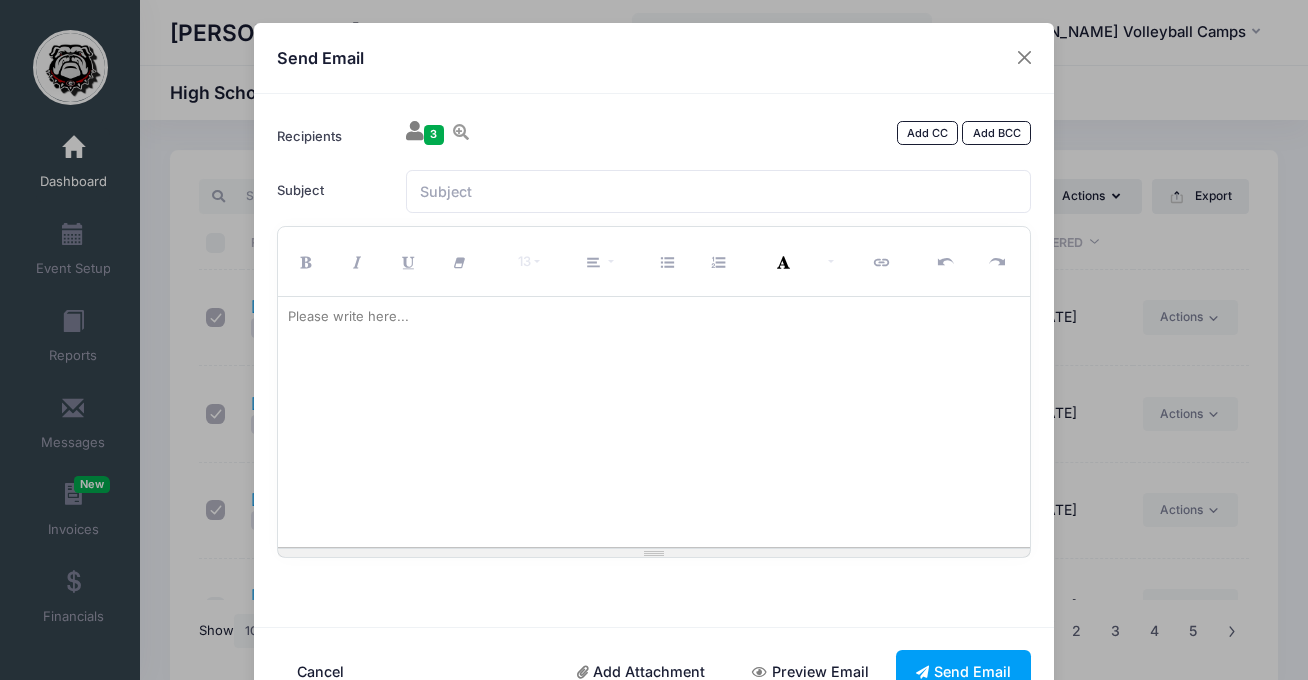 click at bounding box center [654, 422] 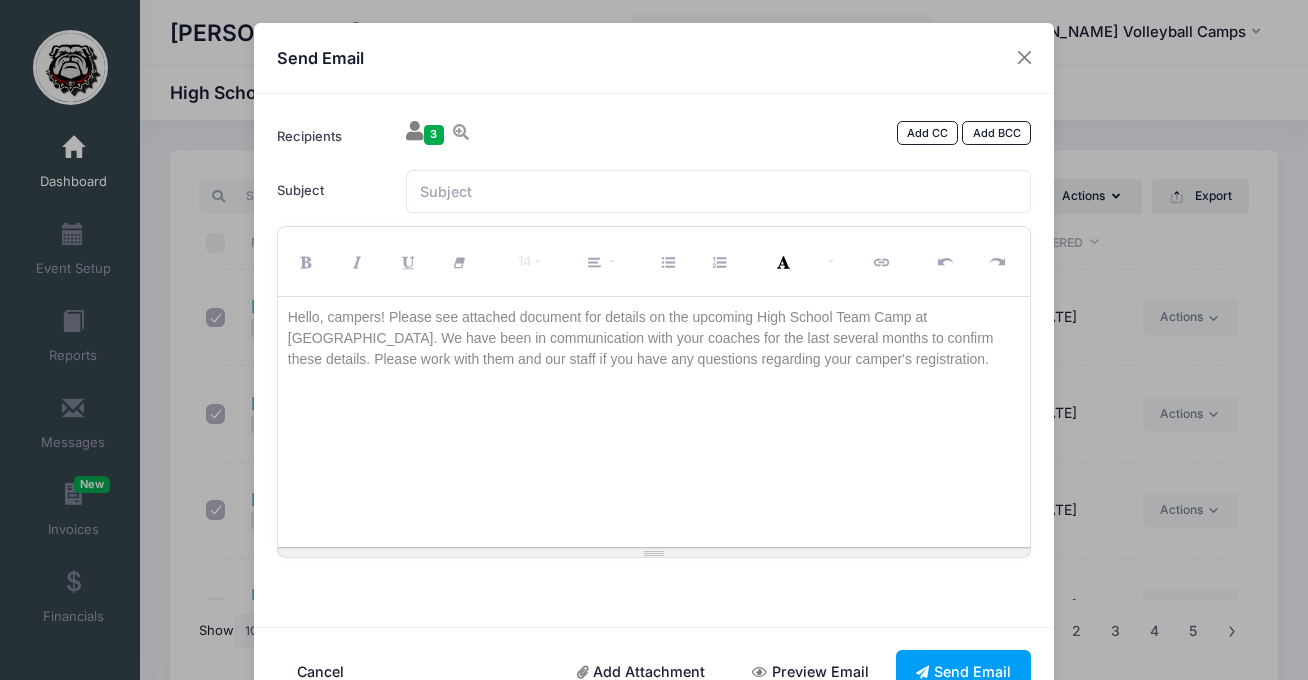 click on "Hello, campers! Please see attached document for details on the upcoming High School Team Camp at UGA. We have been in communication with your coaches for the last several months to confirm these details. Please work with them and our staff if you have any questions regarding your camper's registration." at bounding box center [654, 422] 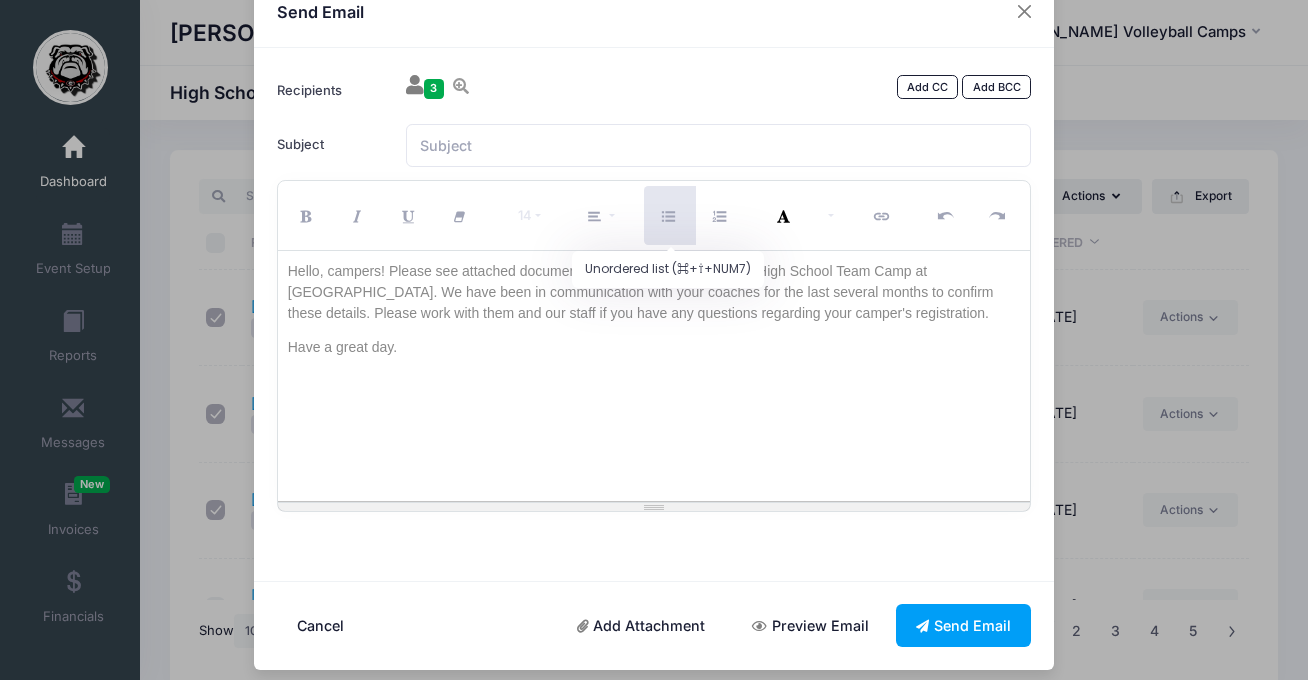scroll, scrollTop: 59, scrollLeft: 0, axis: vertical 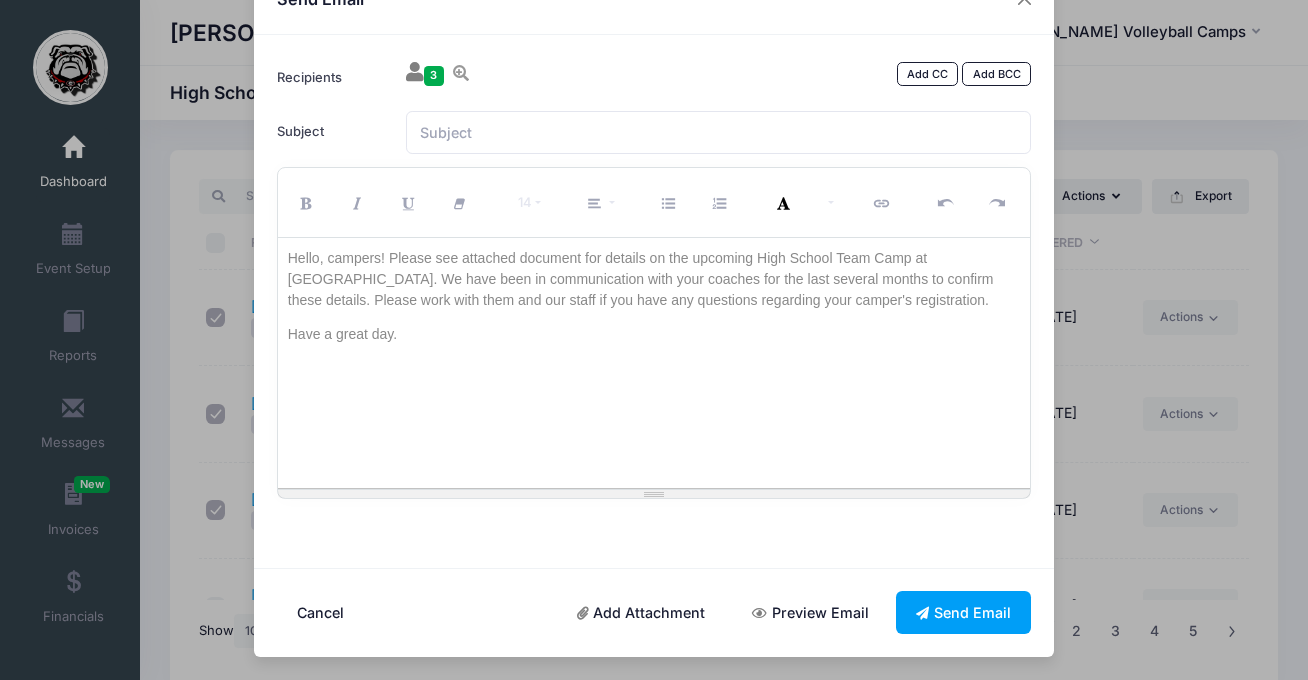 click on "Add Attachment" at bounding box center (641, 612) 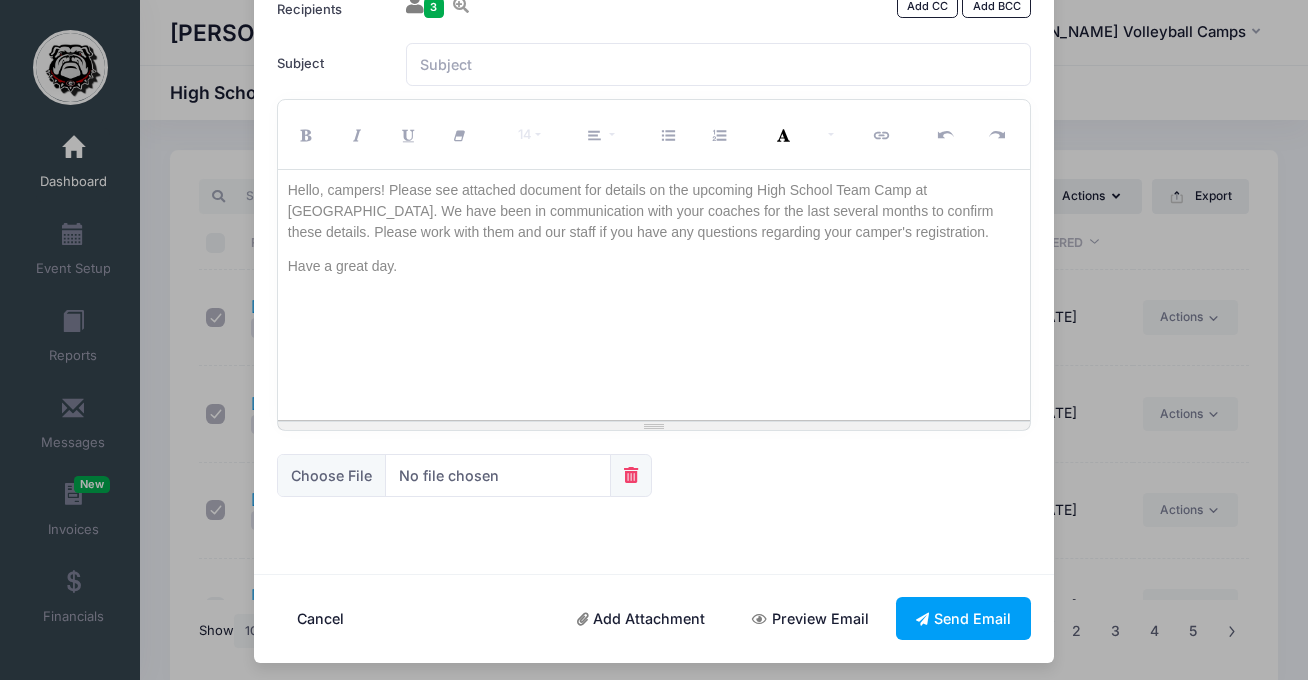 scroll, scrollTop: 132, scrollLeft: 0, axis: vertical 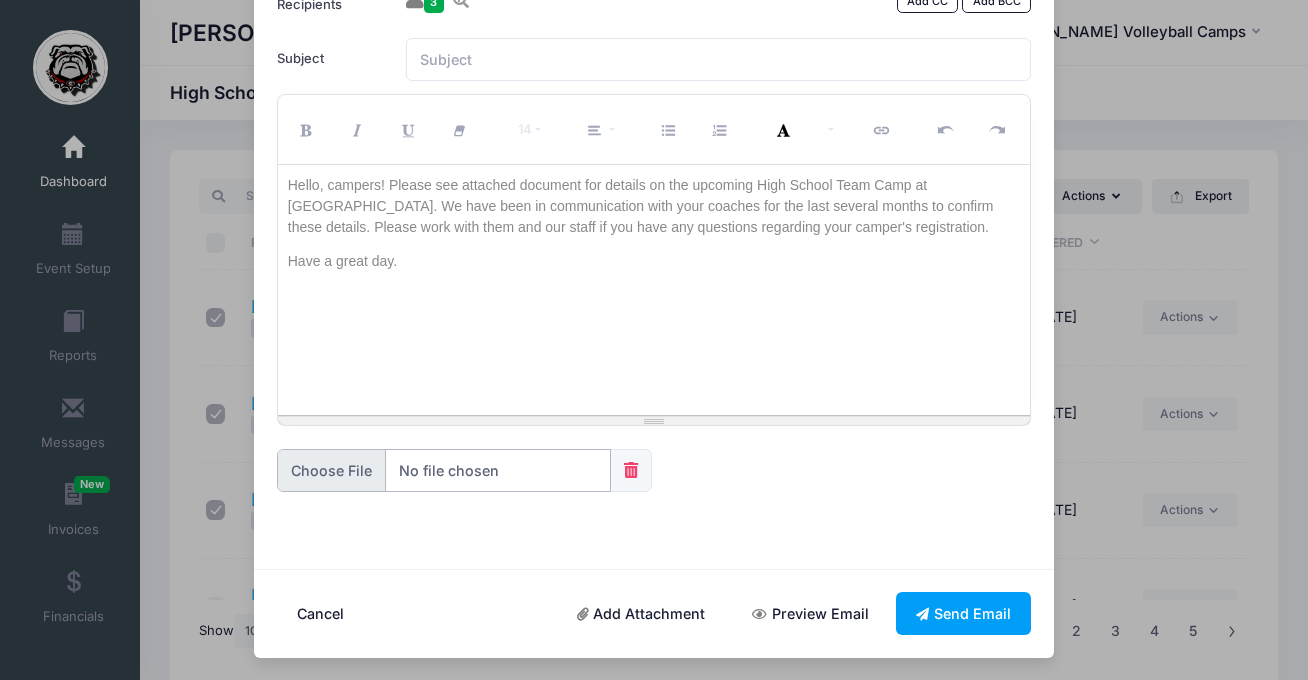 click at bounding box center (444, 470) 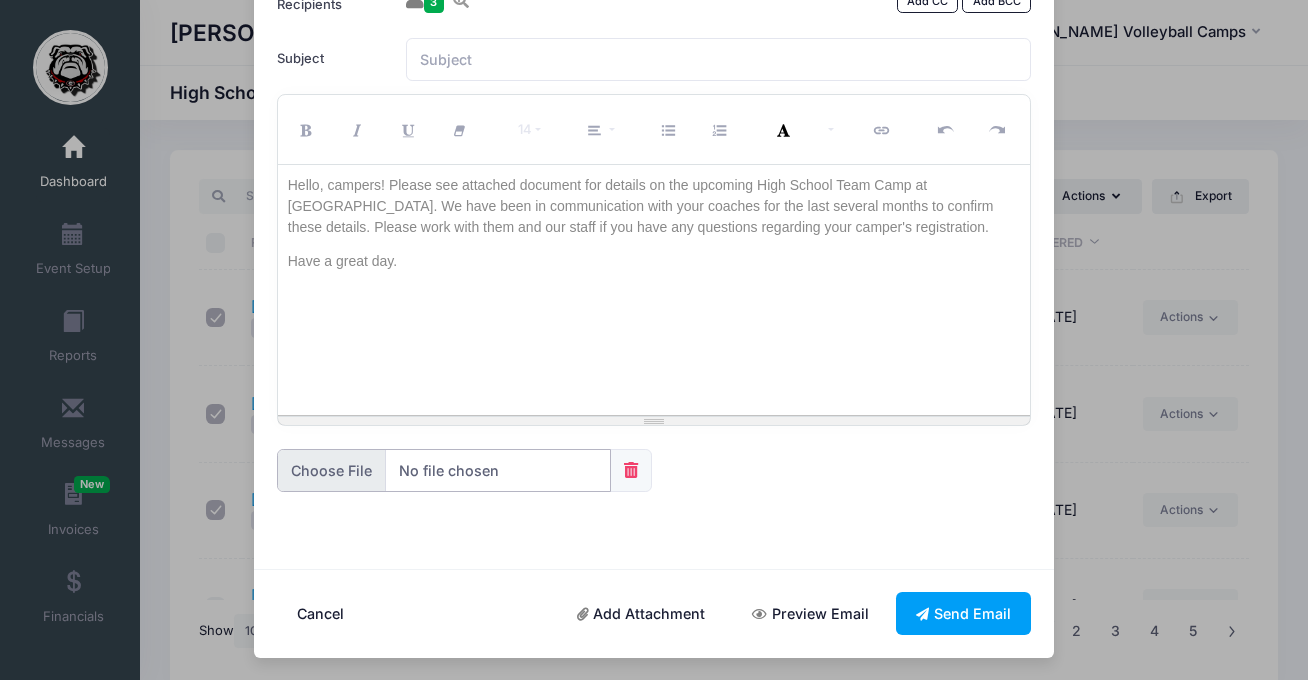 type on "C:\fakepath\Team Camp 2025 Details.docx" 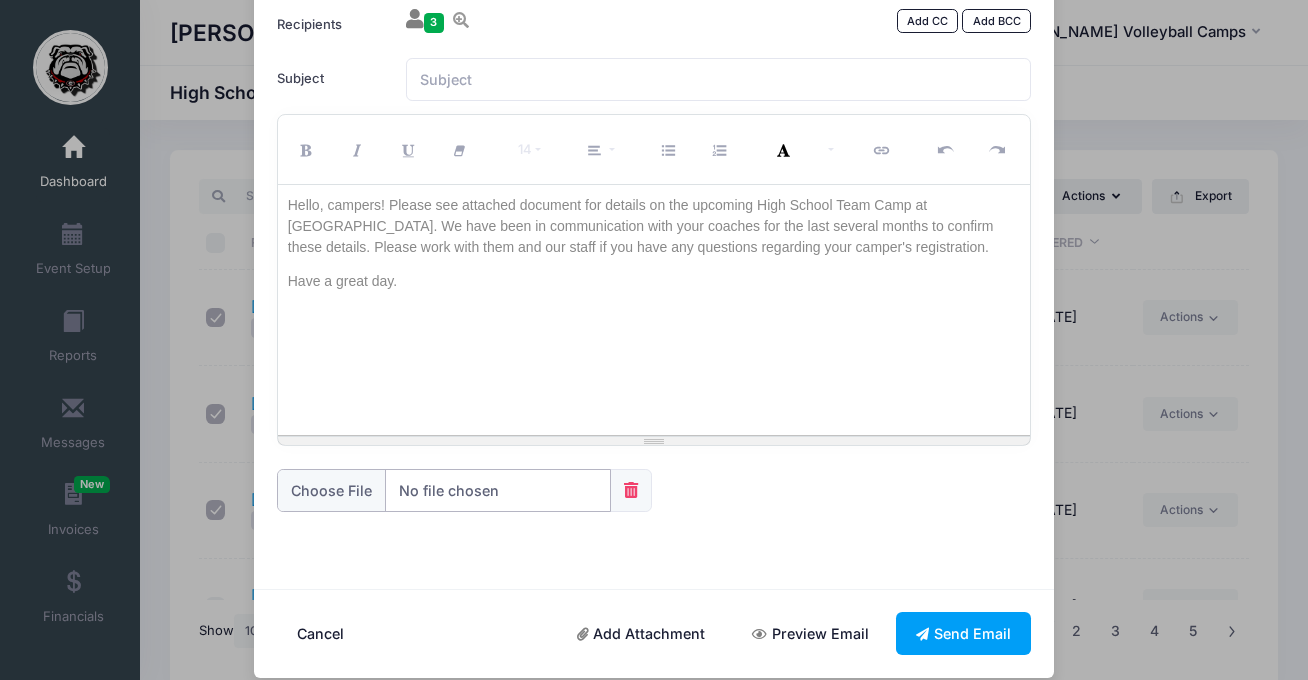 scroll, scrollTop: 107, scrollLeft: 0, axis: vertical 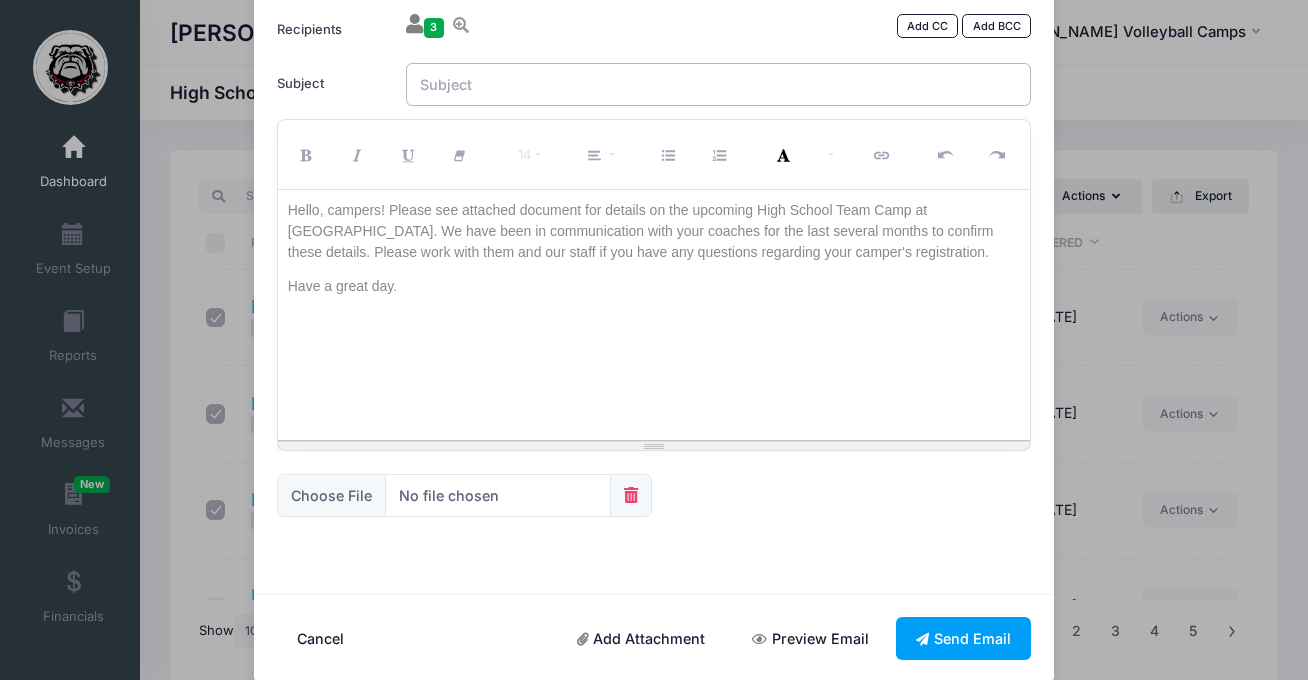 click on "Subject" at bounding box center (719, 84) 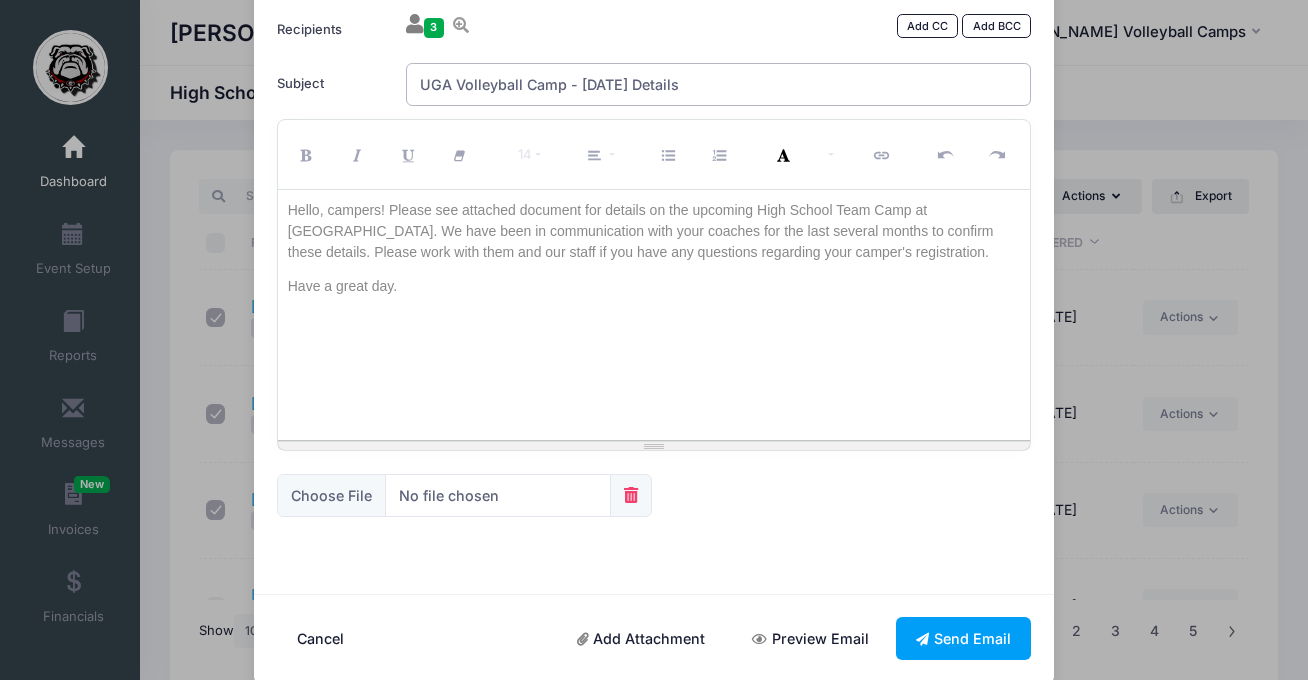 drag, startPoint x: 631, startPoint y: 88, endPoint x: 580, endPoint y: 91, distance: 51.088158 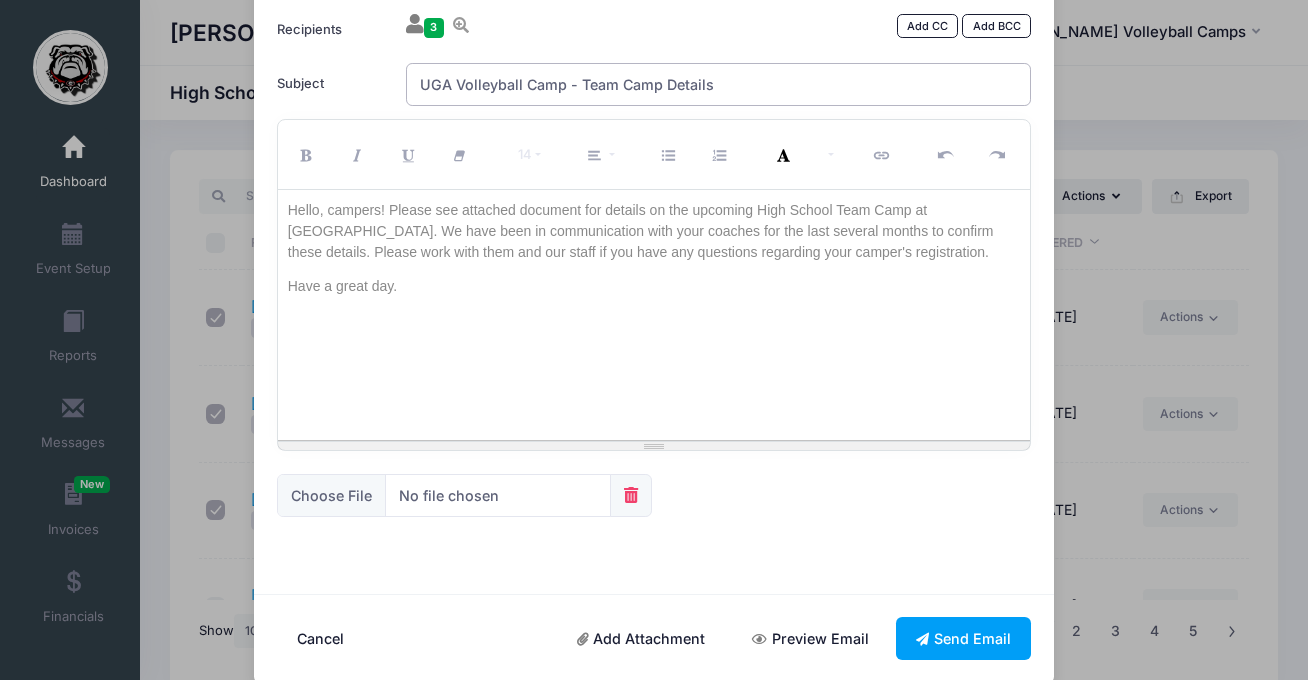type on "UGA Volleyball Camp - Team Camp Details" 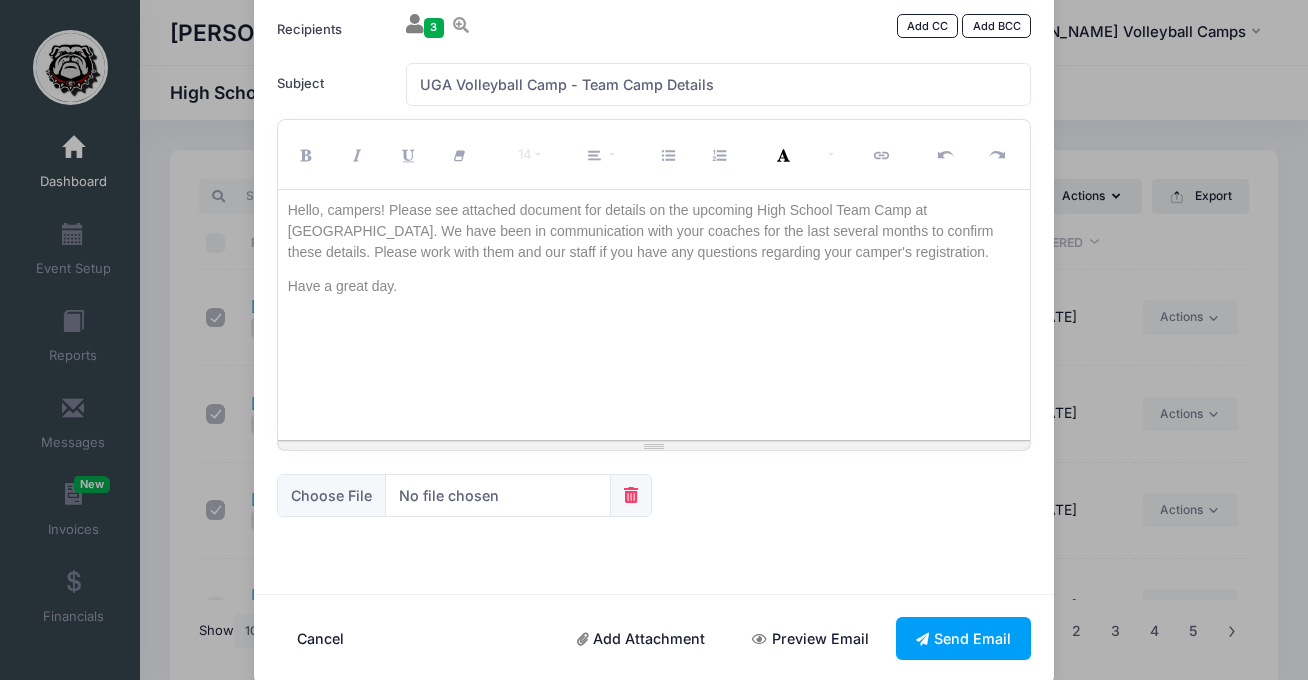 click on "Have a great day." at bounding box center [654, 286] 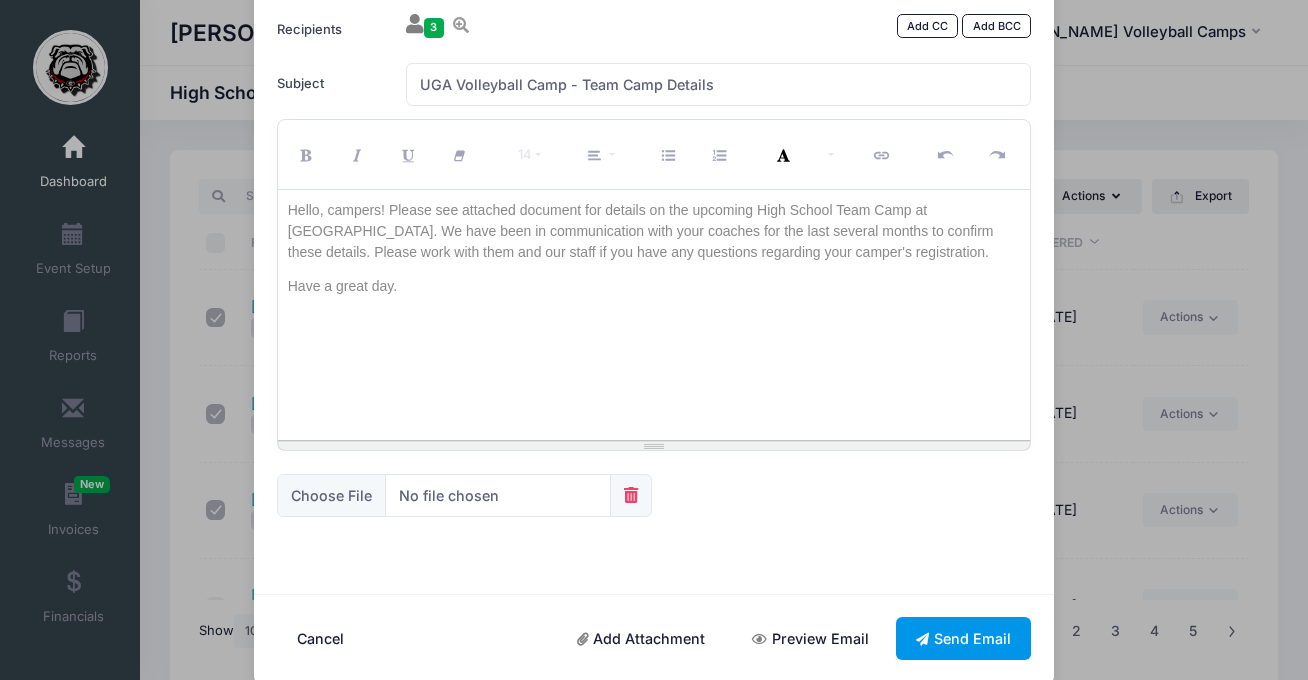 click on "Send Email" at bounding box center [964, 638] 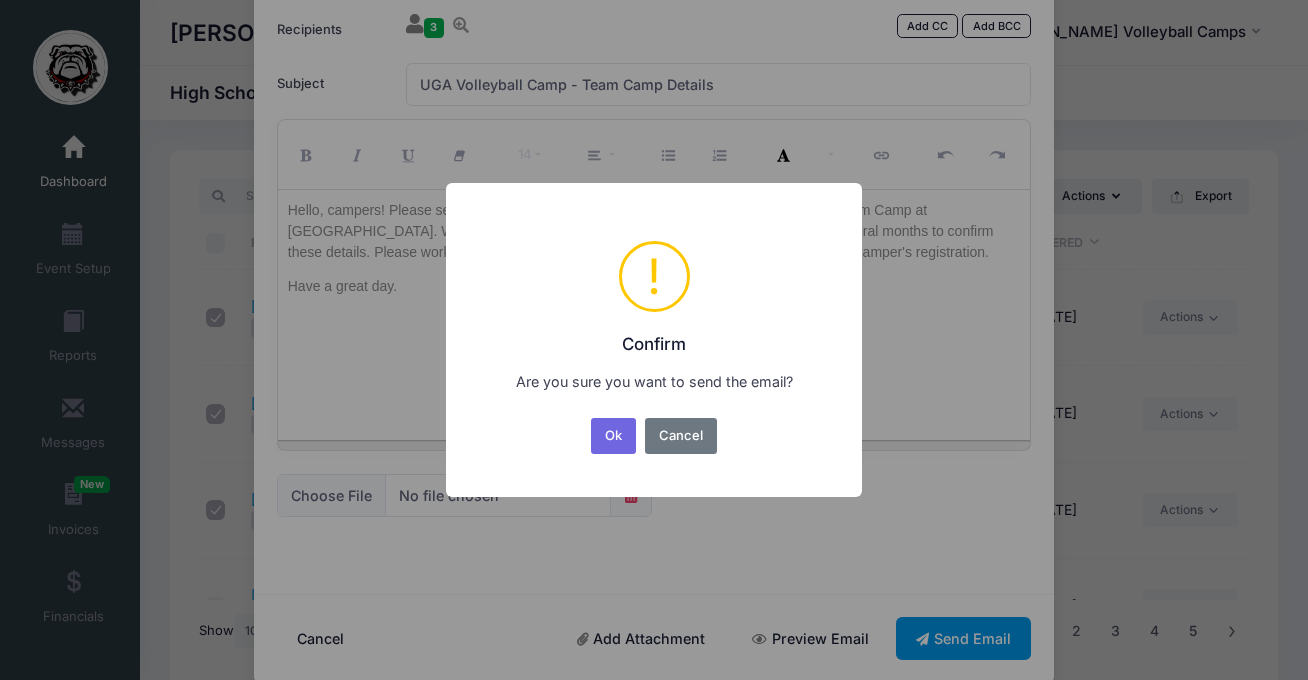 scroll, scrollTop: 0, scrollLeft: 0, axis: both 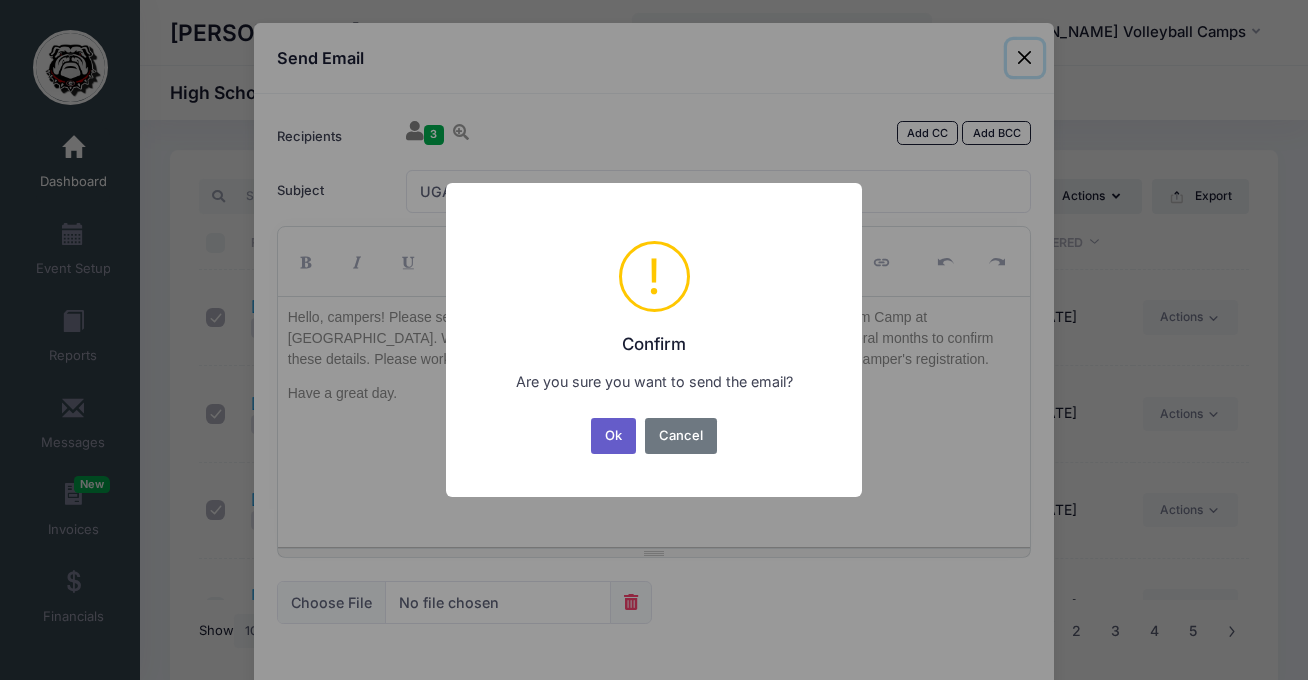 click on "Ok" at bounding box center [614, 436] 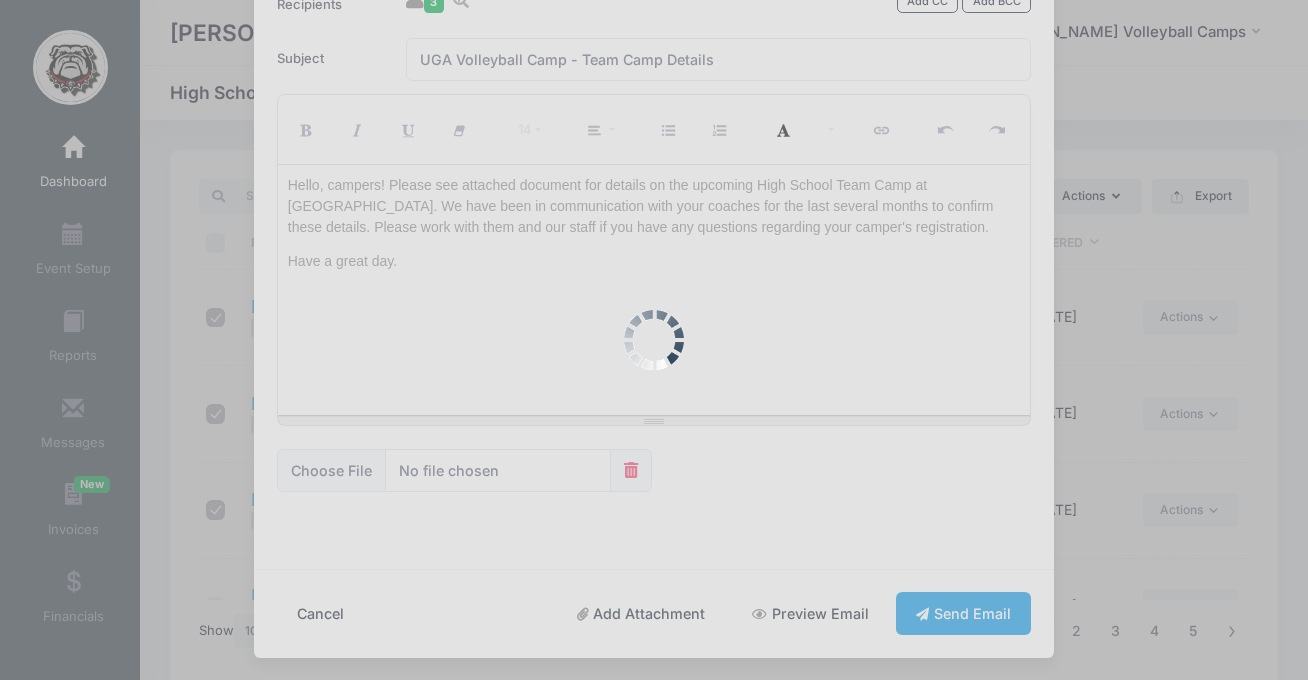 scroll, scrollTop: 59, scrollLeft: 0, axis: vertical 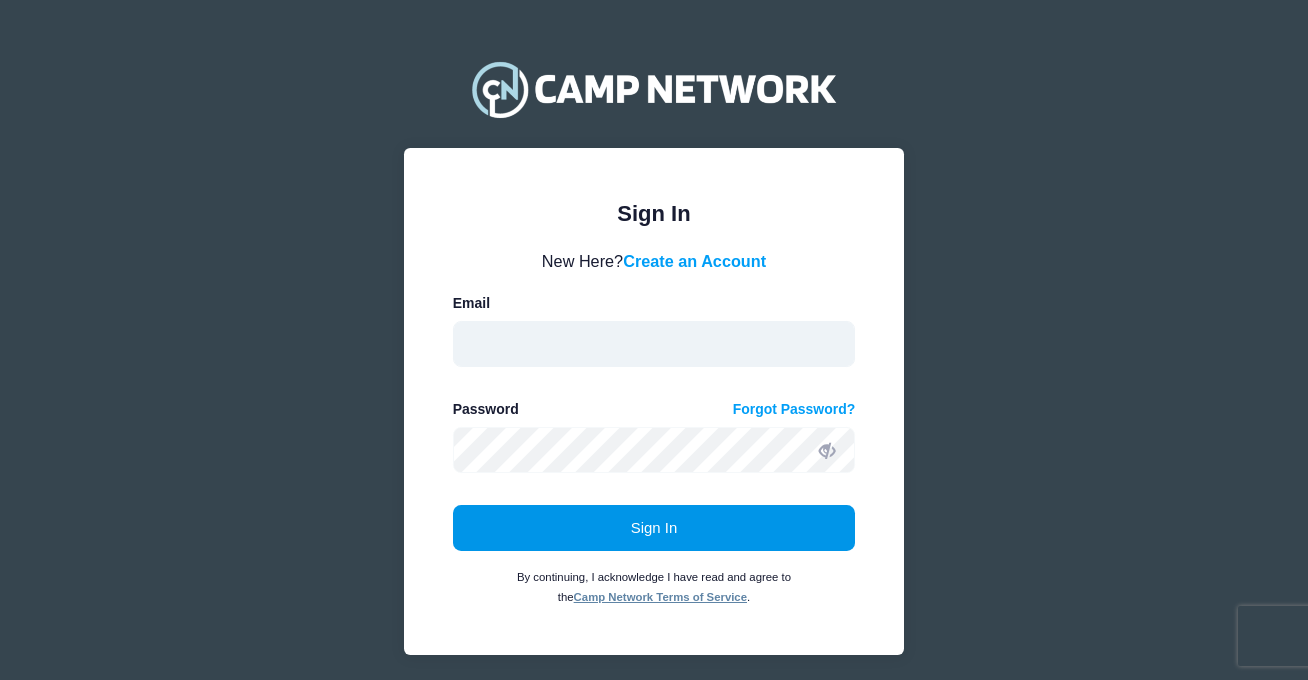 type on "lfreeman8593@outlook.com" 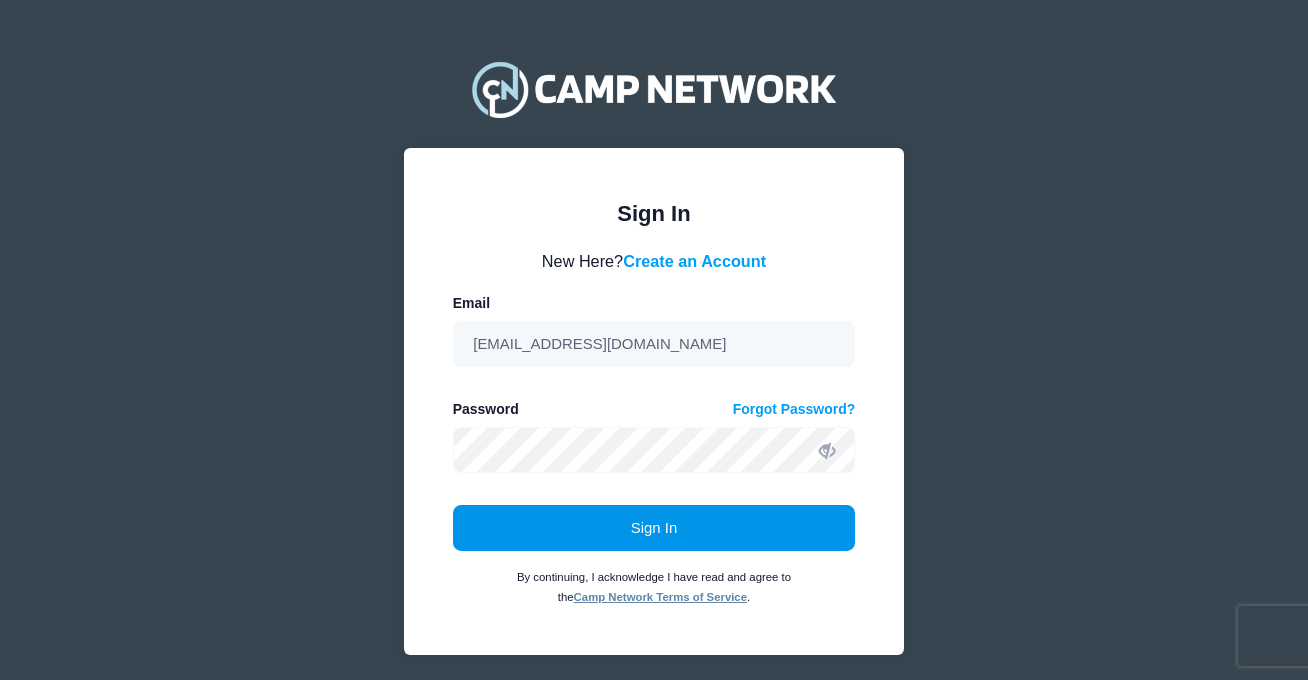 click on "Sign In" at bounding box center [654, 528] 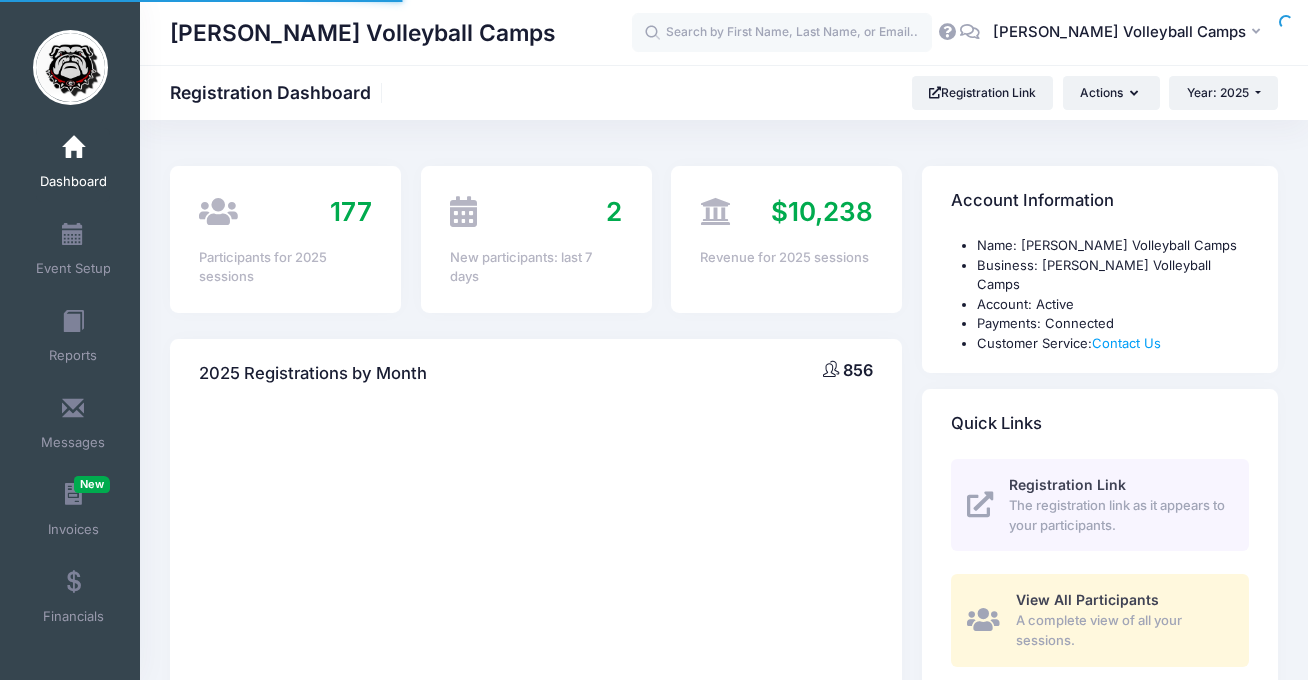 scroll, scrollTop: 0, scrollLeft: 0, axis: both 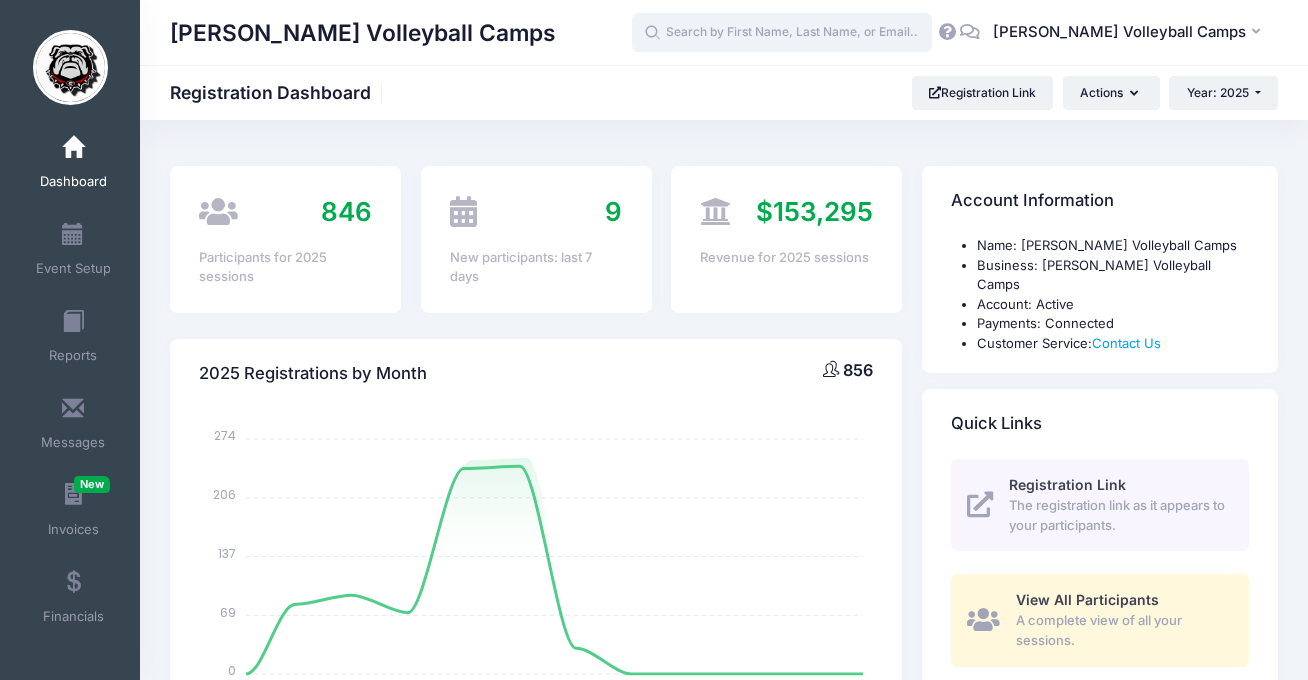 click at bounding box center [782, 33] 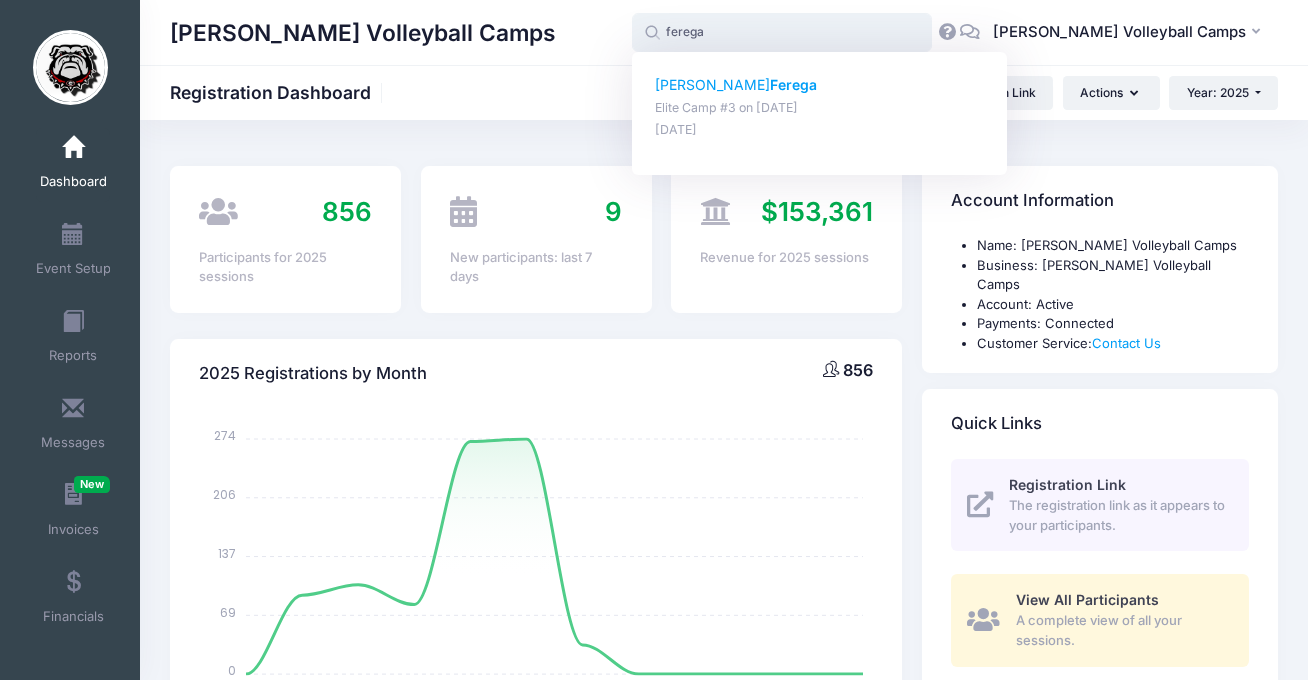 click on "Caroline  Ferega" at bounding box center [820, 85] 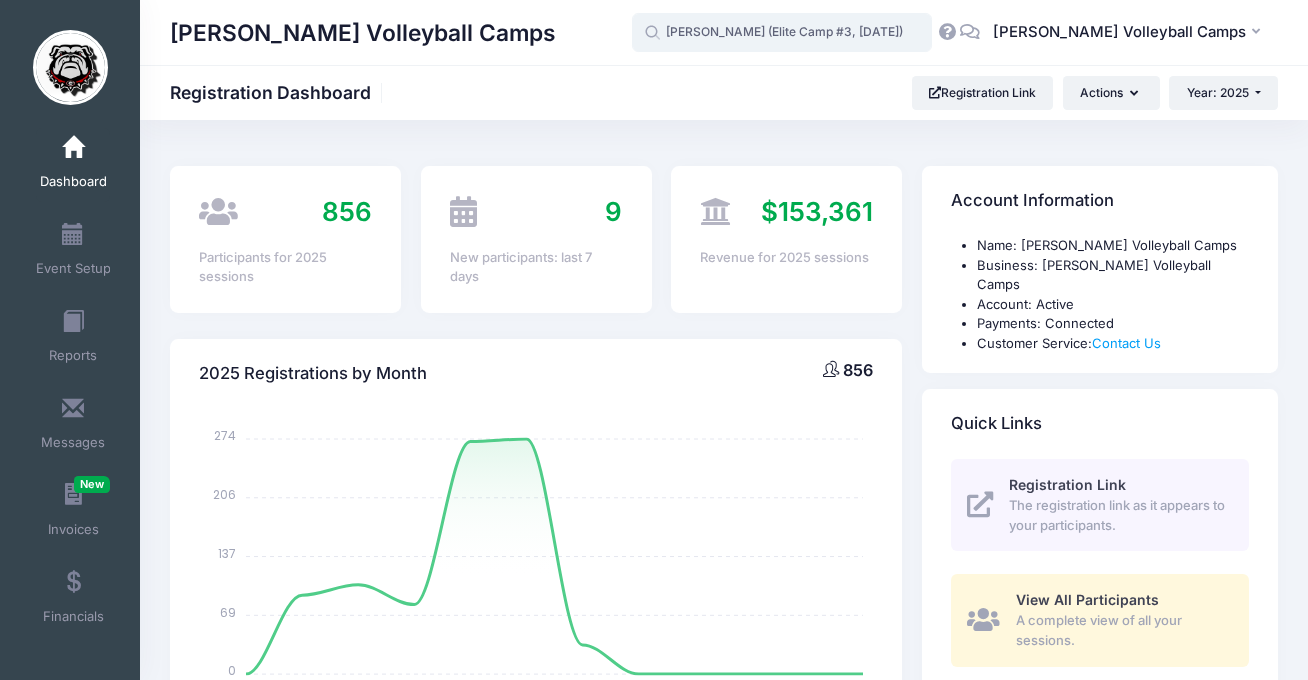type on "Caroline Ferega (Elite Camp #3, Jul-15, 2025)" 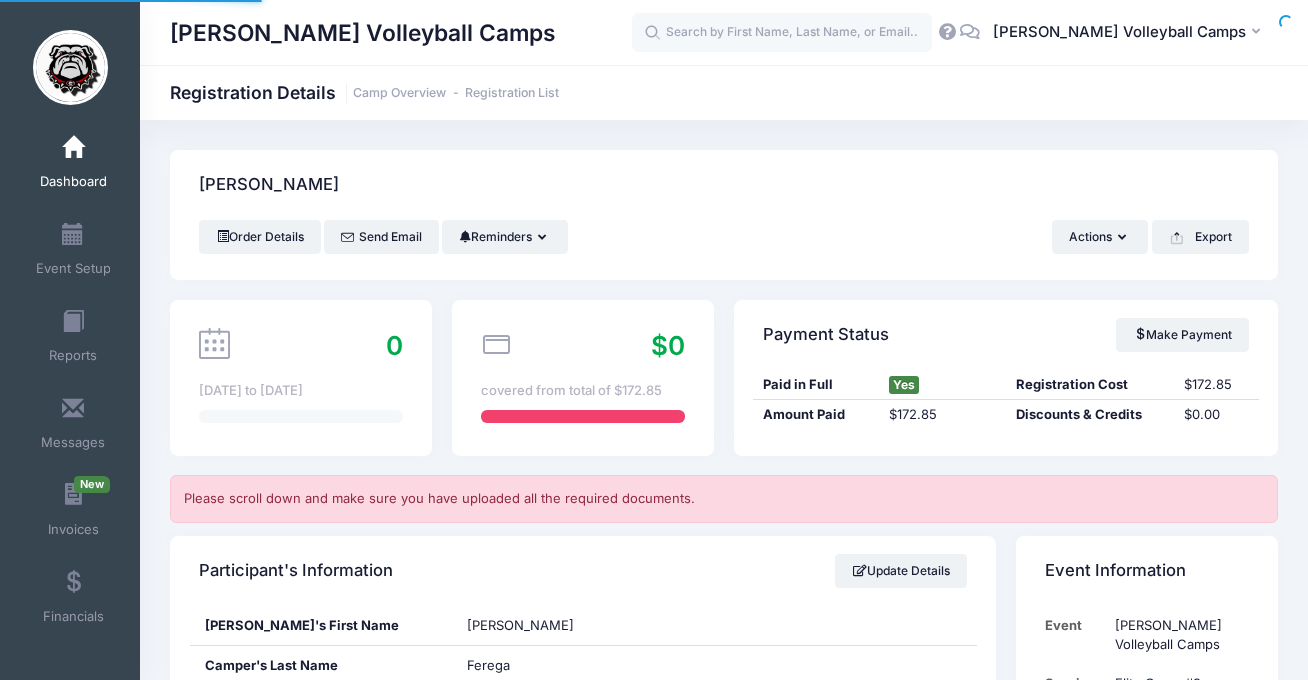 scroll, scrollTop: 0, scrollLeft: 0, axis: both 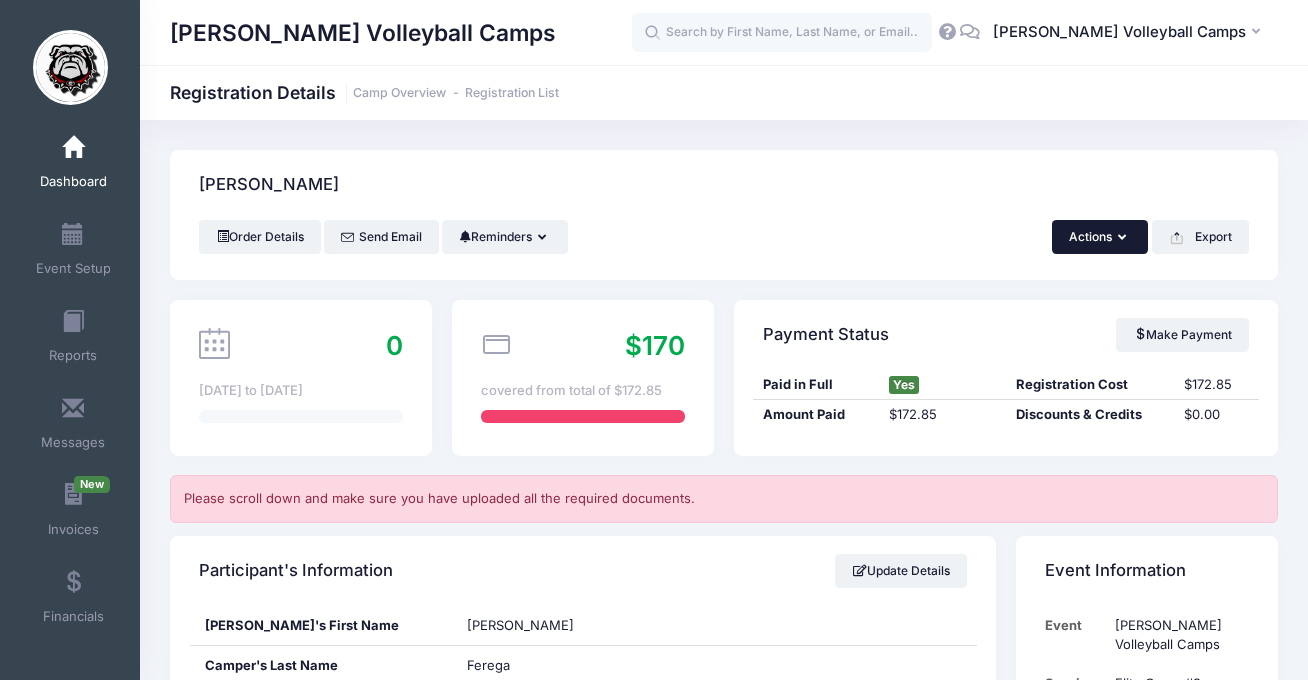 click on "Actions" at bounding box center (1100, 237) 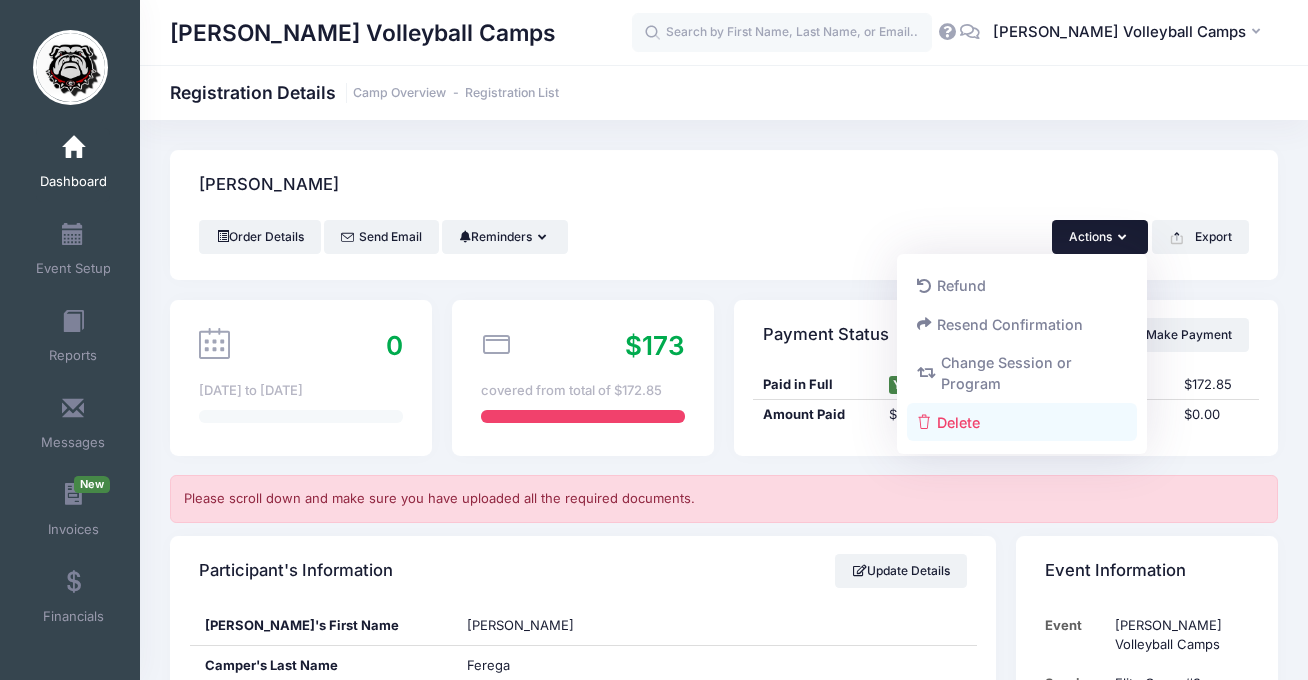 click on "Delete" at bounding box center (1022, 422) 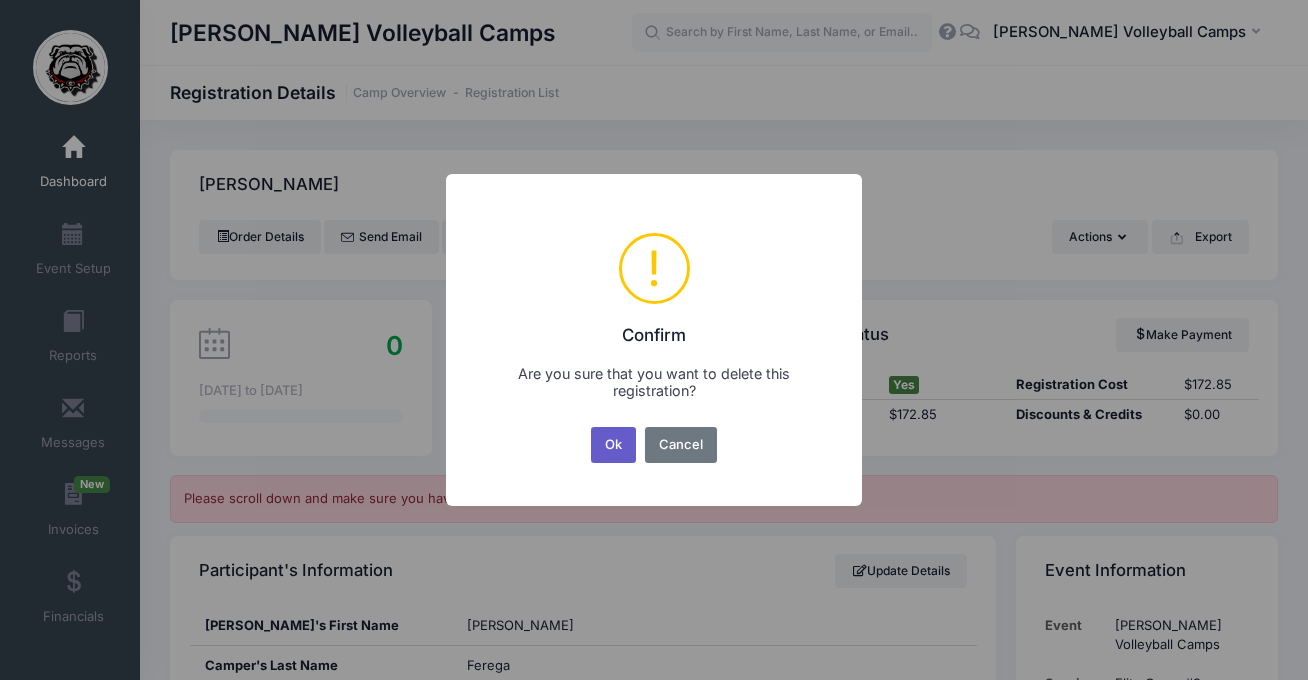click on "Ok" at bounding box center (614, 445) 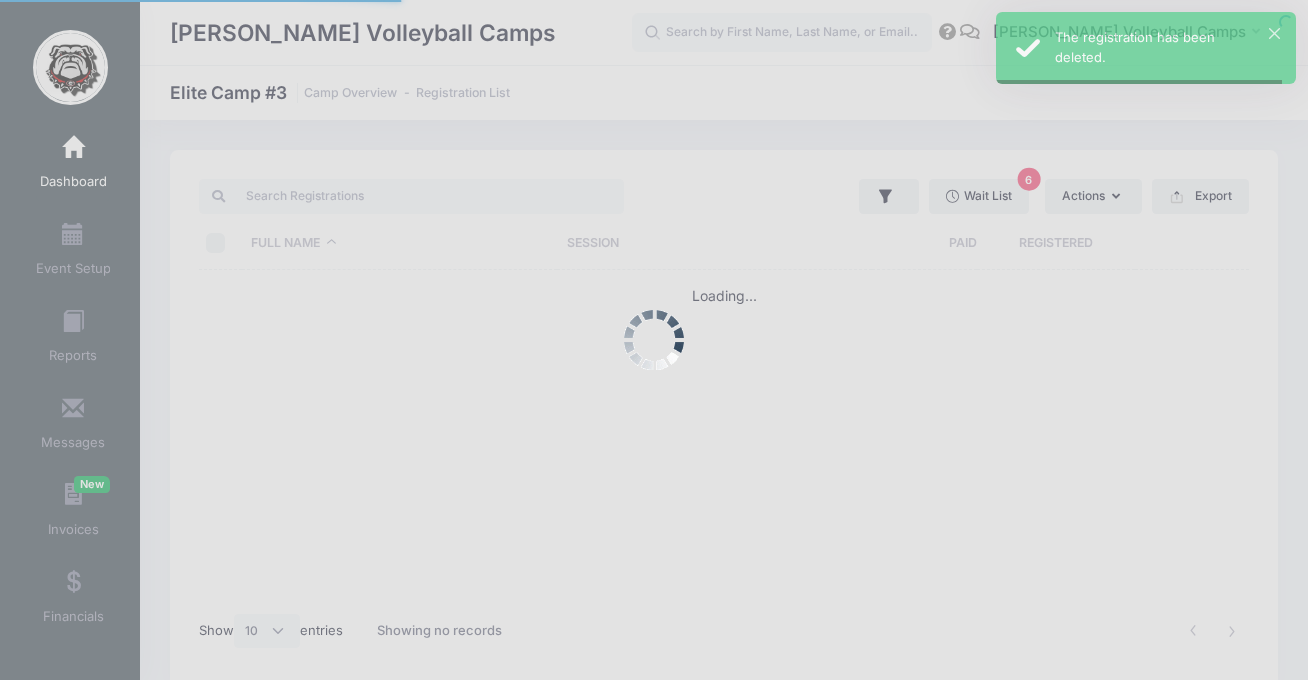 select on "10" 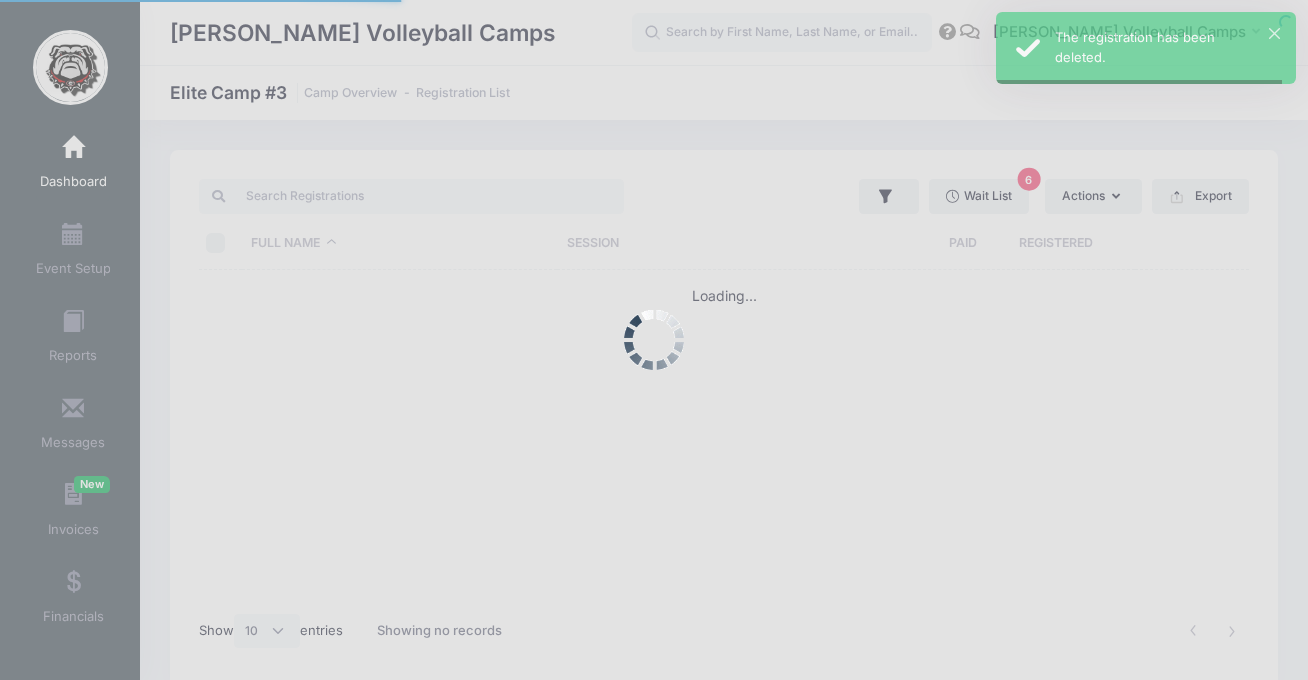 scroll, scrollTop: 0, scrollLeft: 0, axis: both 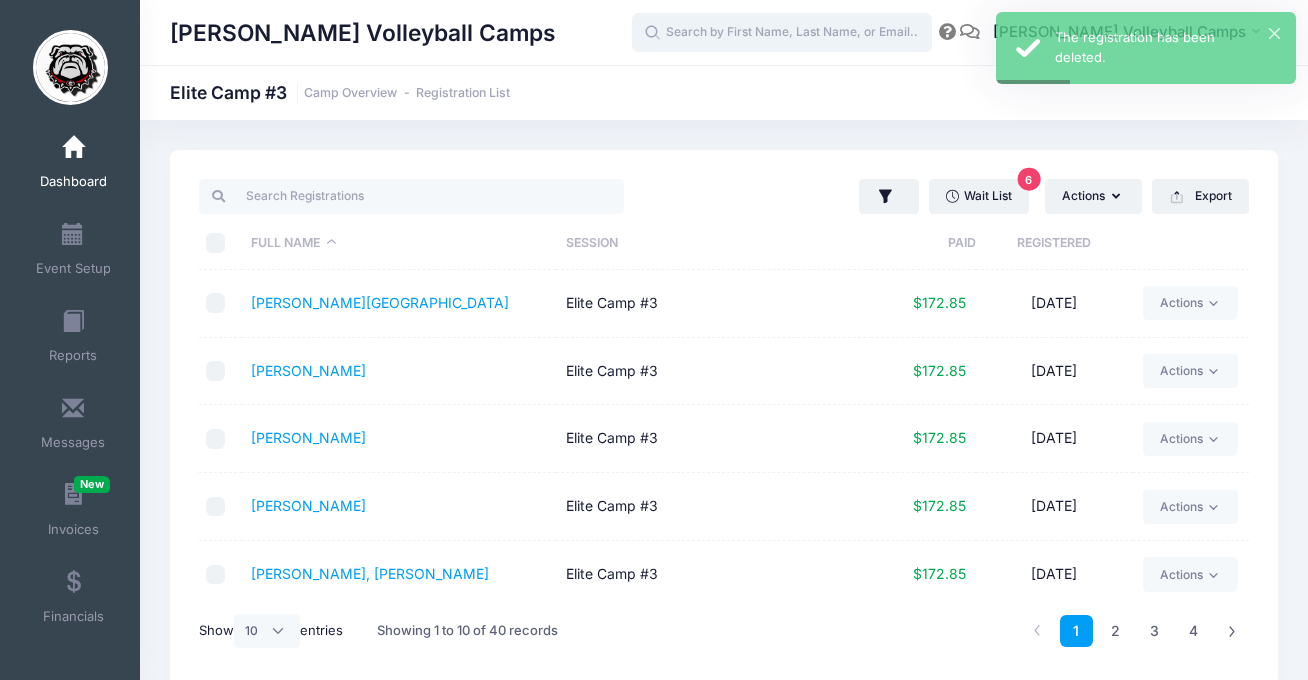 click at bounding box center (782, 33) 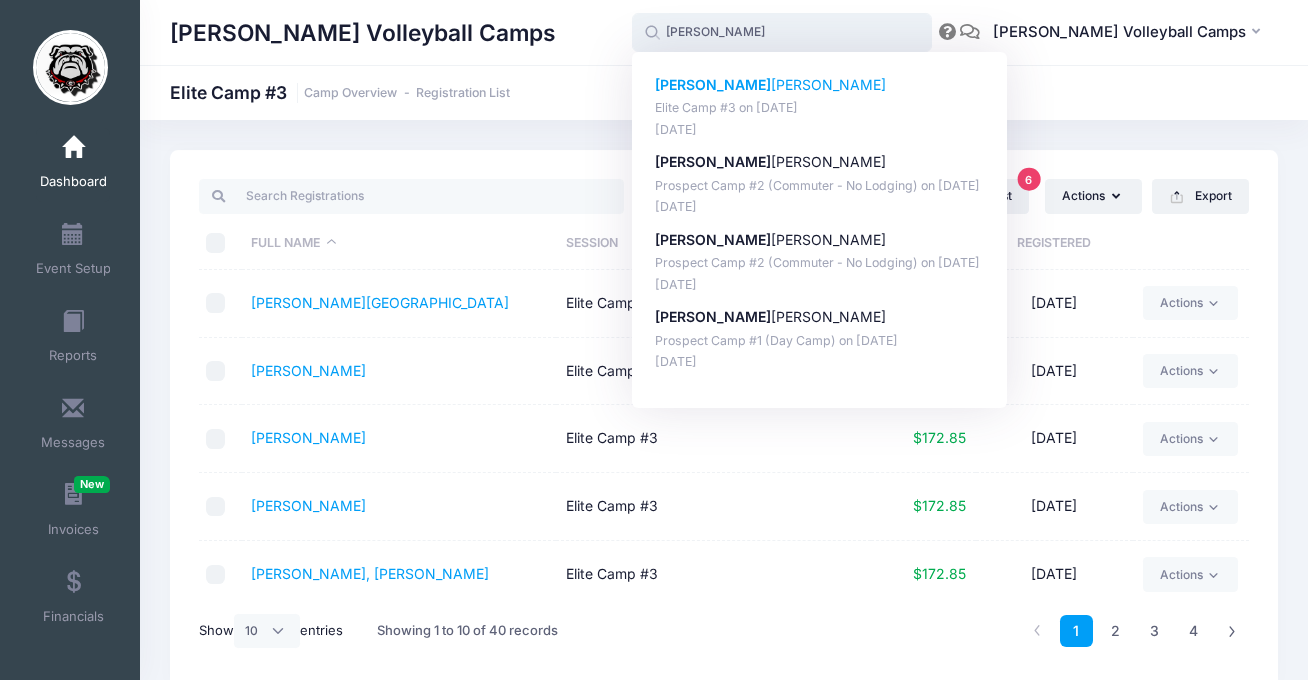 click on "[PERSON_NAME]" at bounding box center (820, 85) 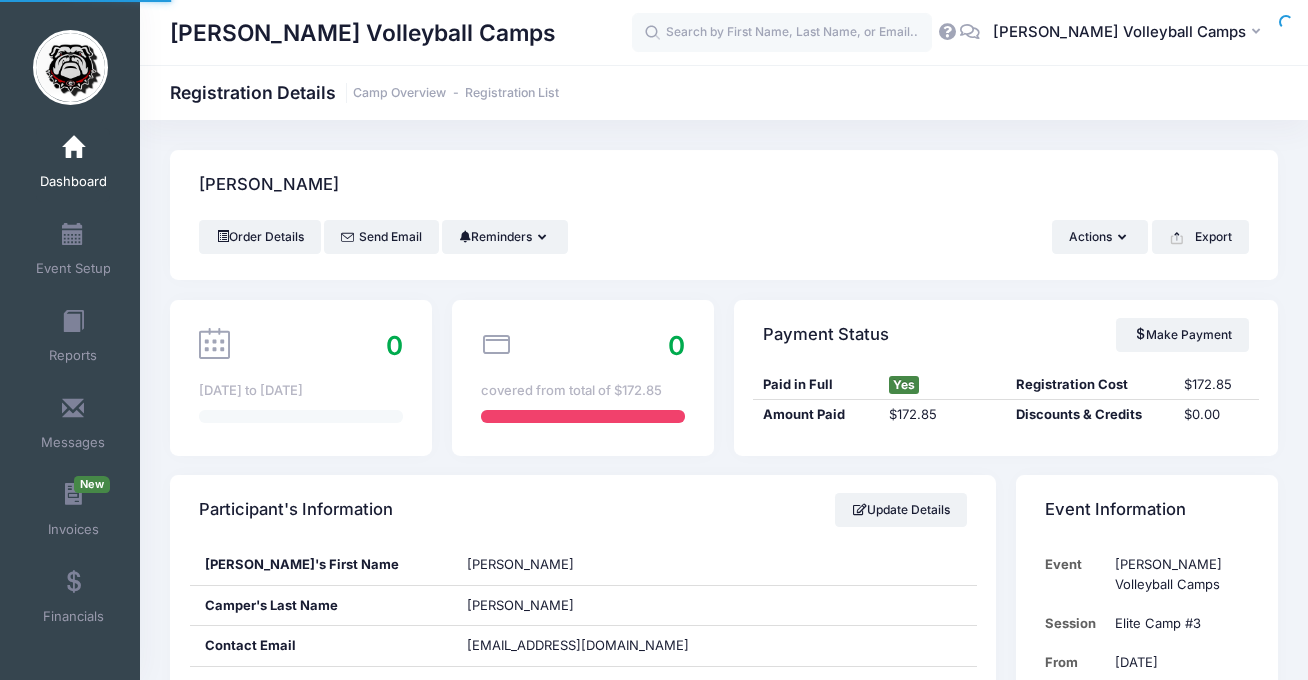 scroll, scrollTop: 0, scrollLeft: 0, axis: both 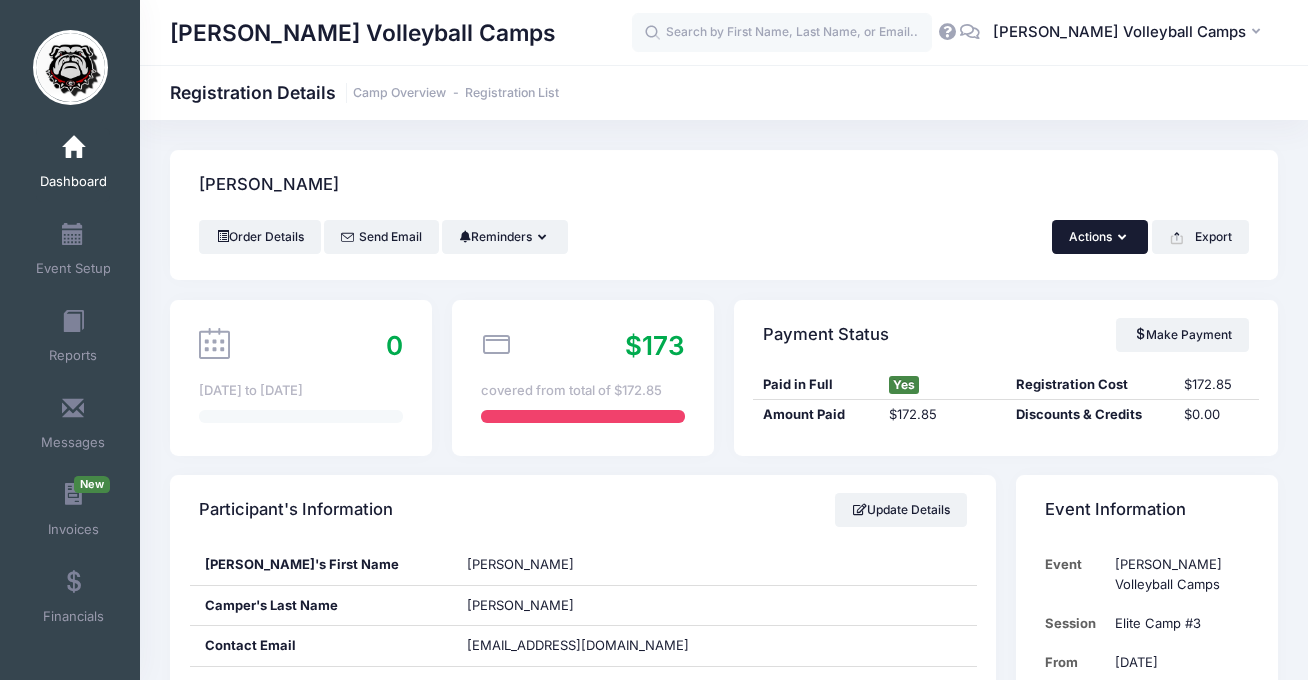 click on "Actions" at bounding box center (1100, 237) 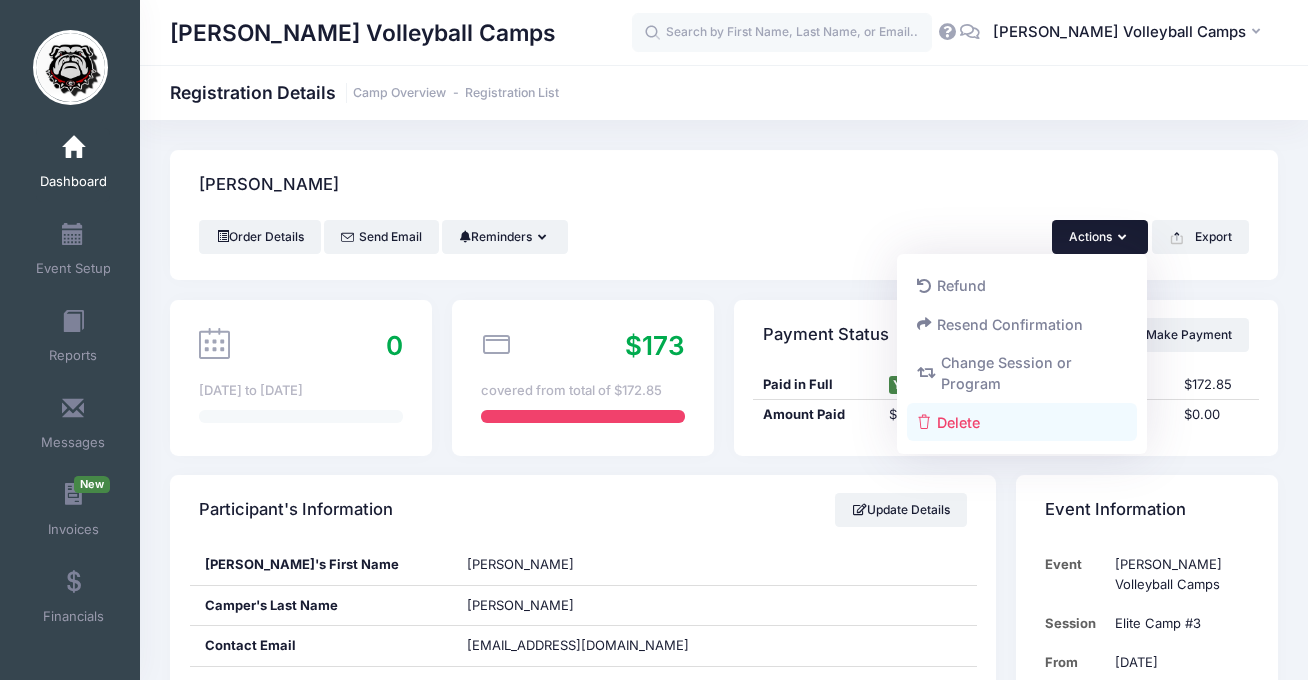 click on "Delete" at bounding box center (1022, 422) 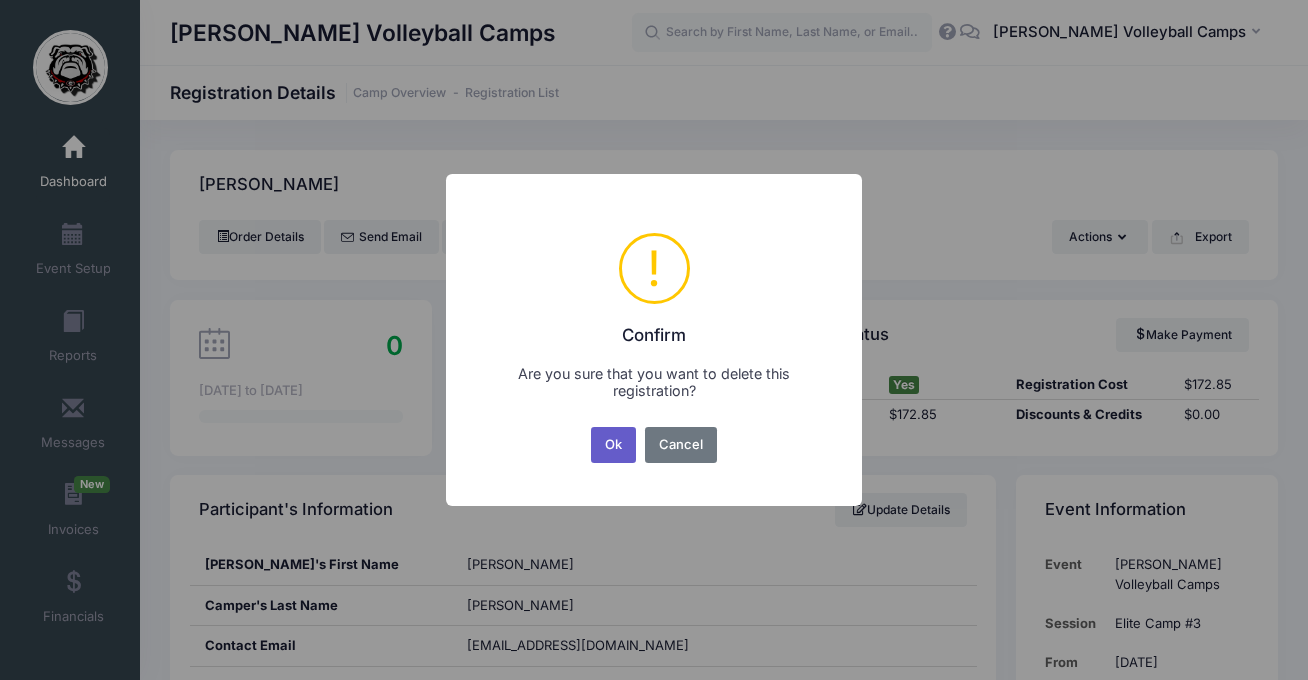 click on "Ok" at bounding box center (614, 445) 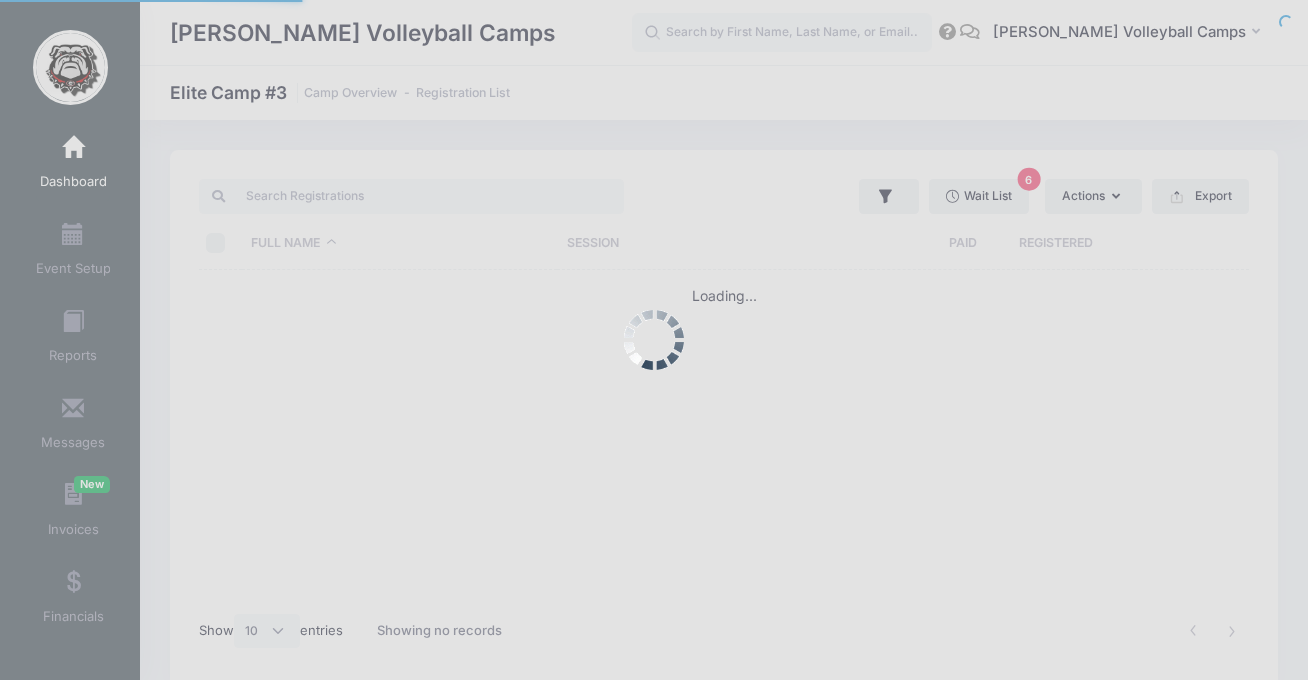 select on "10" 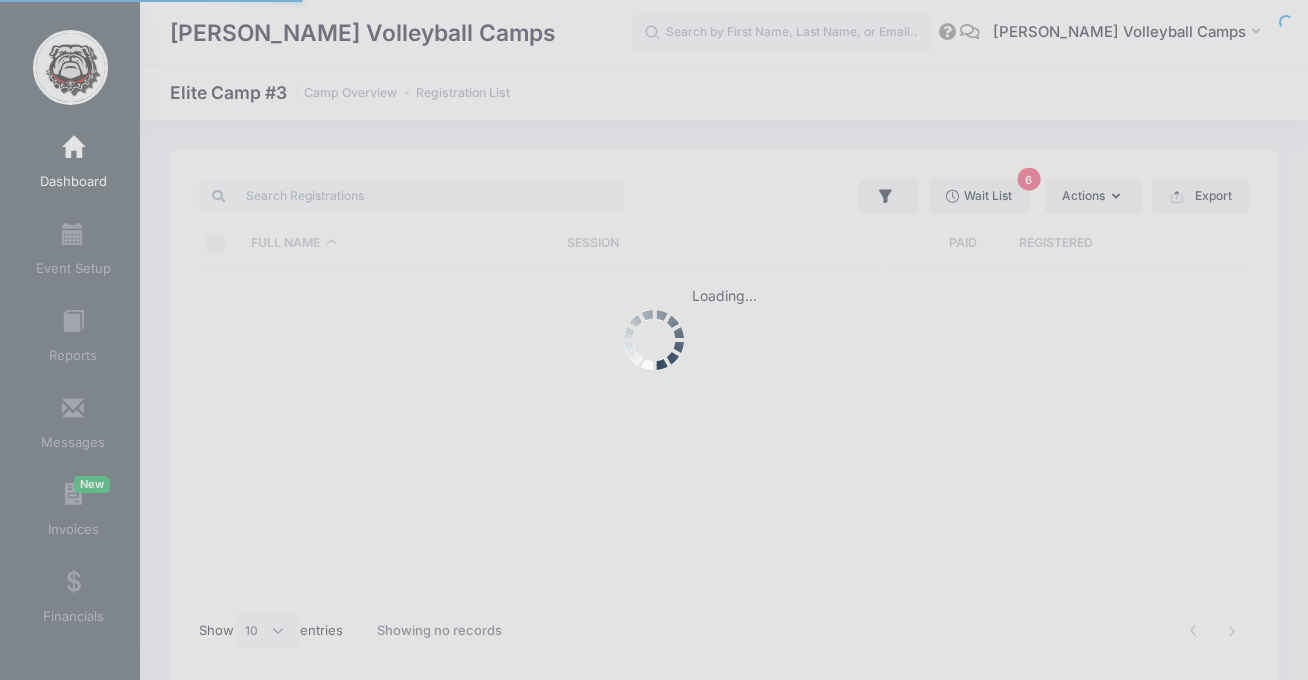 scroll, scrollTop: 0, scrollLeft: 0, axis: both 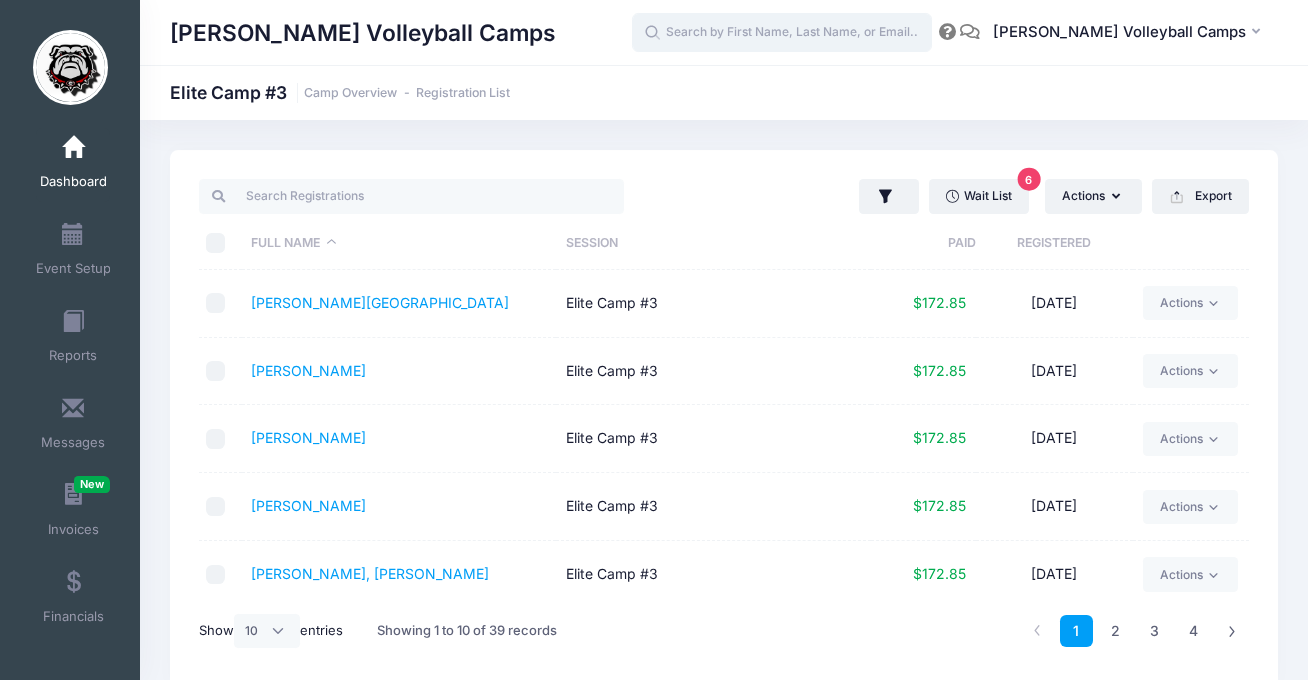 click at bounding box center [782, 33] 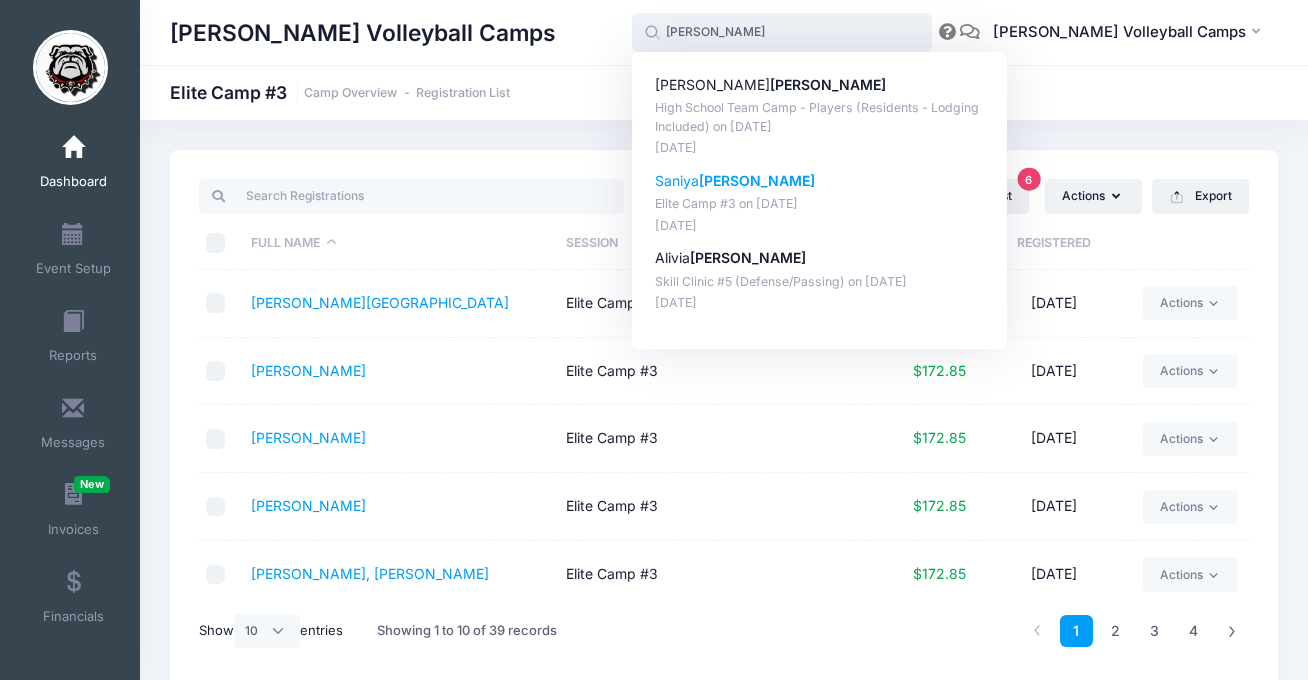 click on "Saniya  Anderson" at bounding box center (820, 181) 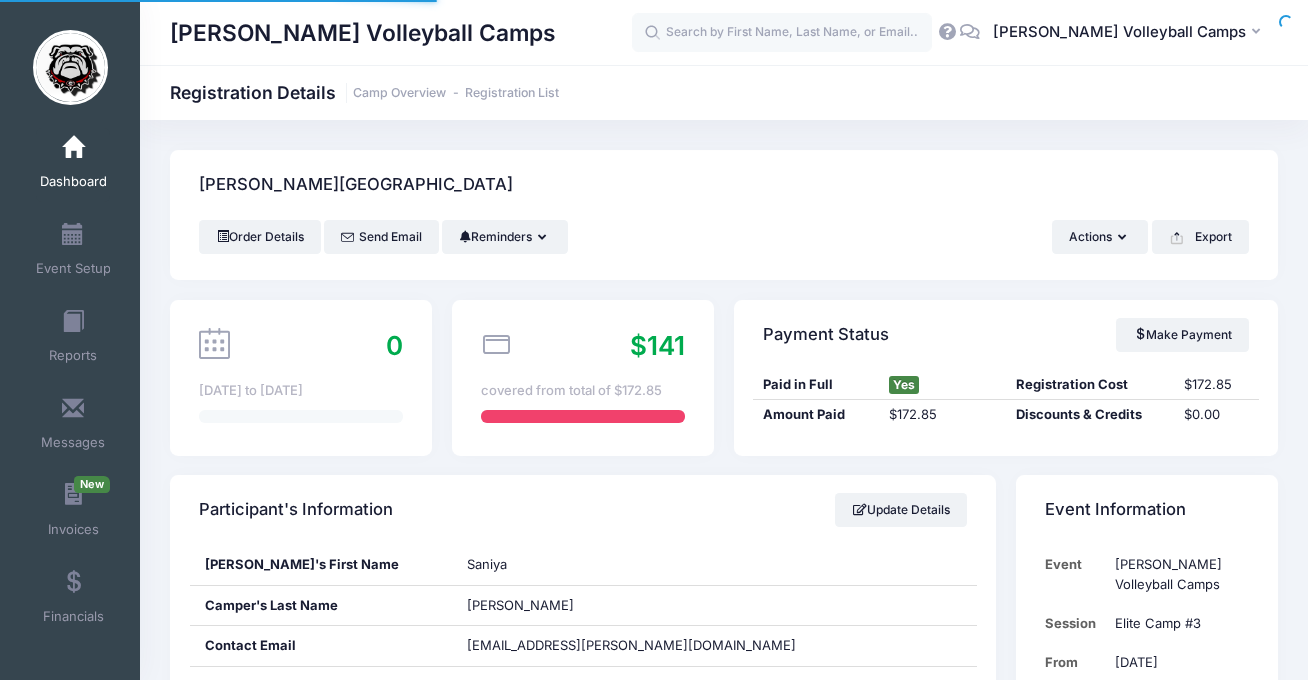 scroll, scrollTop: 1034, scrollLeft: 0, axis: vertical 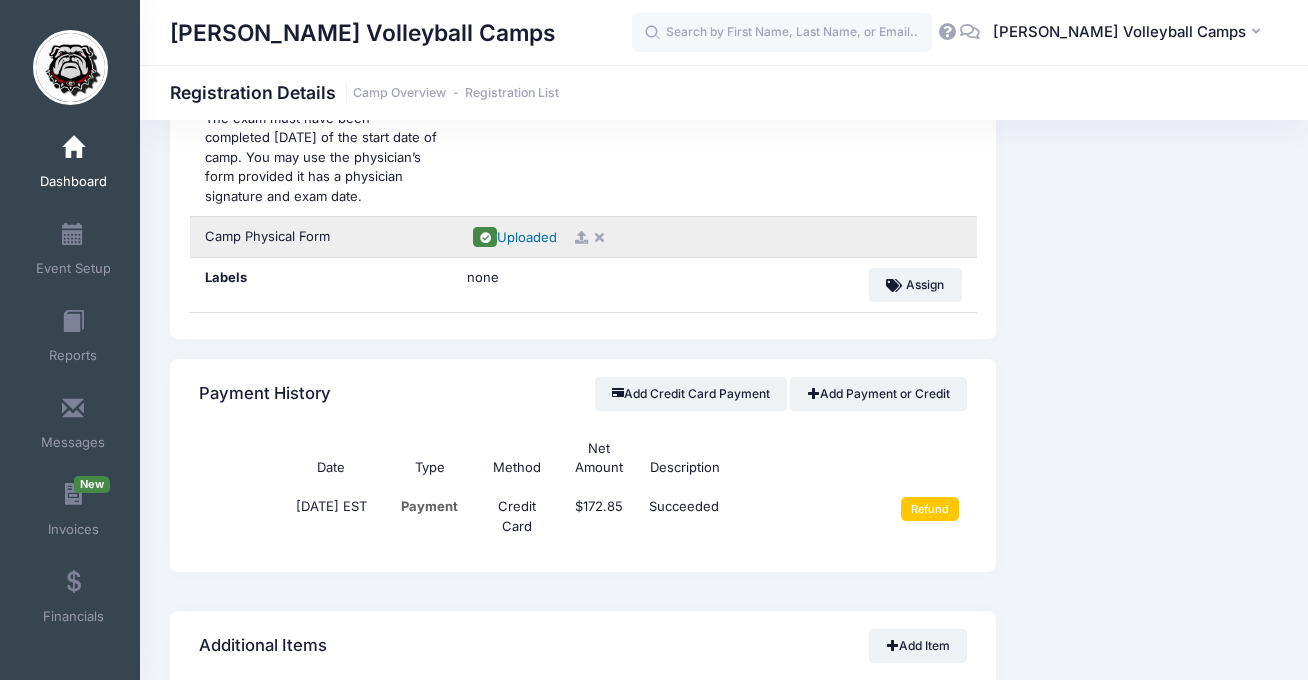 click on "Uploaded" at bounding box center [527, 237] 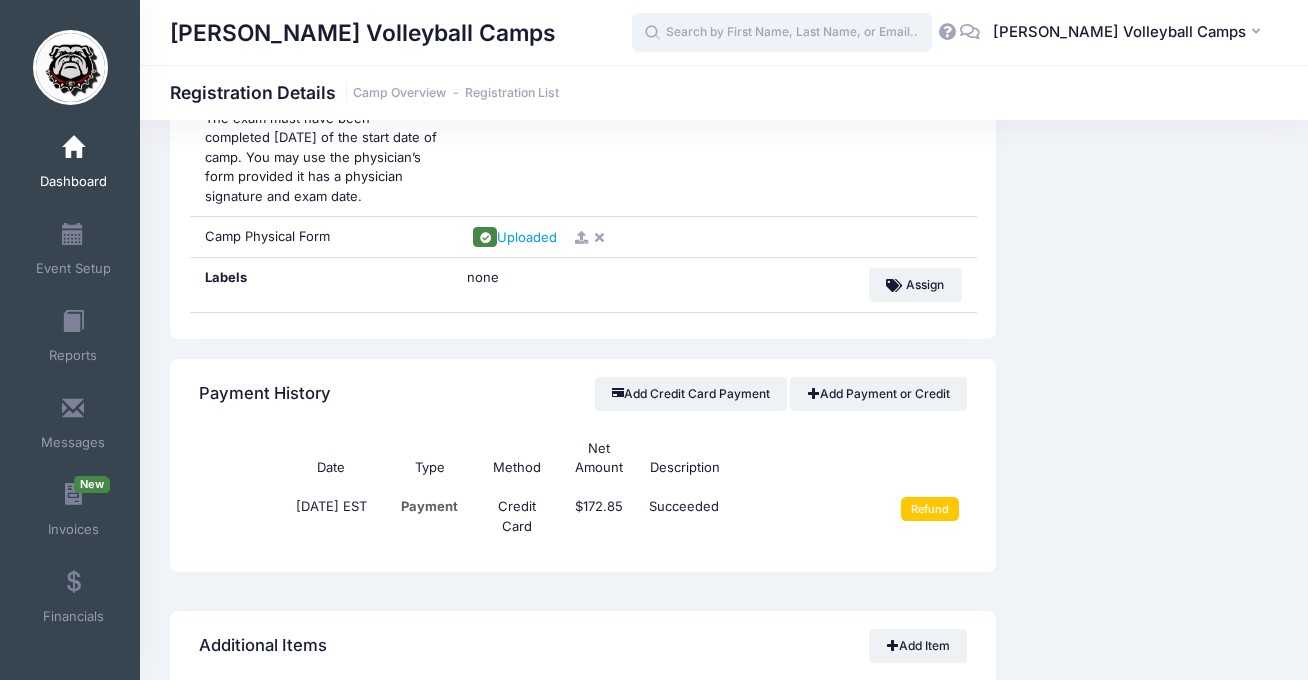 click at bounding box center [782, 33] 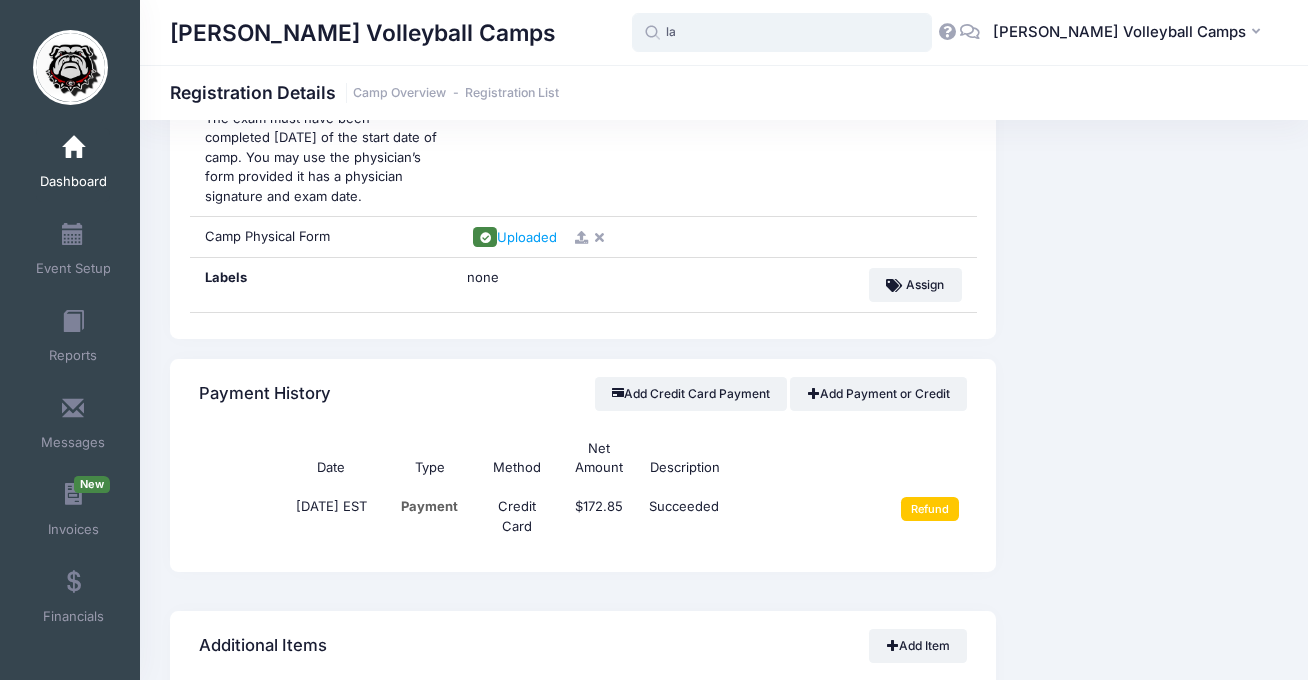 type on "l" 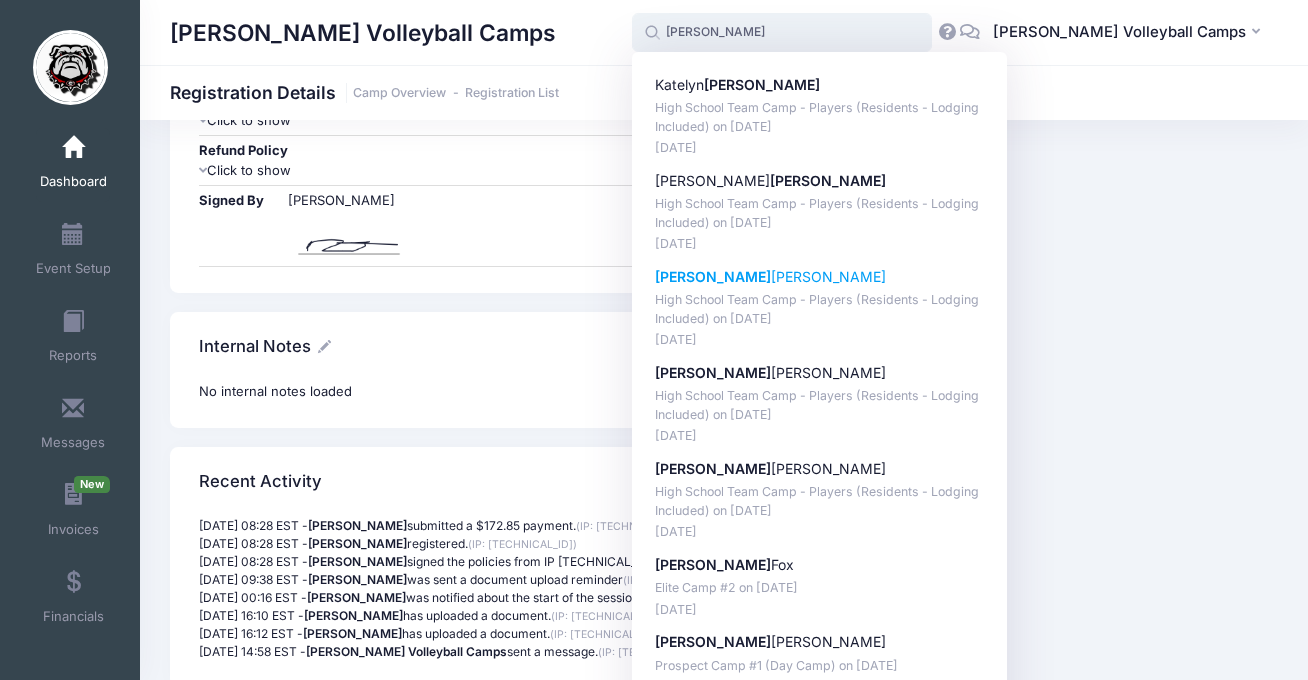 scroll, scrollTop: 4122, scrollLeft: 0, axis: vertical 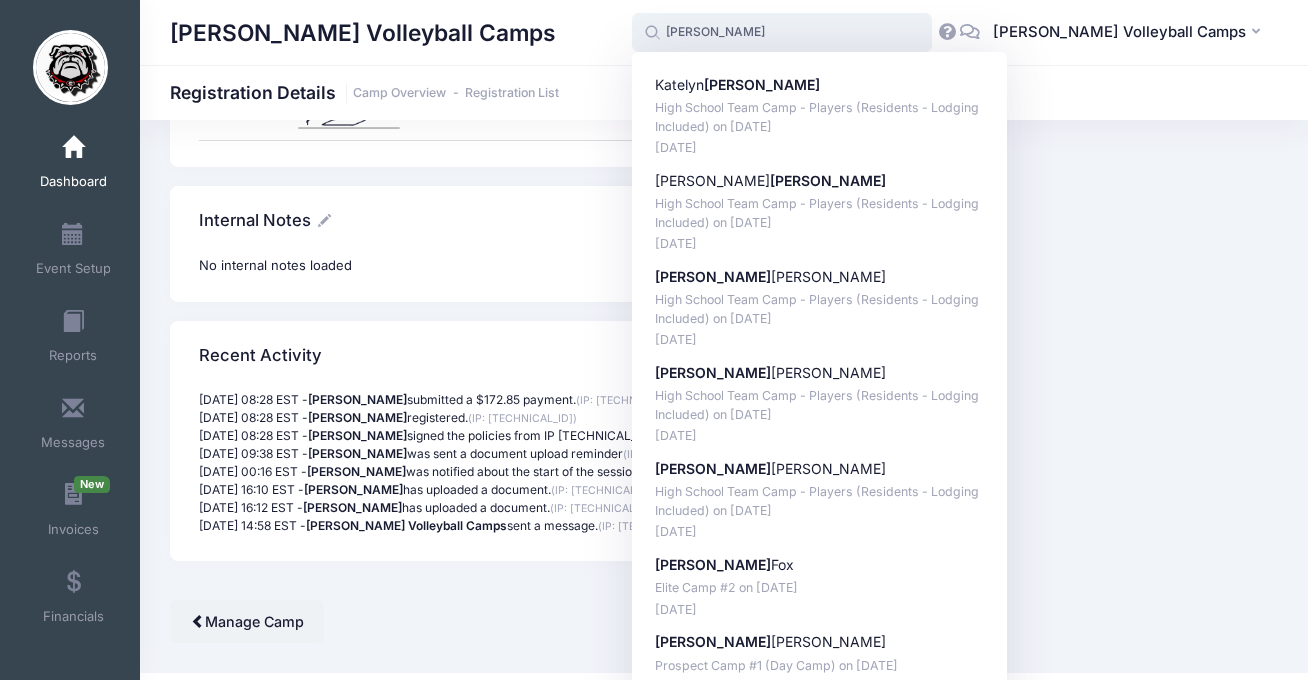 click on "bailey" at bounding box center (782, 33) 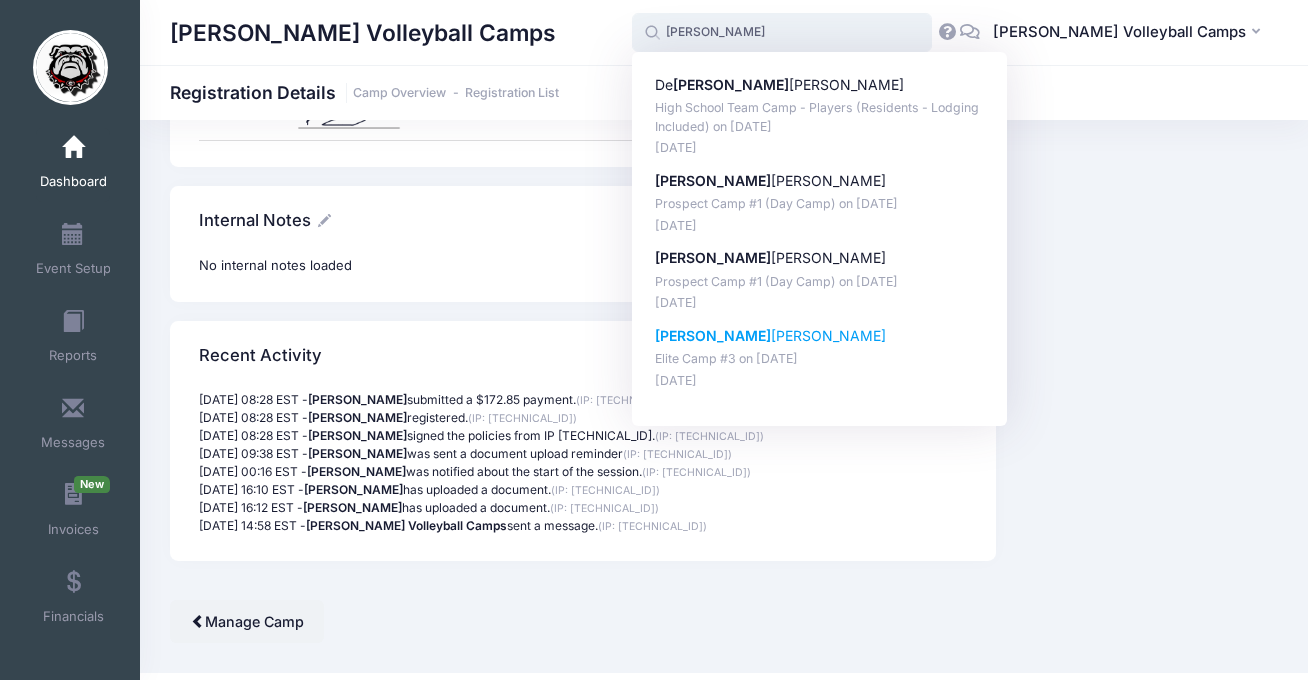 click on "Lila  Bailey" at bounding box center (820, 336) 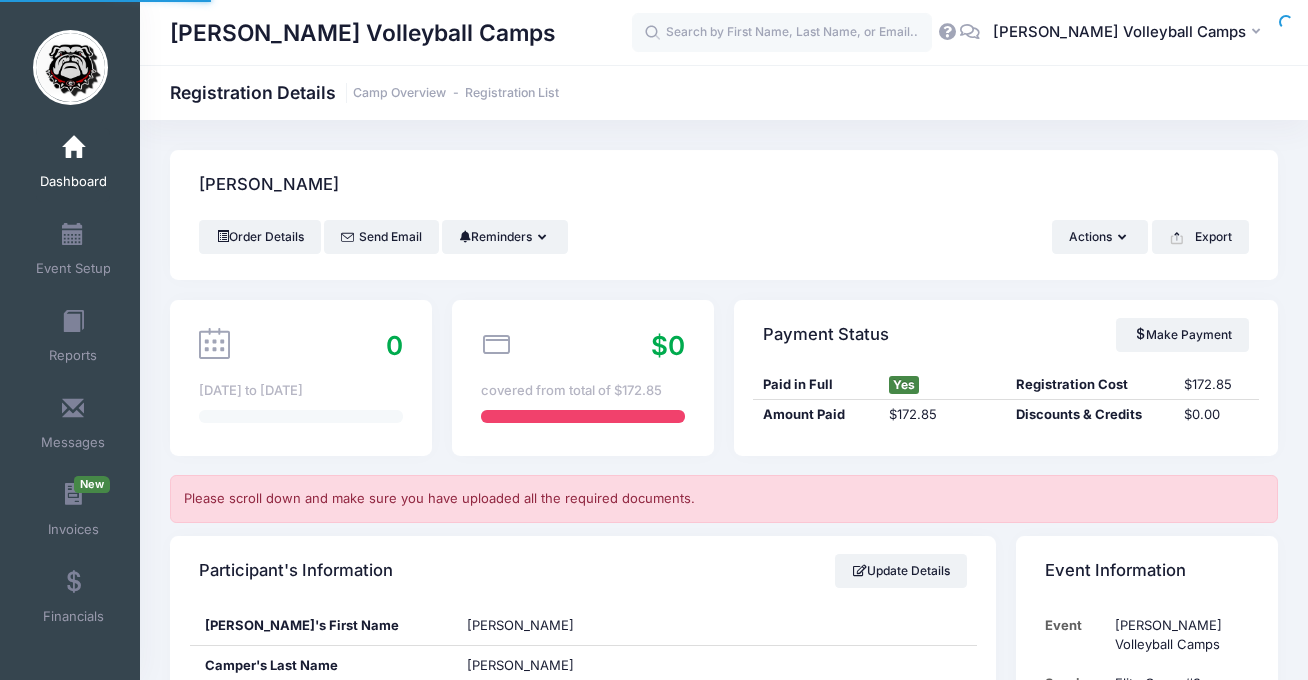 scroll, scrollTop: 352, scrollLeft: 0, axis: vertical 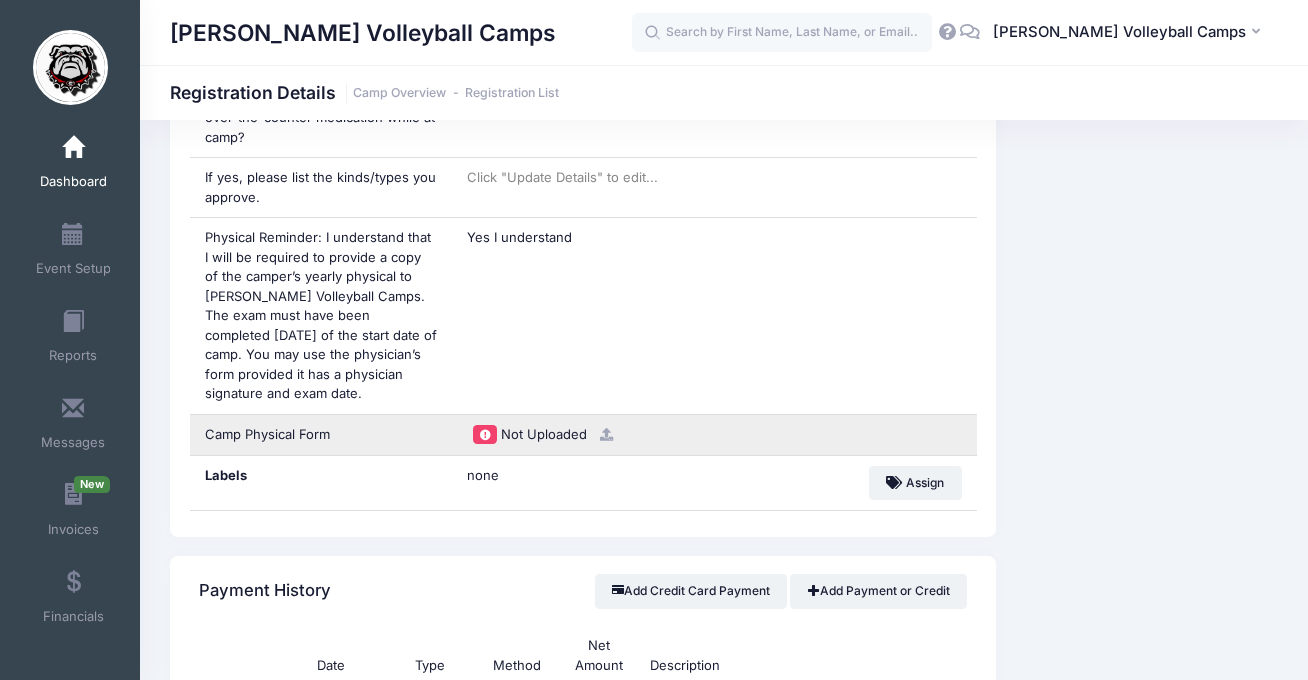 click at bounding box center [606, 434] 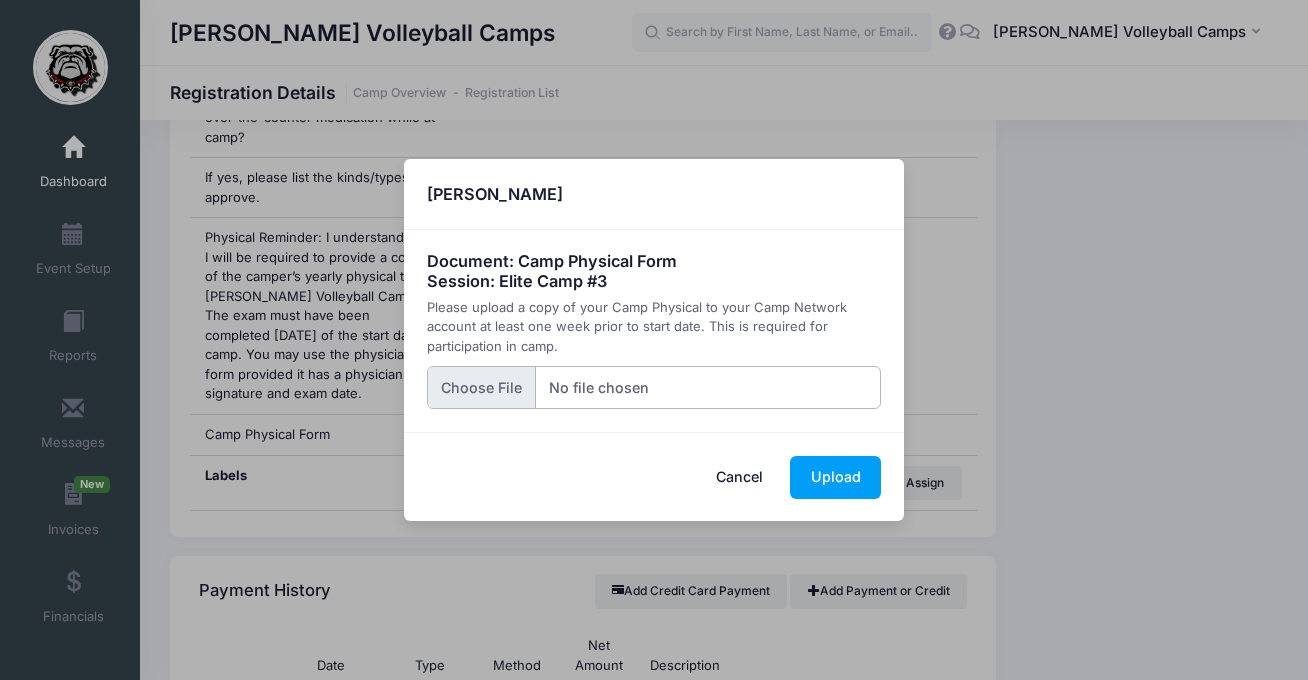 click at bounding box center (654, 387) 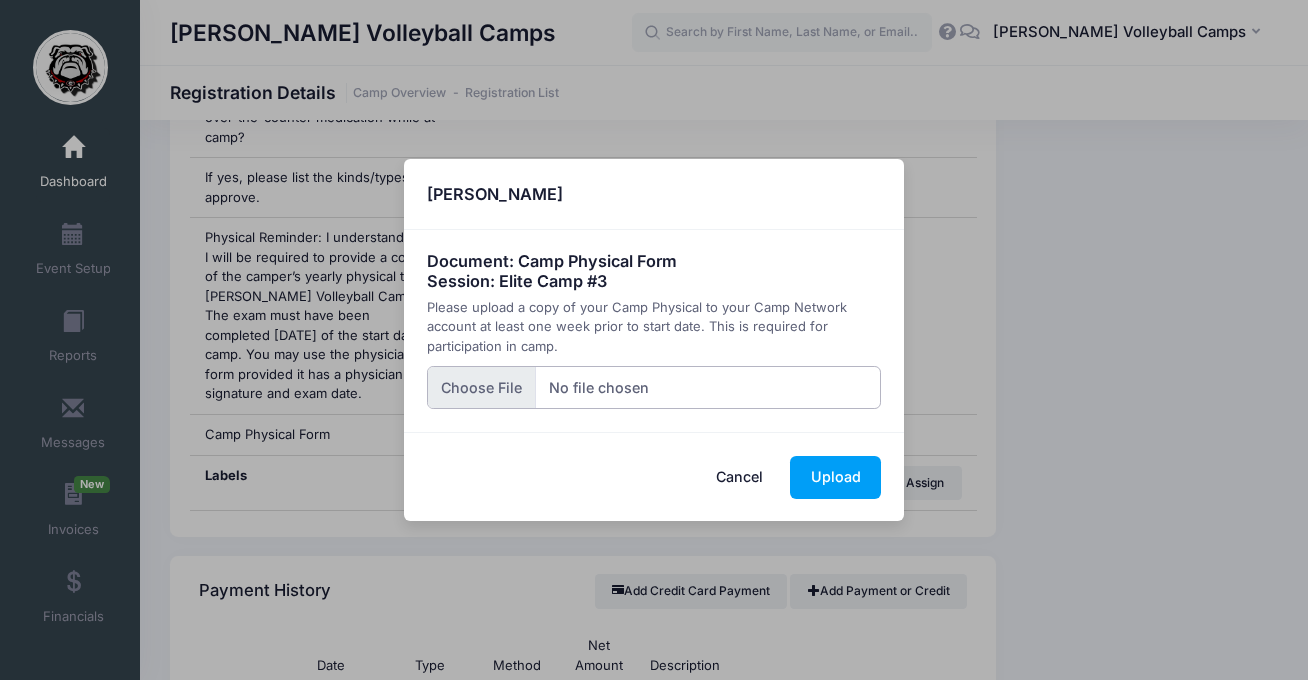 type on "C:\fakepath\IMG_7486.JPEG" 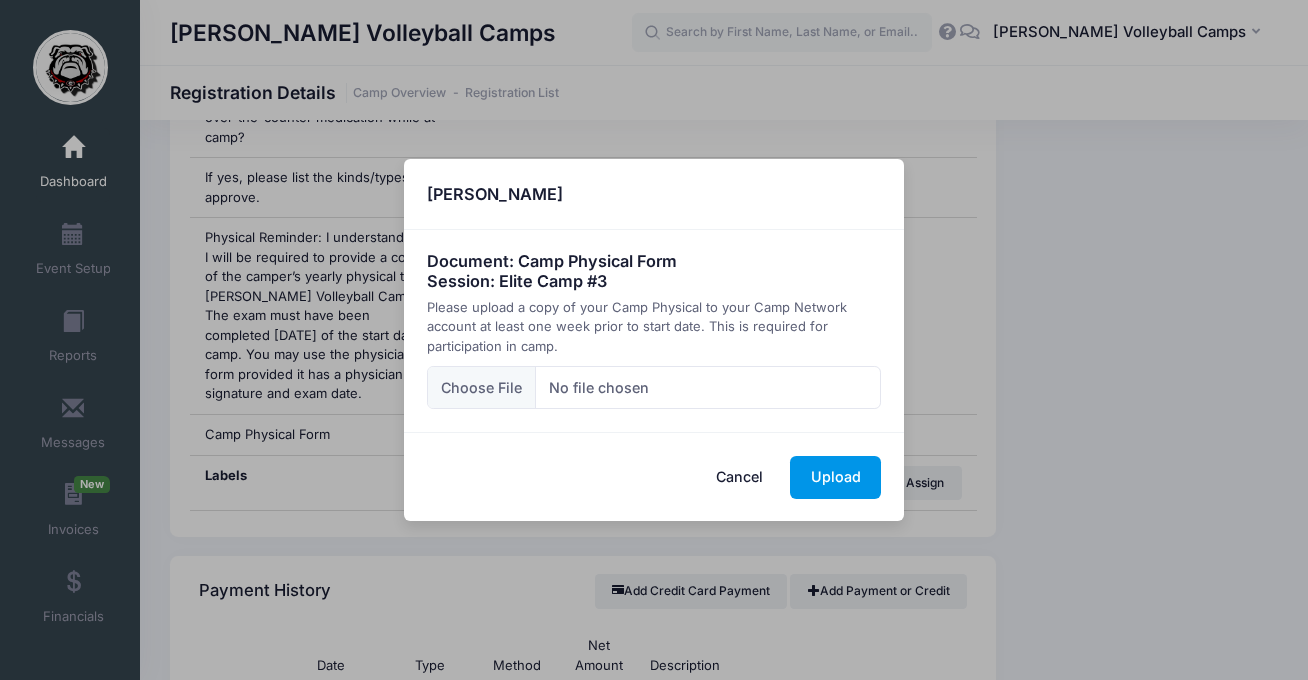 click on "Upload" at bounding box center [835, 477] 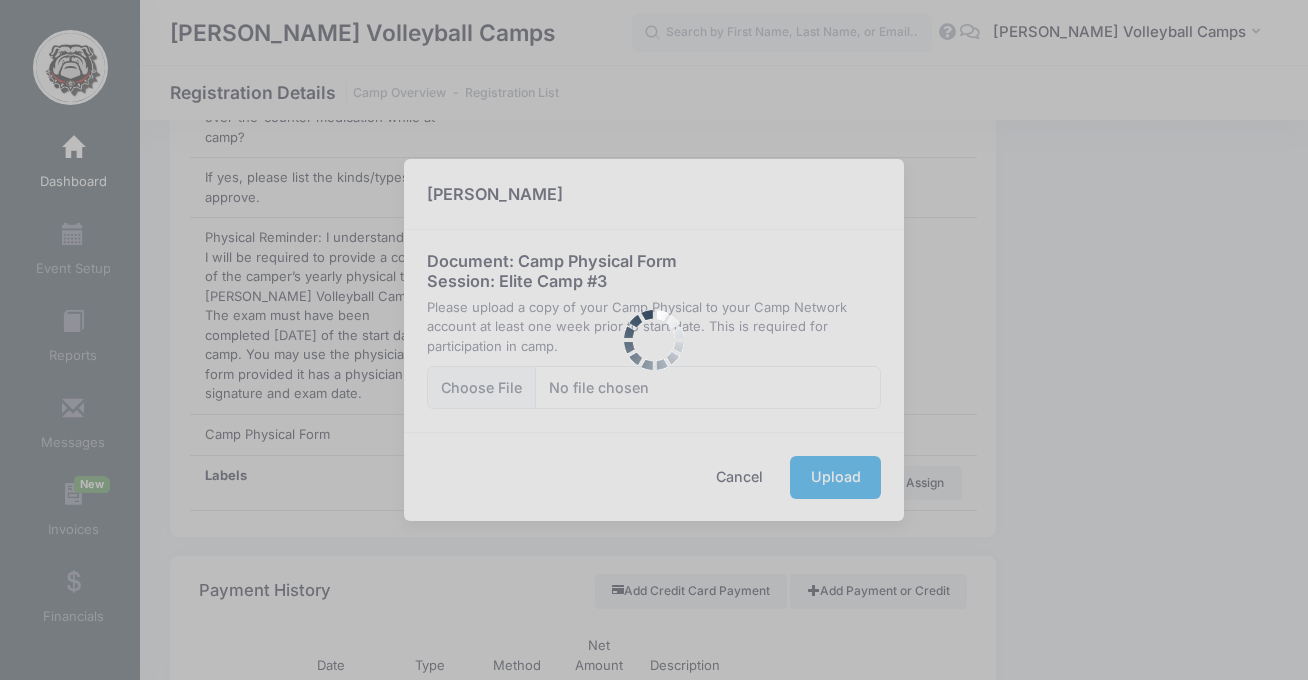 scroll, scrollTop: 0, scrollLeft: 0, axis: both 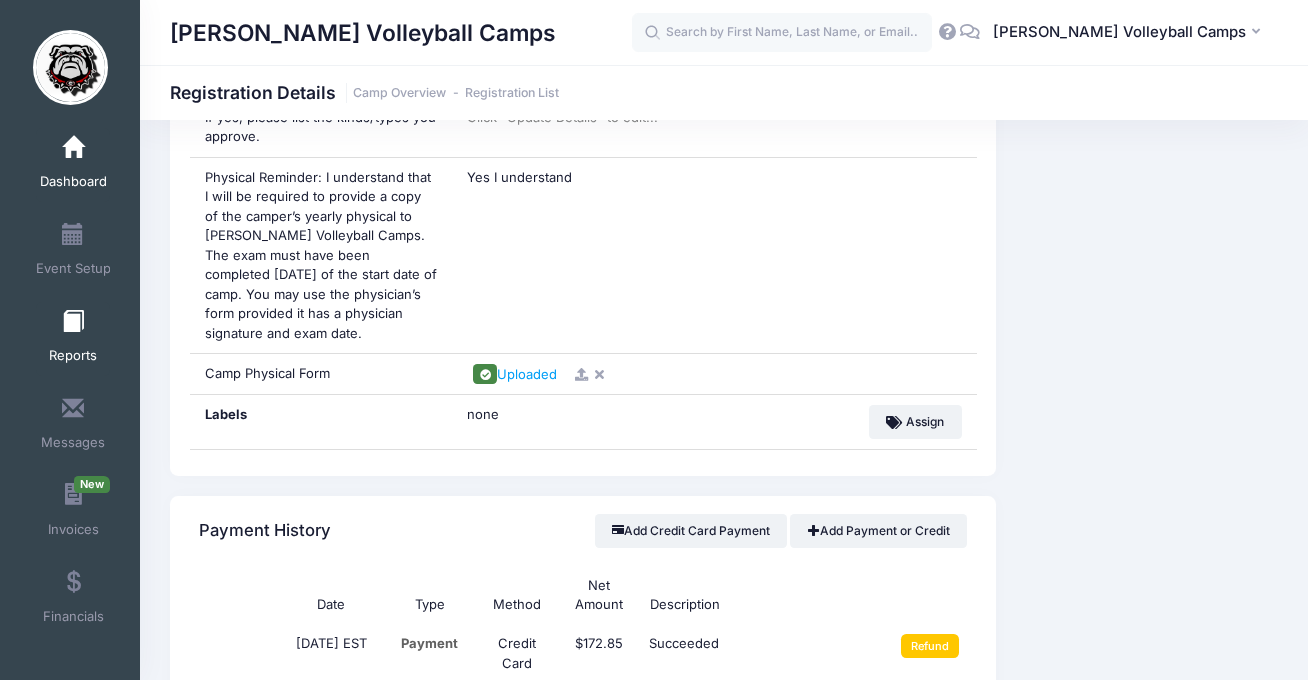 click at bounding box center (73, 322) 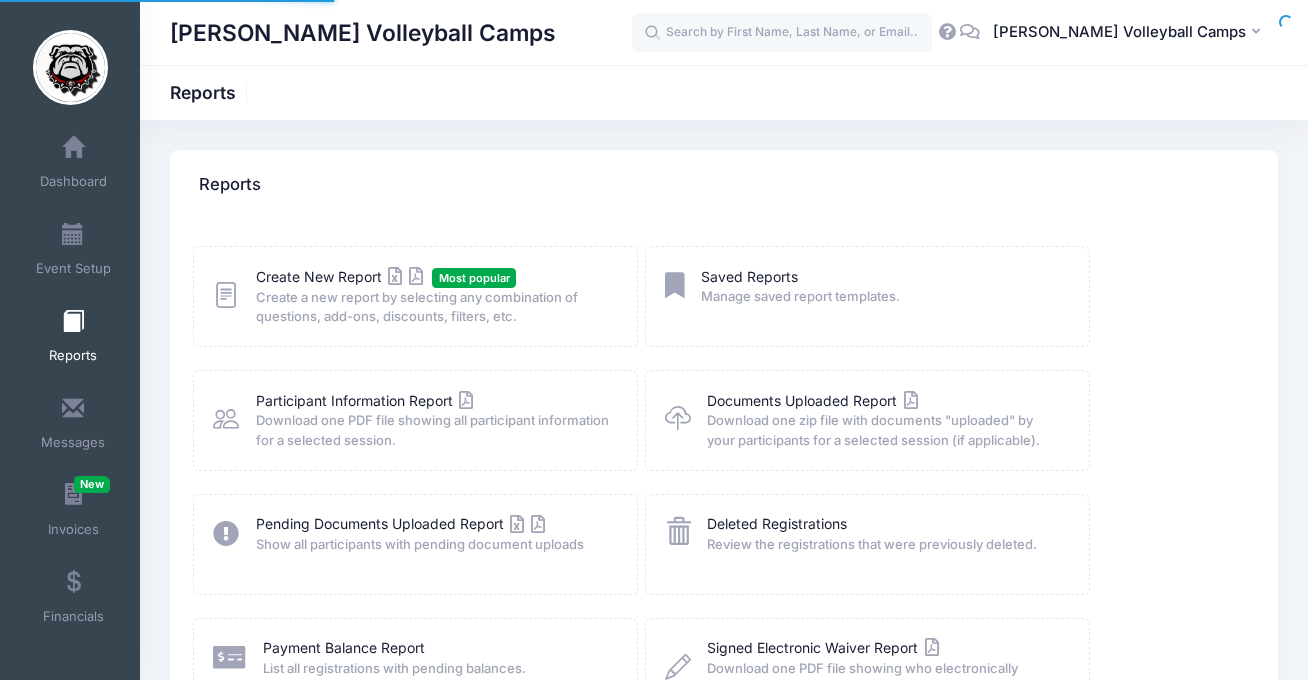 scroll, scrollTop: 0, scrollLeft: 0, axis: both 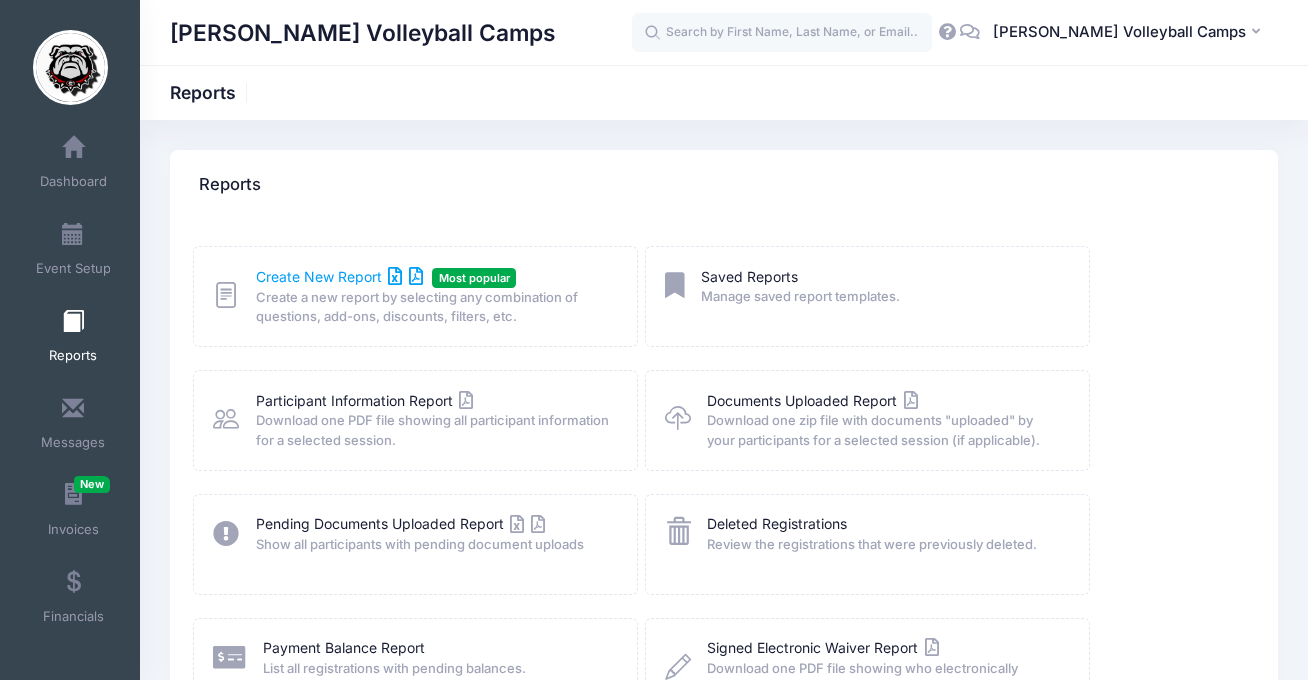click on "Create New Report" at bounding box center (339, 276) 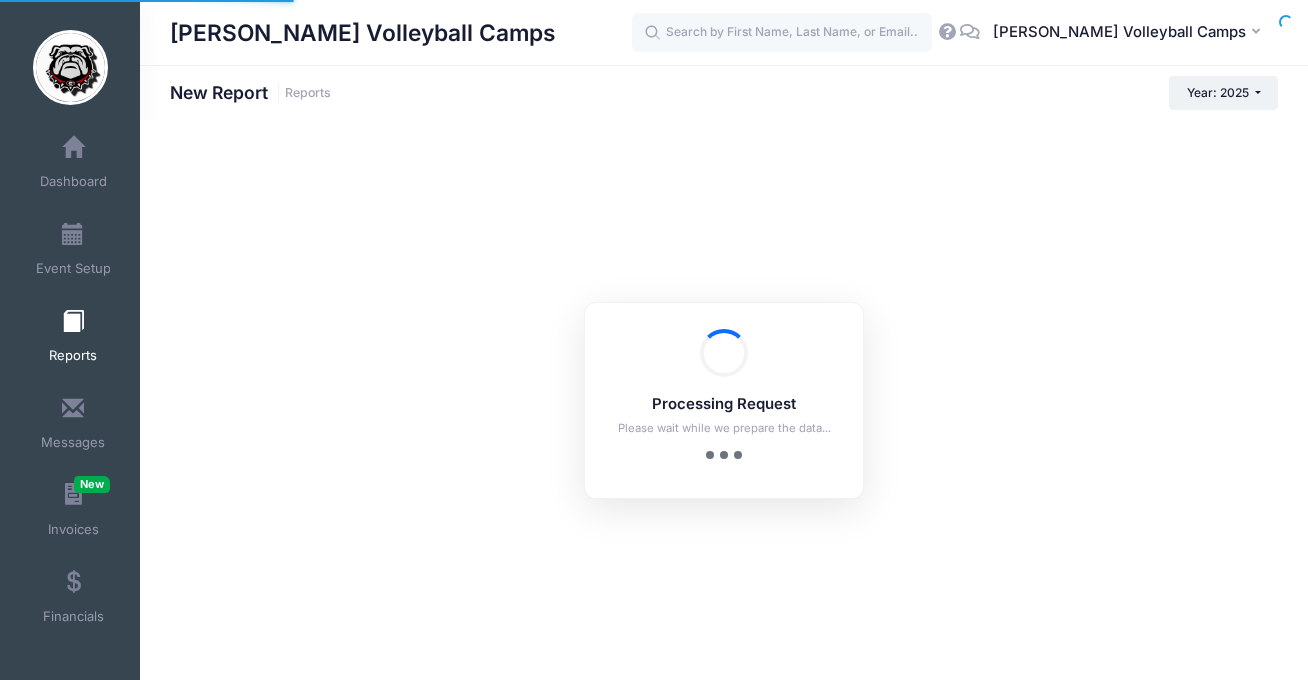 scroll, scrollTop: 0, scrollLeft: 0, axis: both 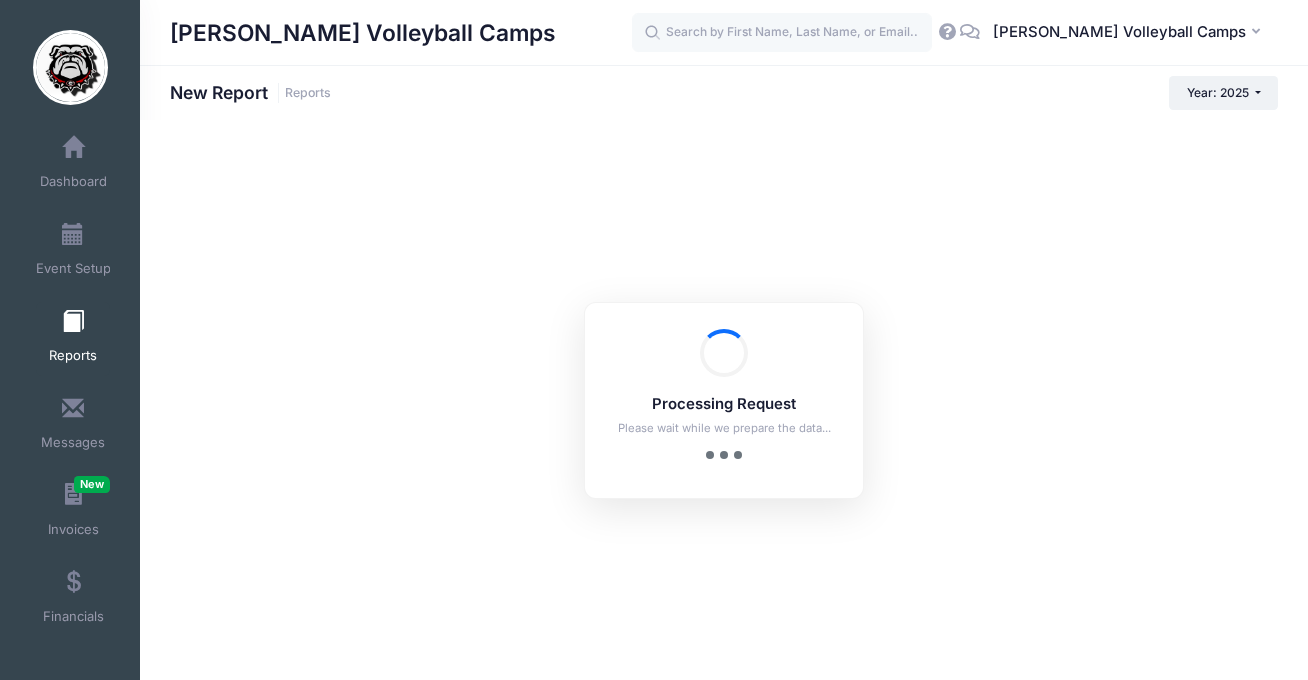 checkbox on "true" 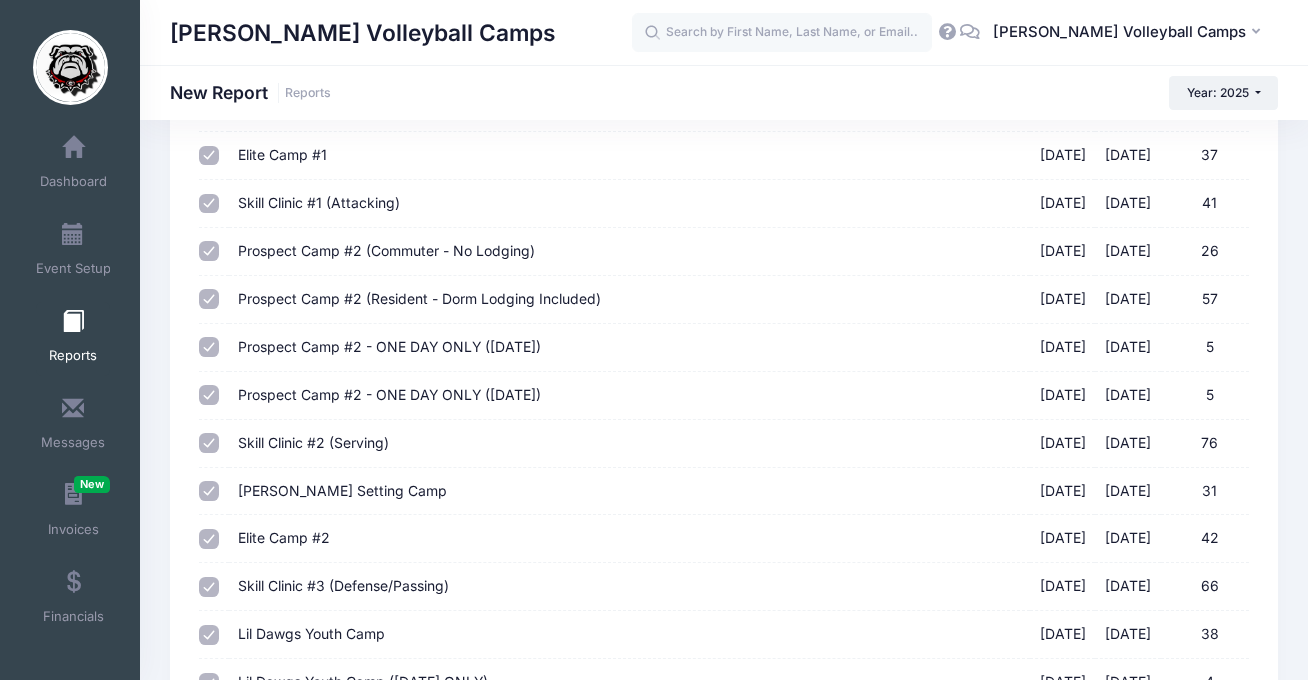 scroll, scrollTop: 871, scrollLeft: 0, axis: vertical 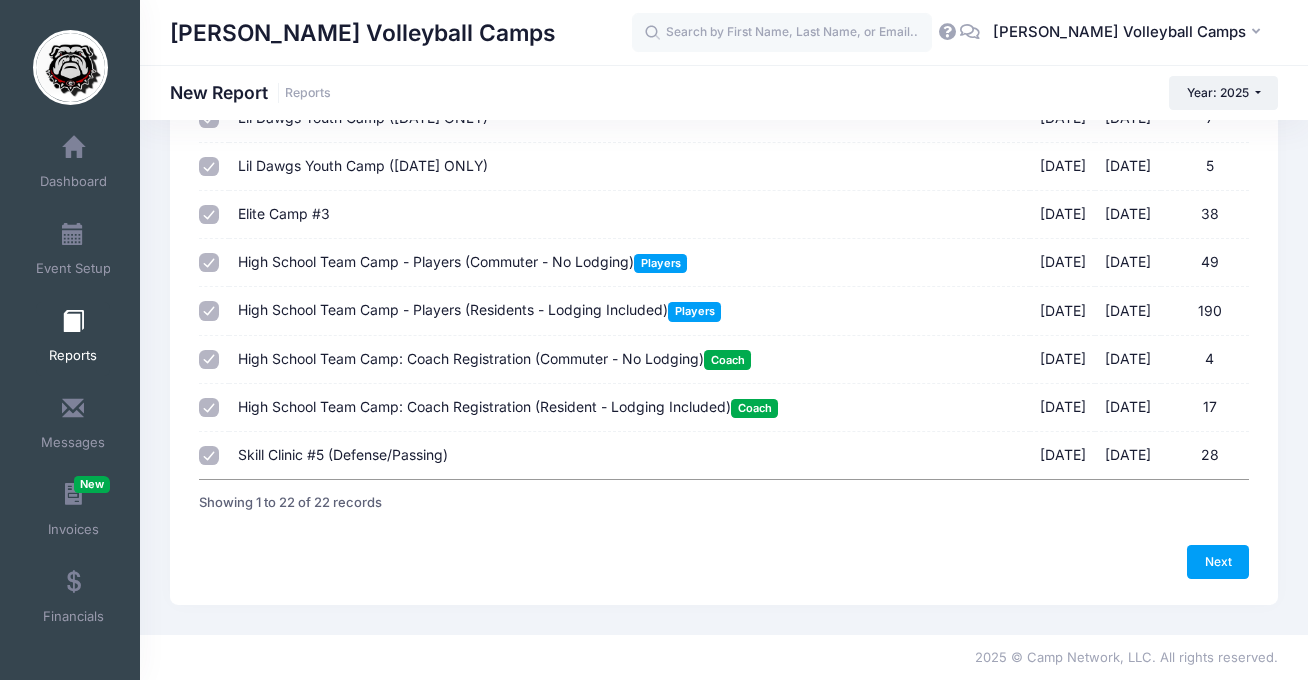 click on "High School Team Camp - Players (Commuter - No Lodging)  Players" at bounding box center [462, 261] 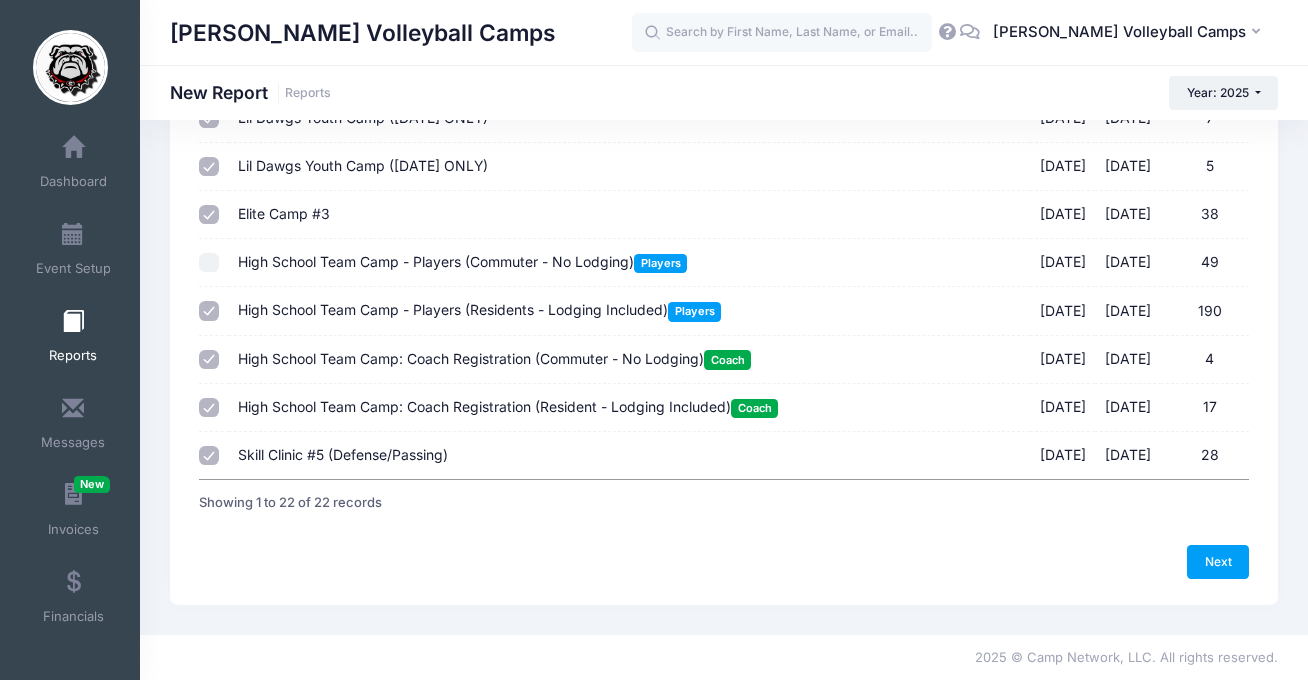click on "High School Team Camp - Players (Residents - Lodging Included)  Players 07/18/2025 - 07/20/2025  190" at bounding box center [629, 311] 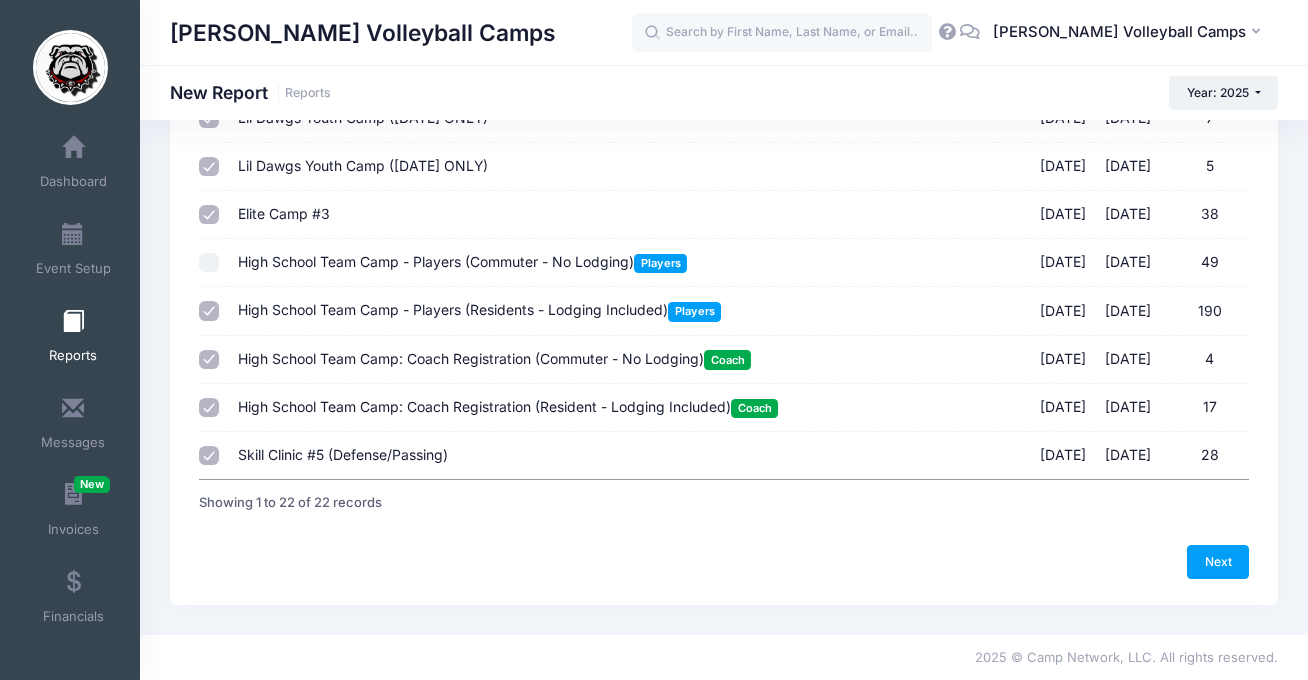 click on "High School Team Camp - Players (Residents - Lodging Included)  Players" at bounding box center (479, 309) 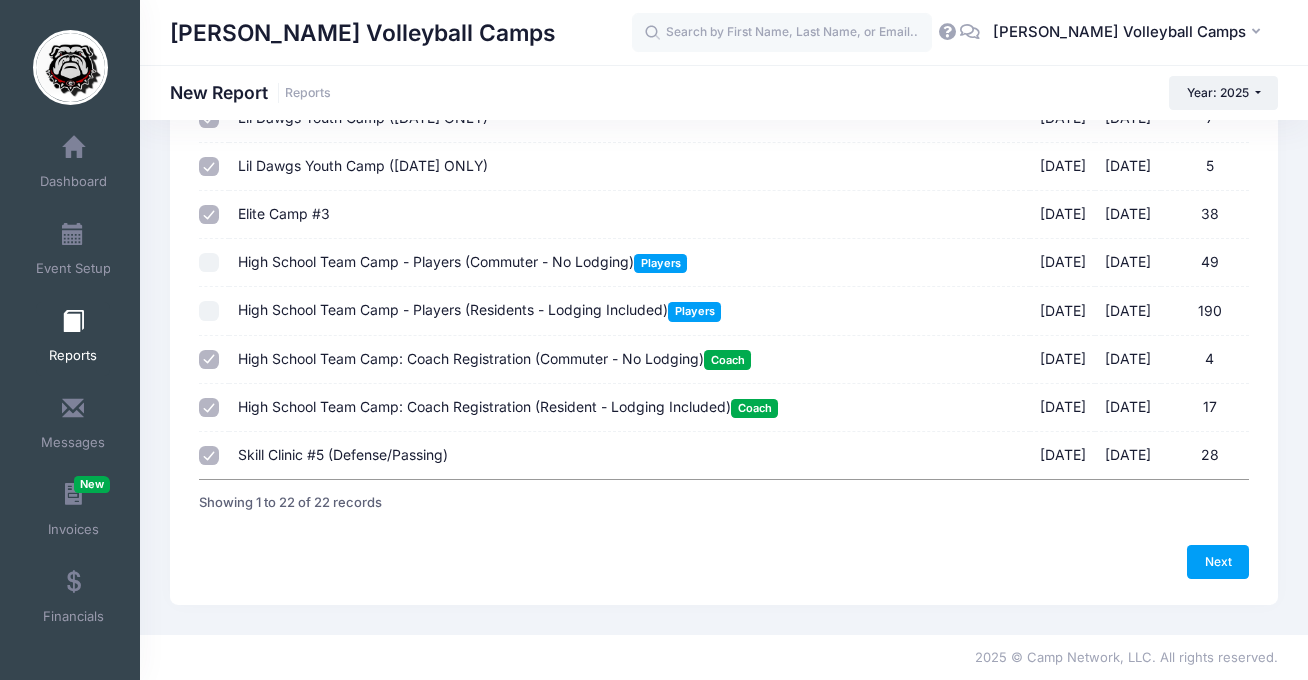 click on "High School Team Camp: Coach Registration (Commuter - No Lodging)  Coach" at bounding box center (494, 358) 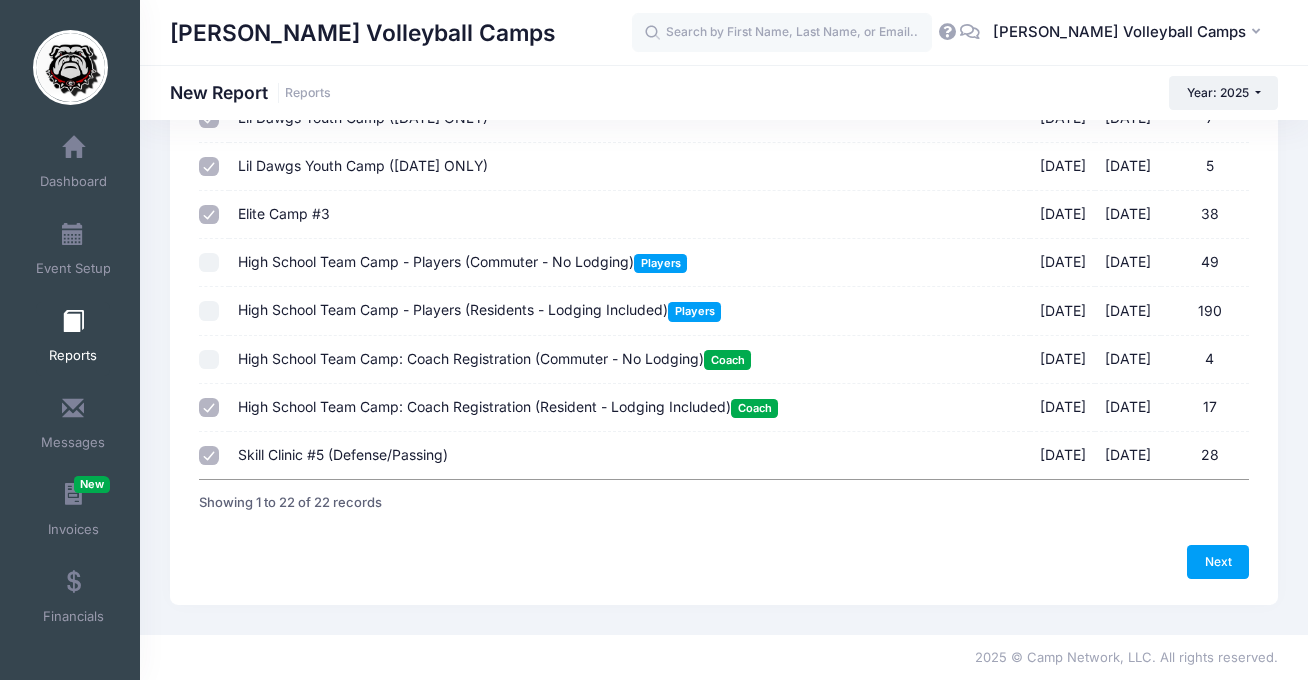 click on "High School Team Camp: Coach Registration (Resident - Lodging Included)  Coach" at bounding box center (508, 406) 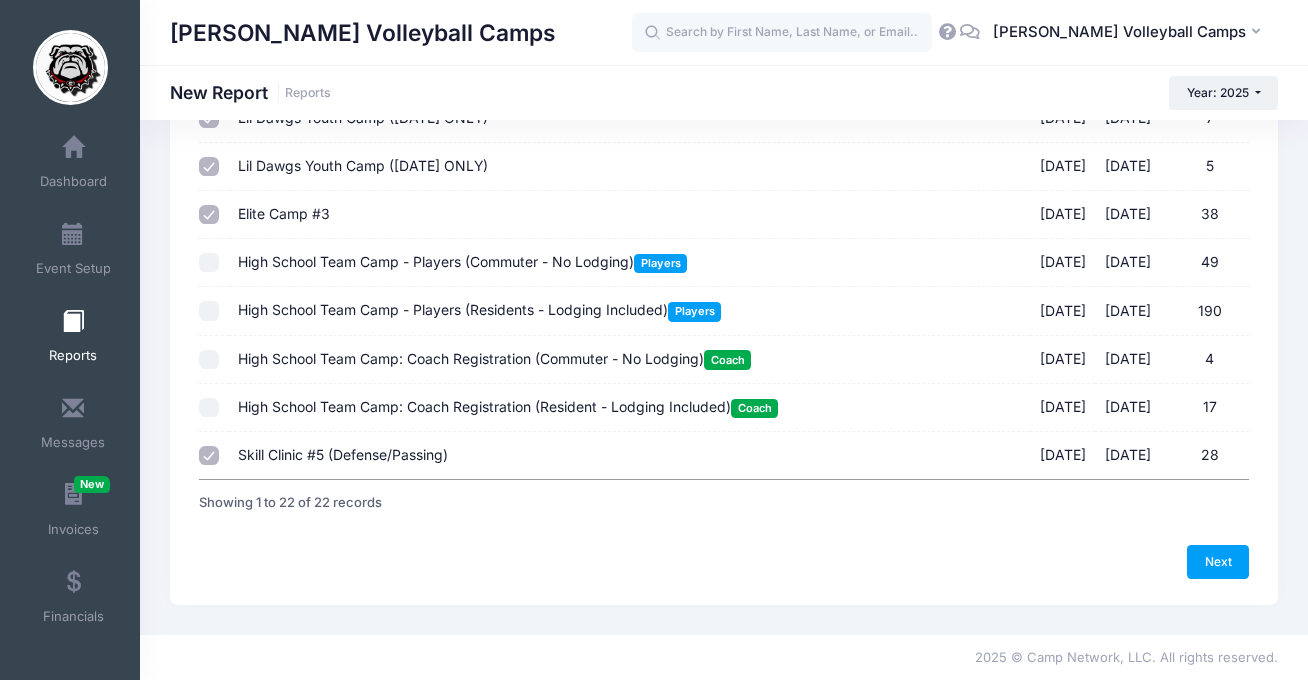 click on "Skill Clinic #5 (Defense/Passing)" at bounding box center [343, 454] 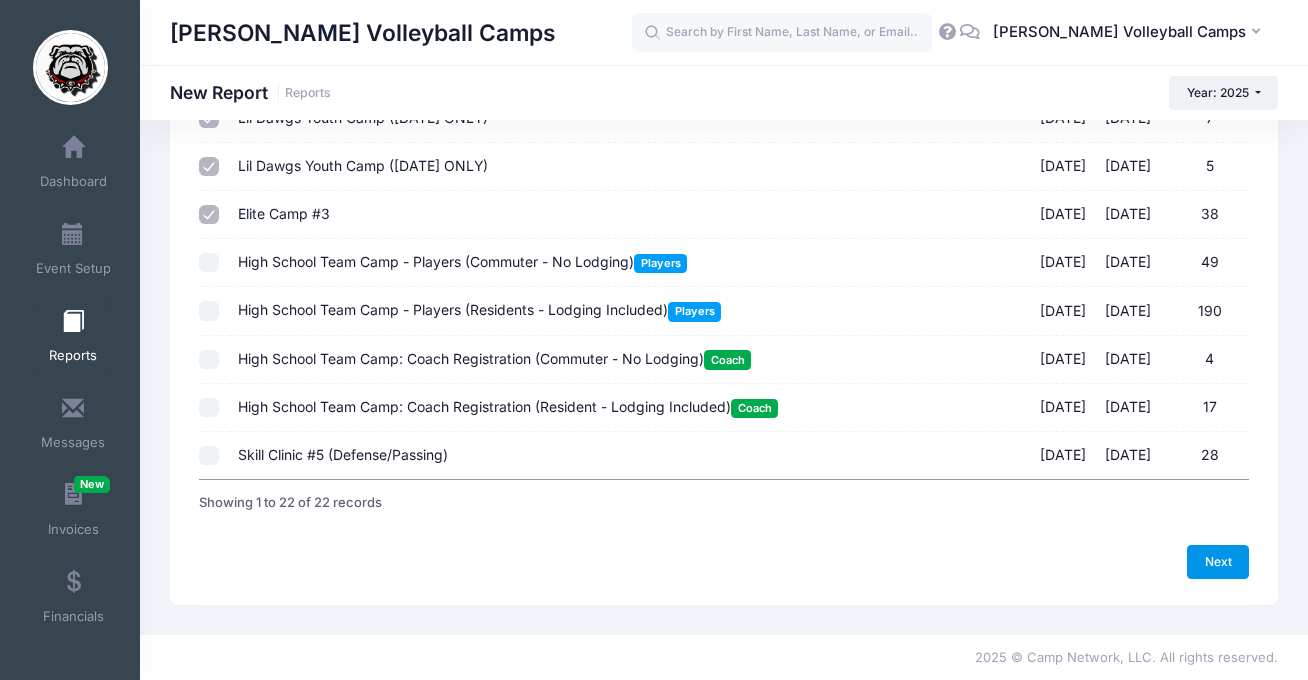 click on "Next" at bounding box center (1218, 562) 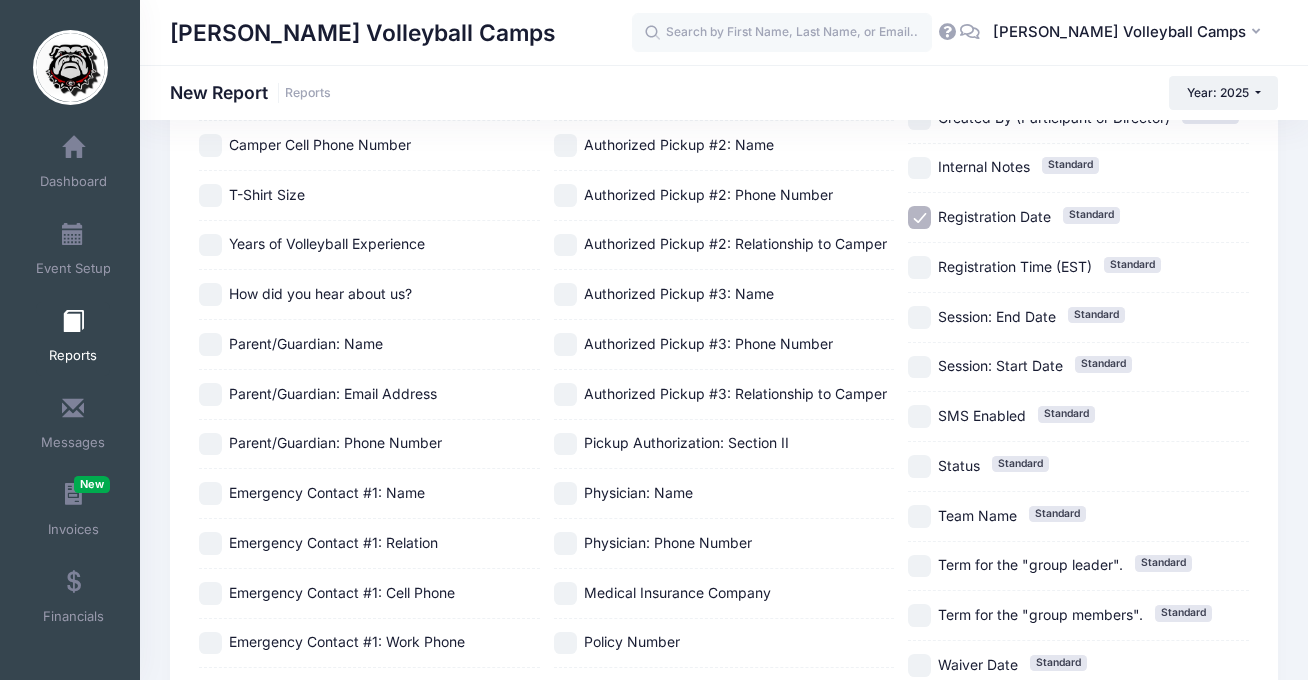 scroll, scrollTop: 993, scrollLeft: 0, axis: vertical 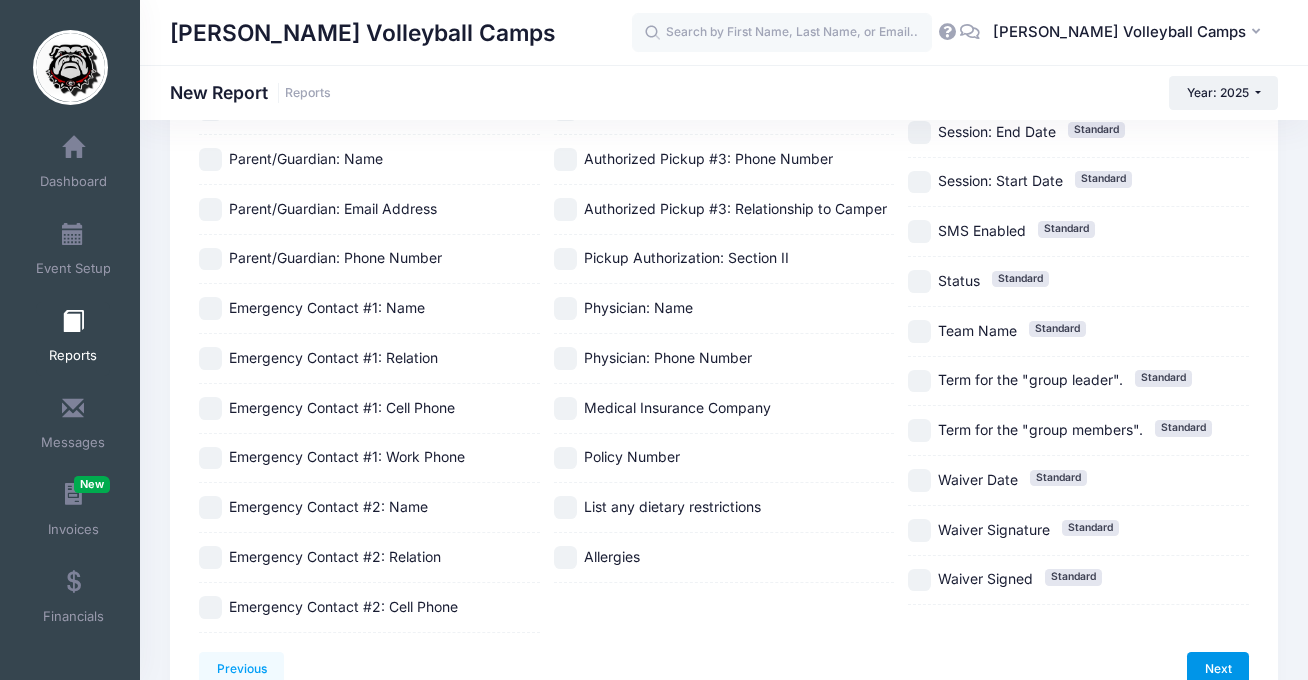 click on "Next" at bounding box center [1218, 669] 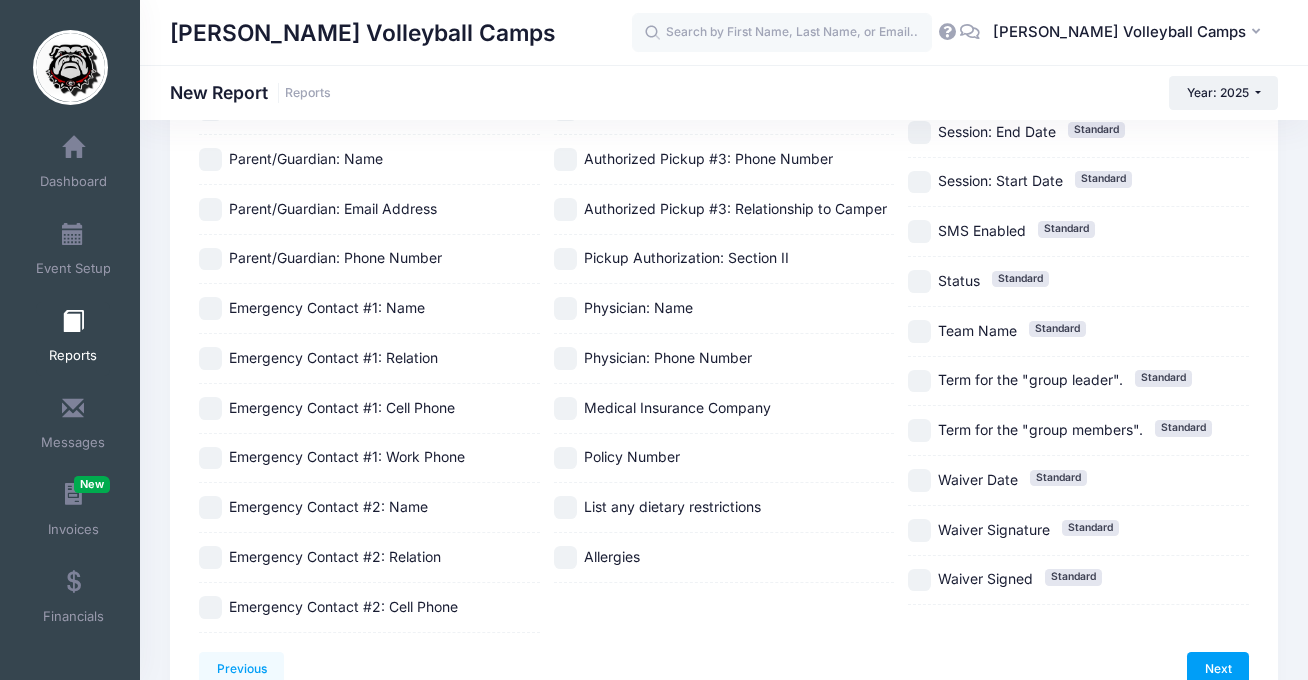 scroll, scrollTop: 0, scrollLeft: 0, axis: both 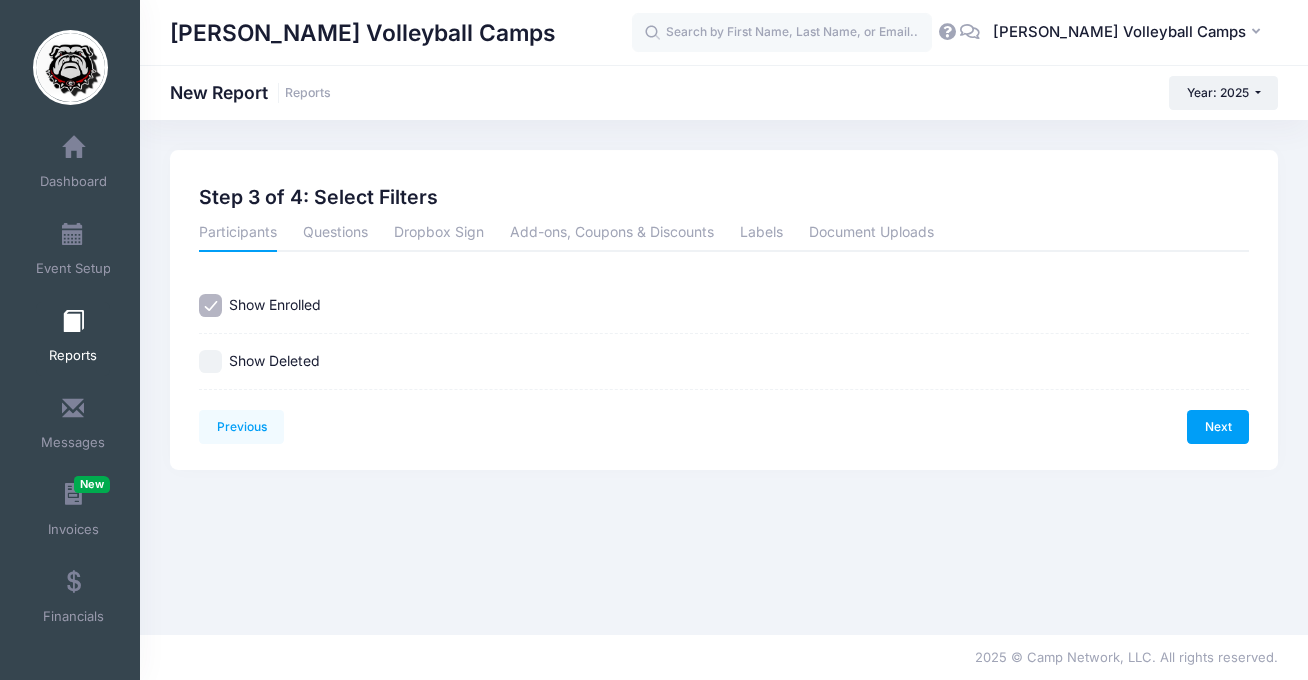 click on "Participants
Questions
Dropbox Sign
Add-ons, Coupons & Discounts
Labels
Document Uploads
Others
Participants Participants
Questions
Dropbox Sign
Add-ons, Coupons & Discounts
Labels
Document Uploads
Others
No items available
2LAFAYETTECOACH2025 (-$214.93)
Additional Coach Registration ($110.00)
Additional Coach Registration ($110.00): Notes" at bounding box center (724, 303) 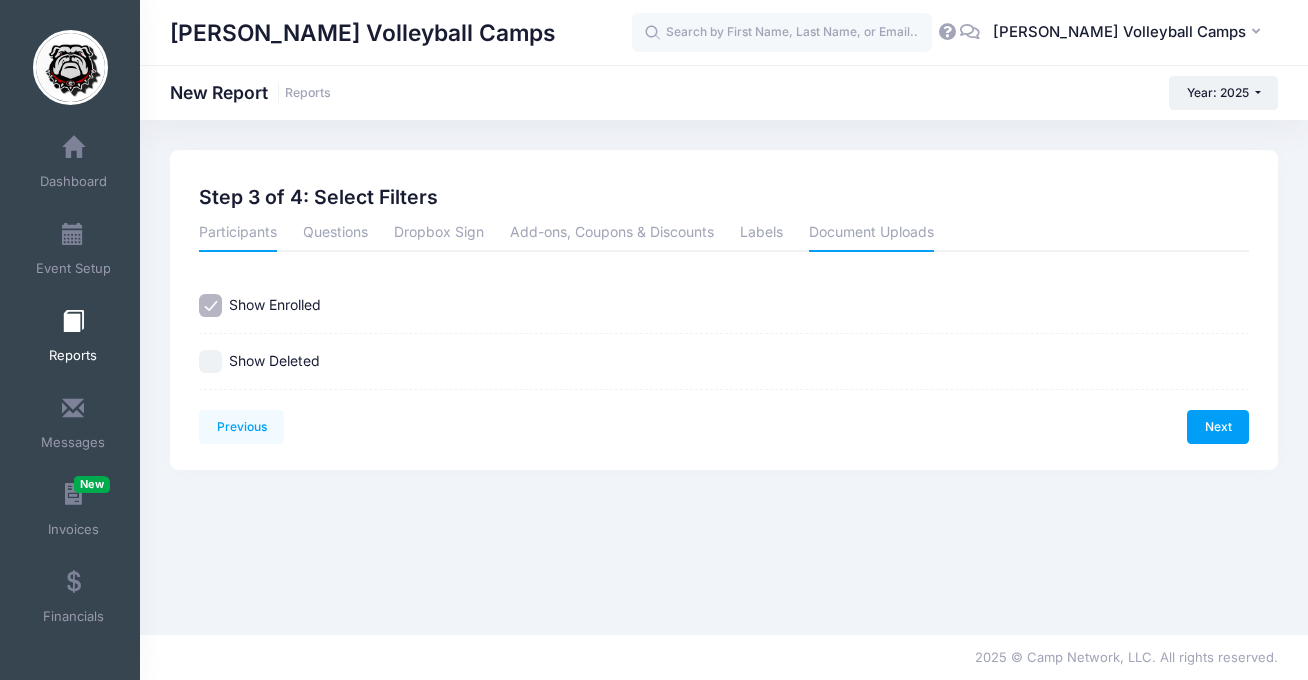 click on "Document Uploads" at bounding box center (871, 234) 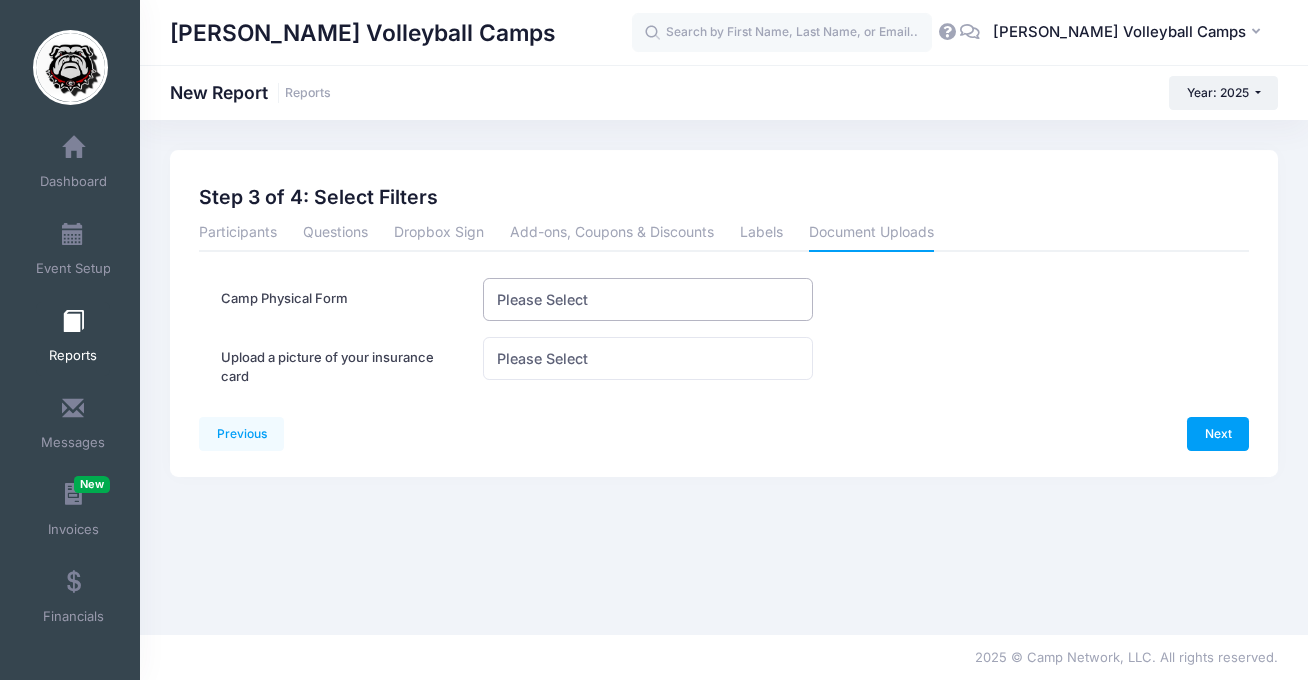 click on "Please Select" at bounding box center [542, 299] 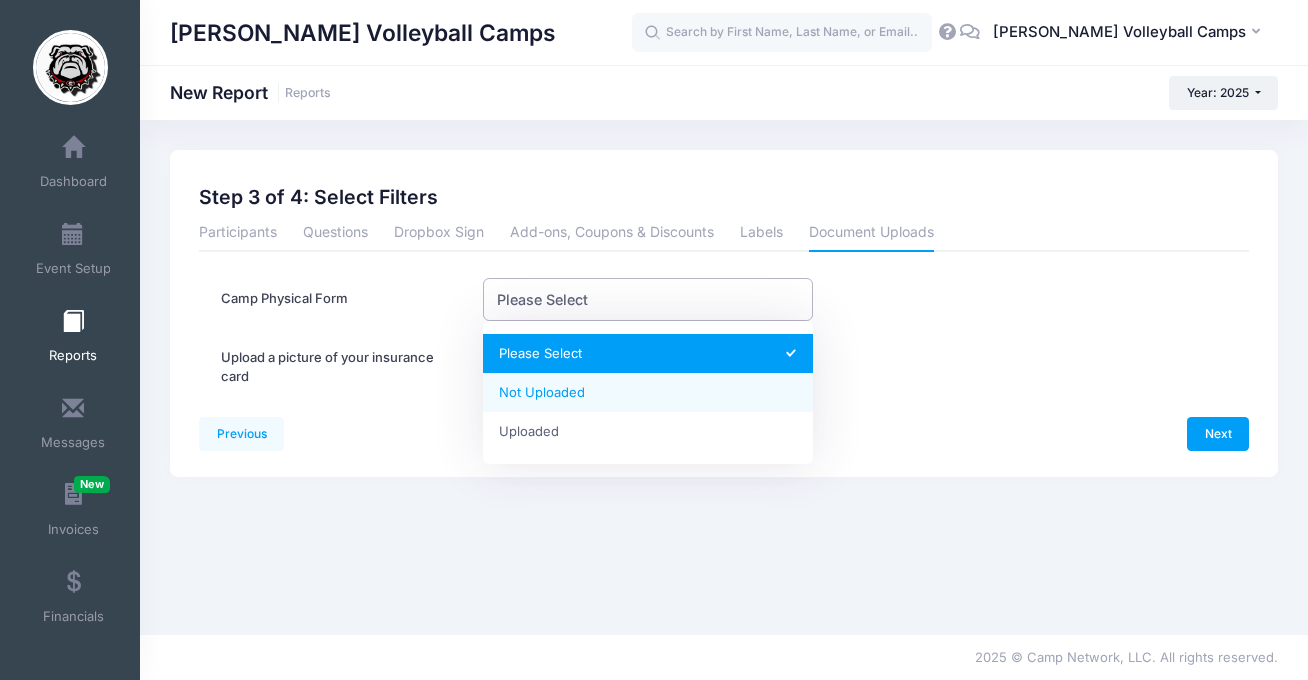 select on "Not Uploaded" 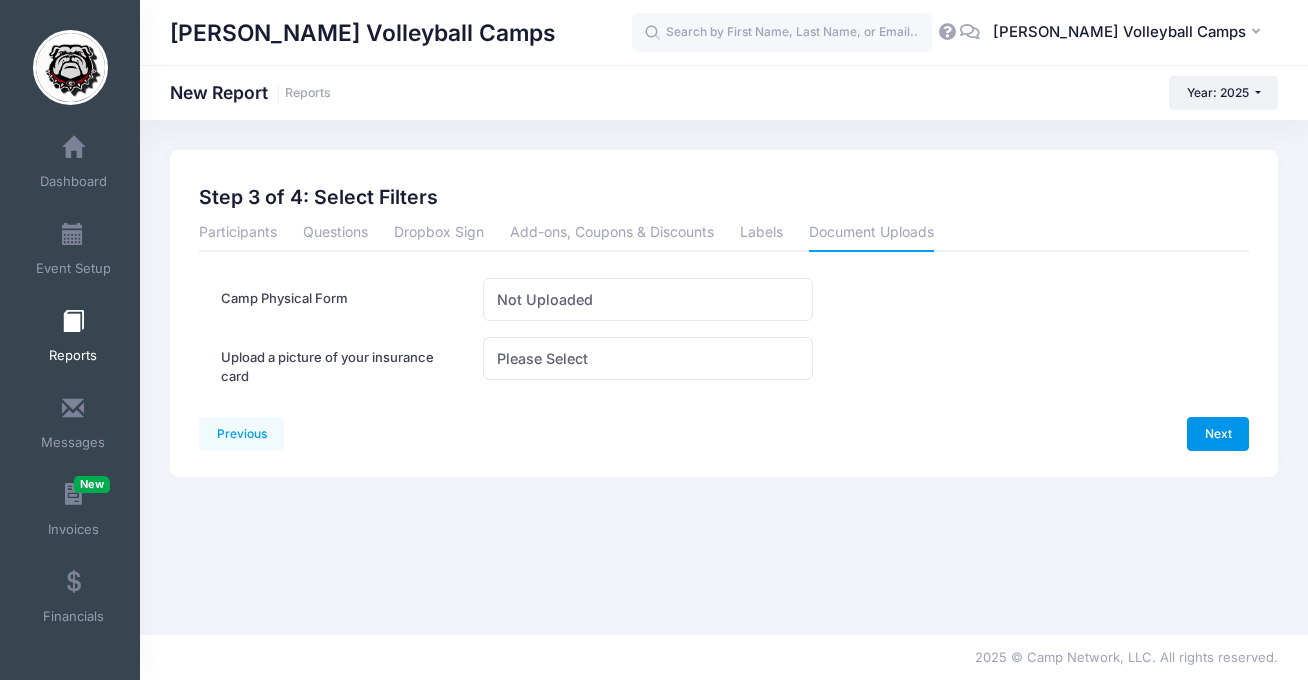 click on "Next" at bounding box center [1218, 434] 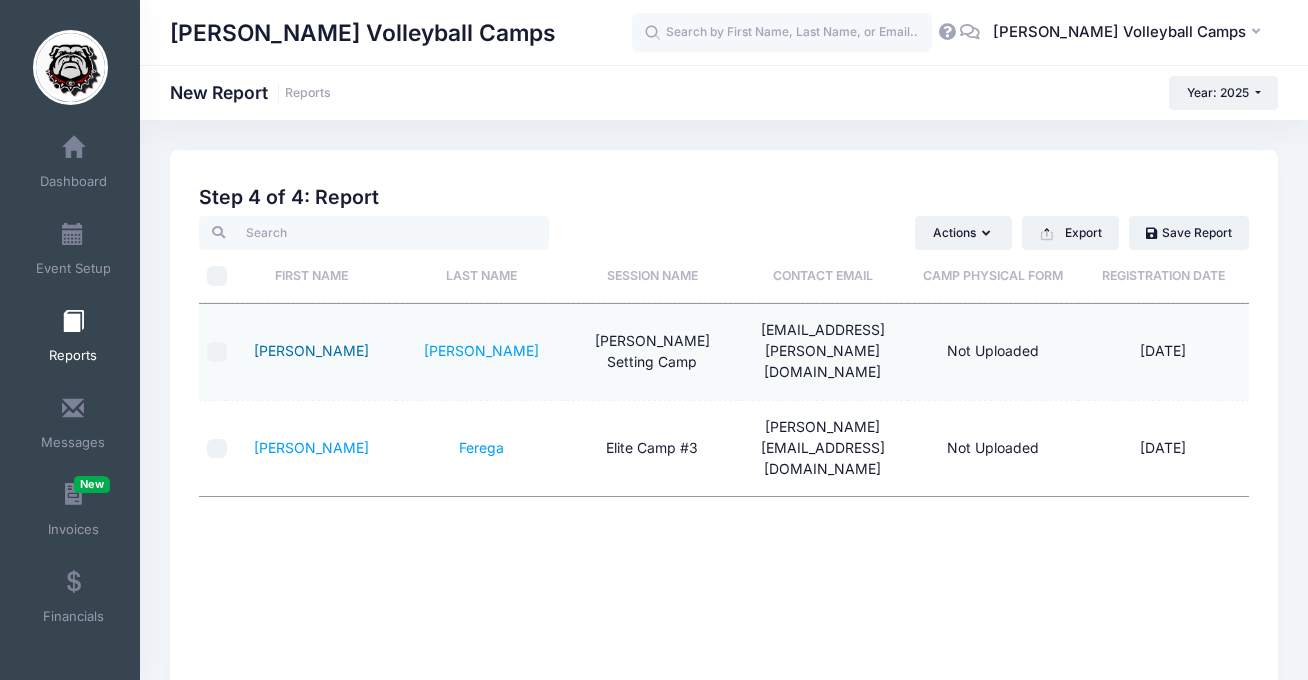 click on "[PERSON_NAME]" at bounding box center [311, 350] 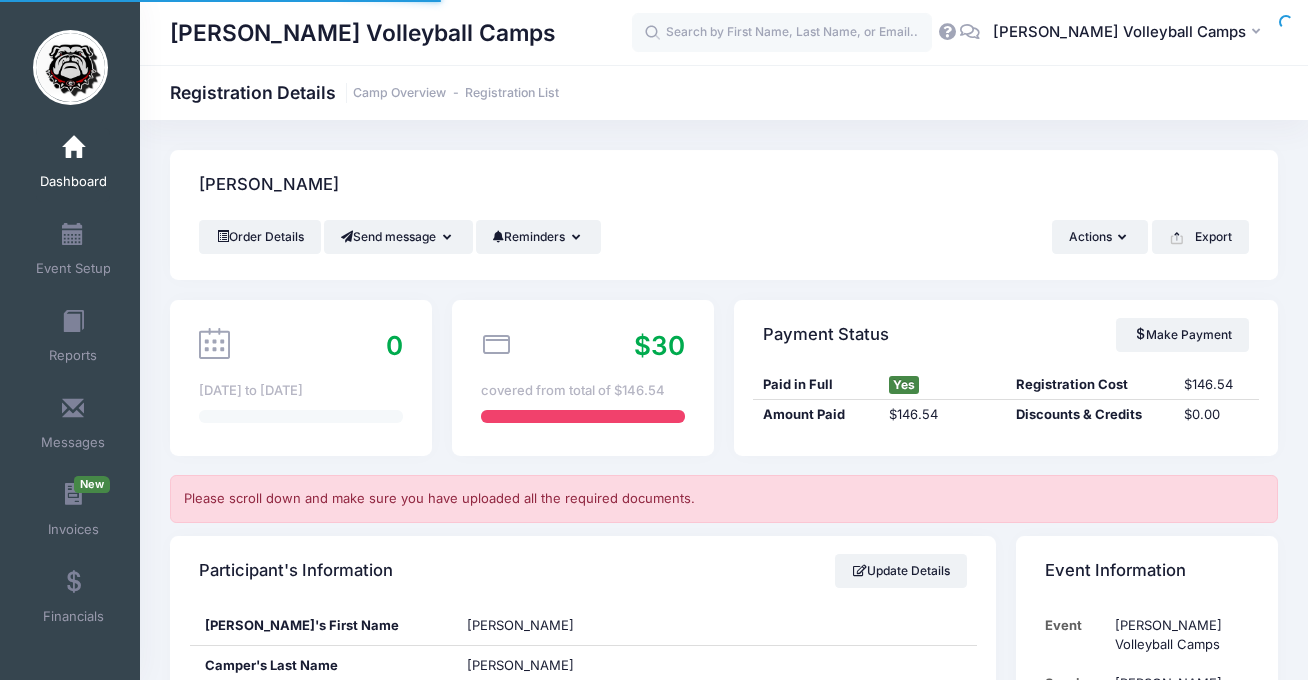 scroll, scrollTop: 0, scrollLeft: 0, axis: both 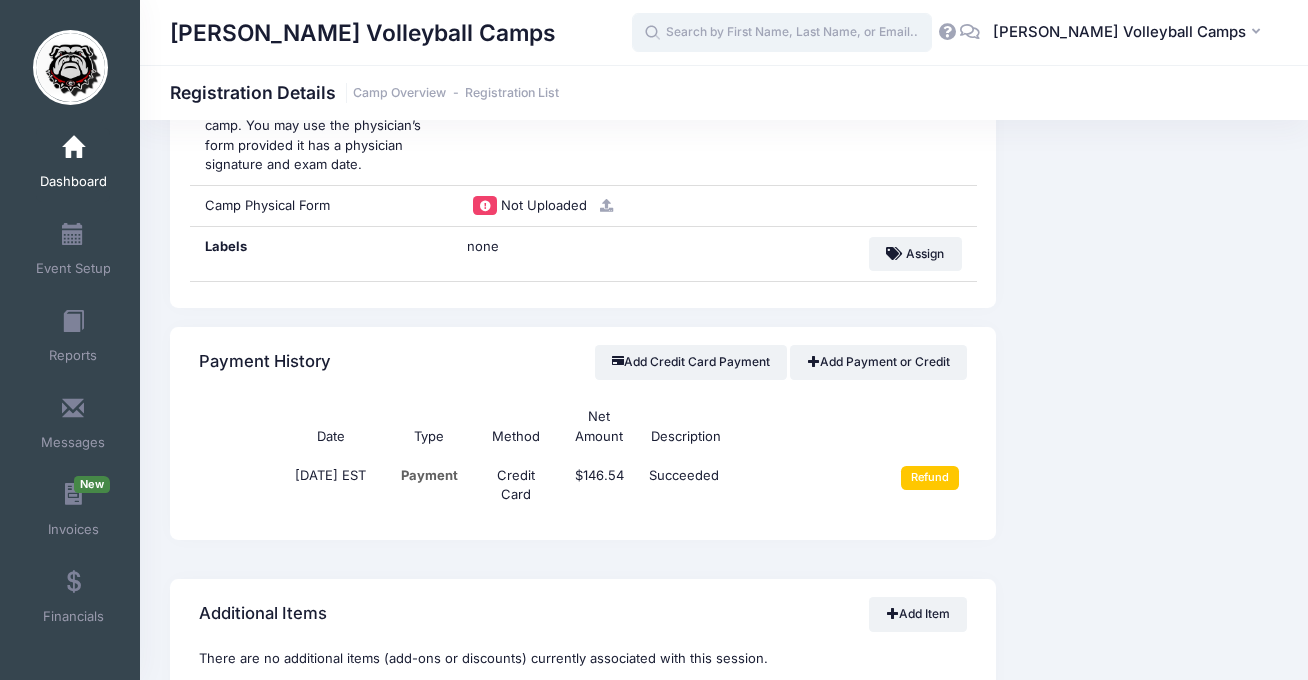 click at bounding box center [782, 33] 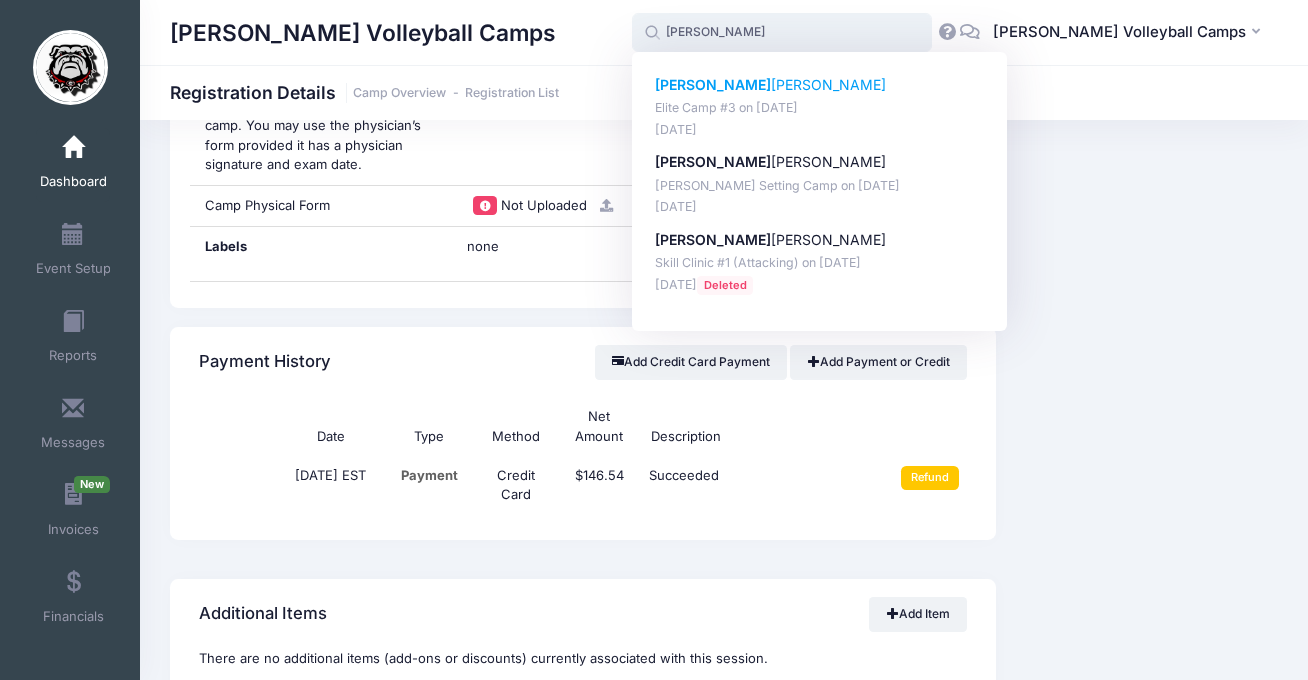 click on "Audrey Harr ison" at bounding box center [820, 85] 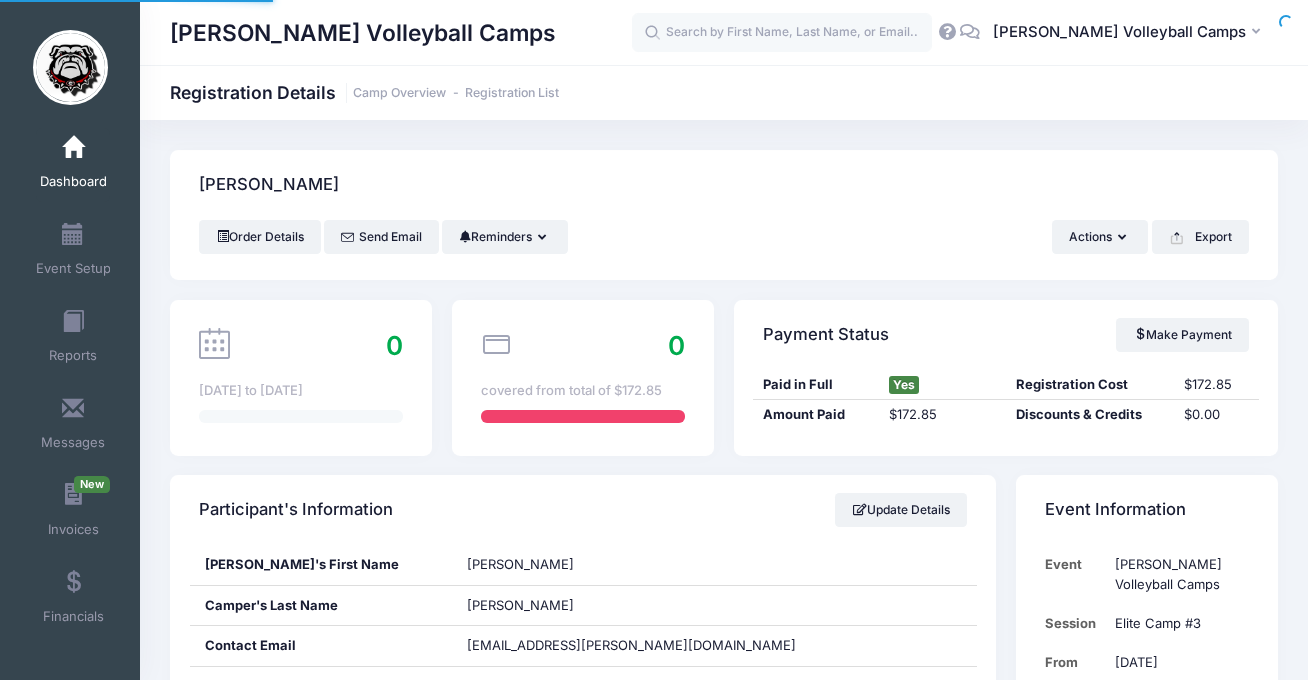 scroll, scrollTop: 0, scrollLeft: 0, axis: both 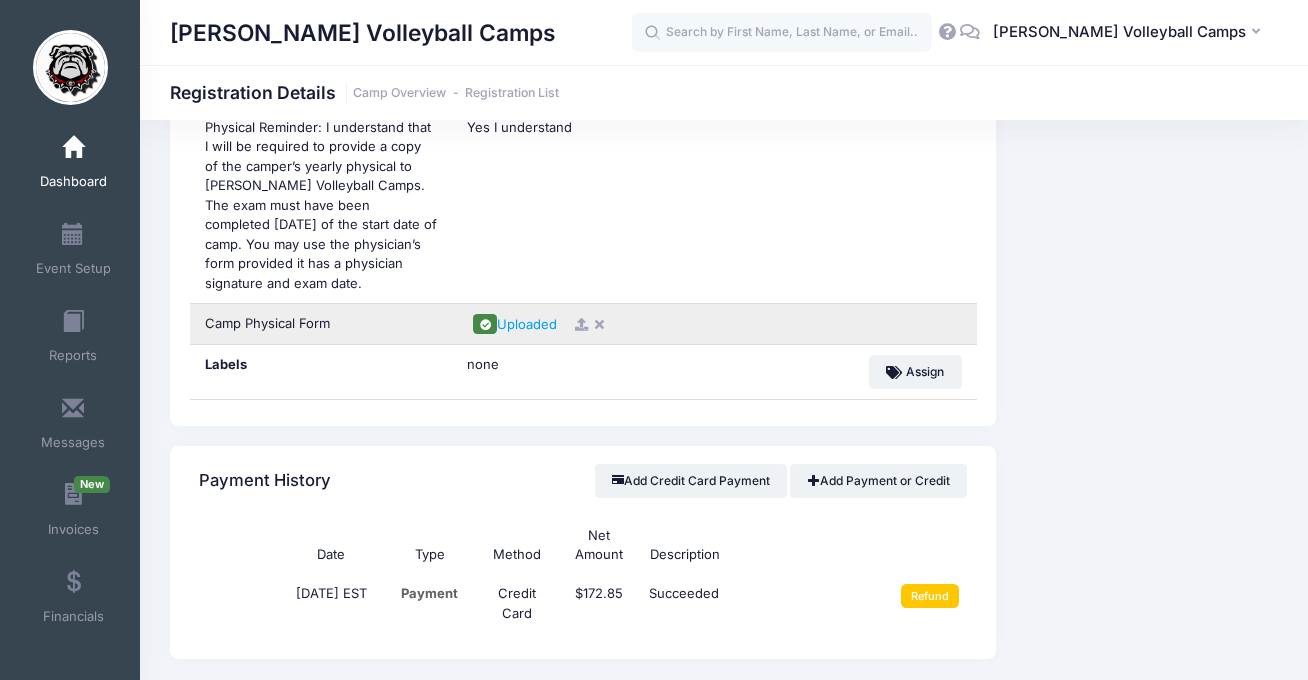 click at bounding box center (581, 324) 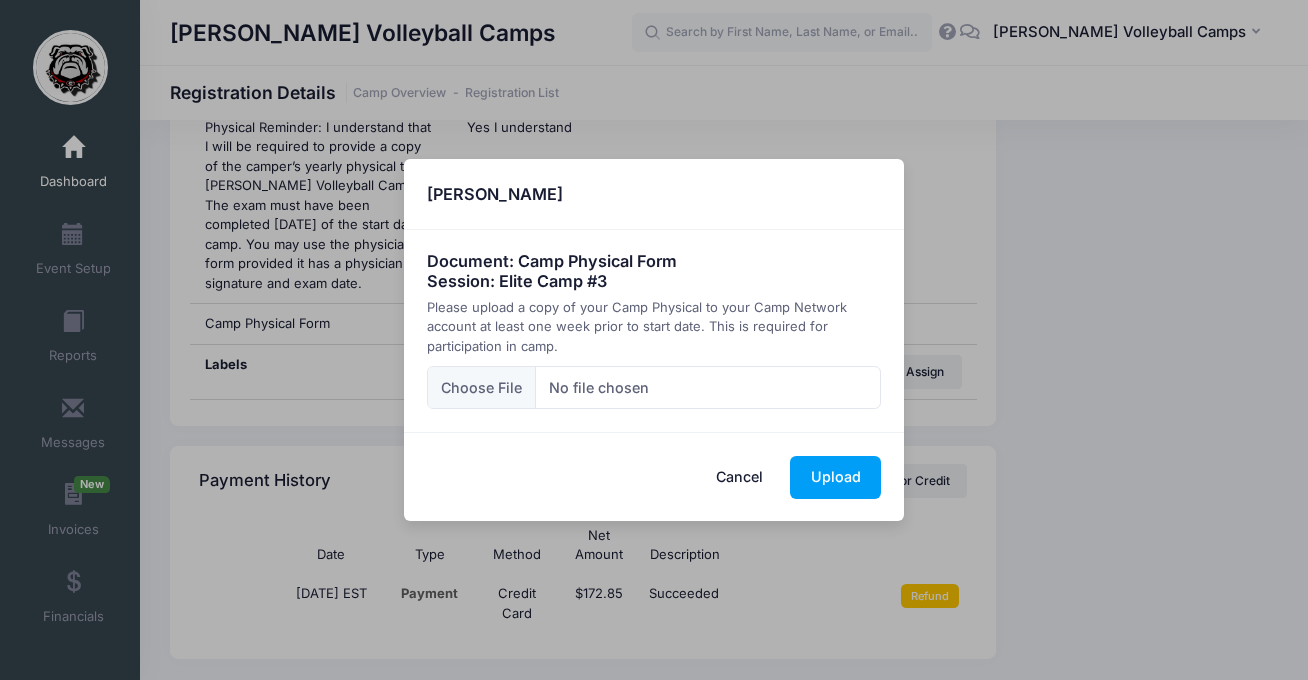 click on "Cancel" at bounding box center (740, 477) 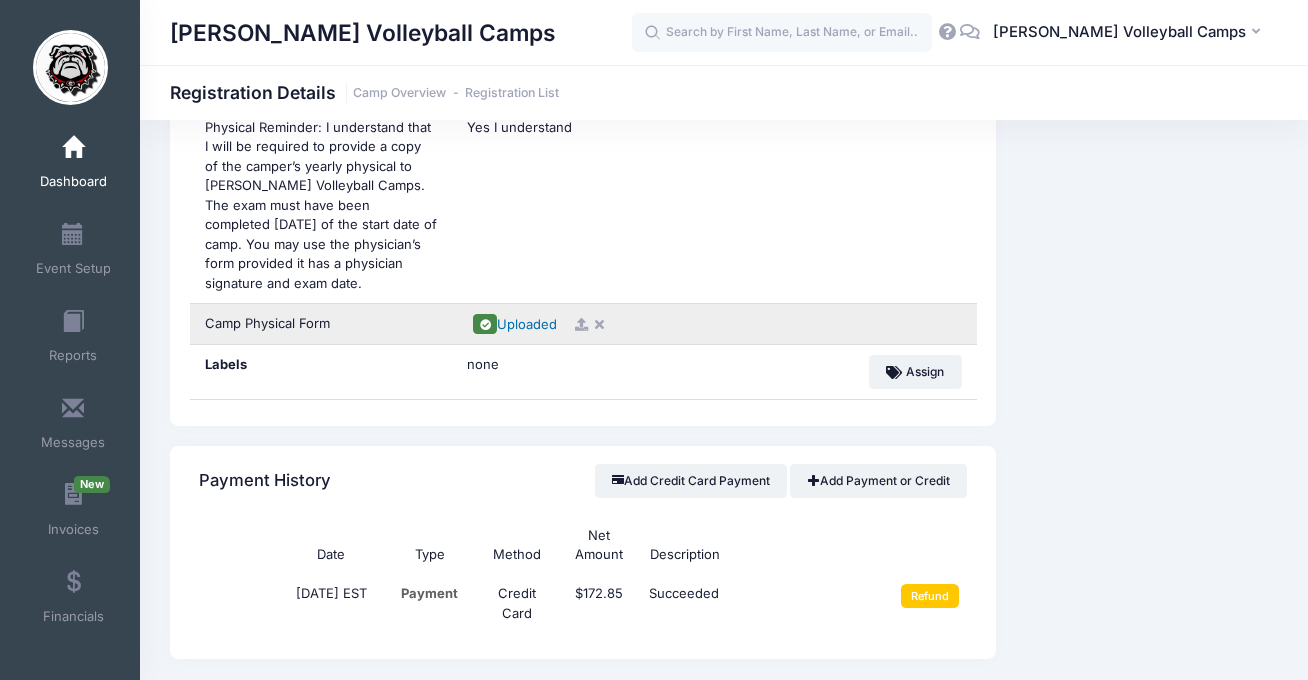 click on "Uploaded" at bounding box center [527, 324] 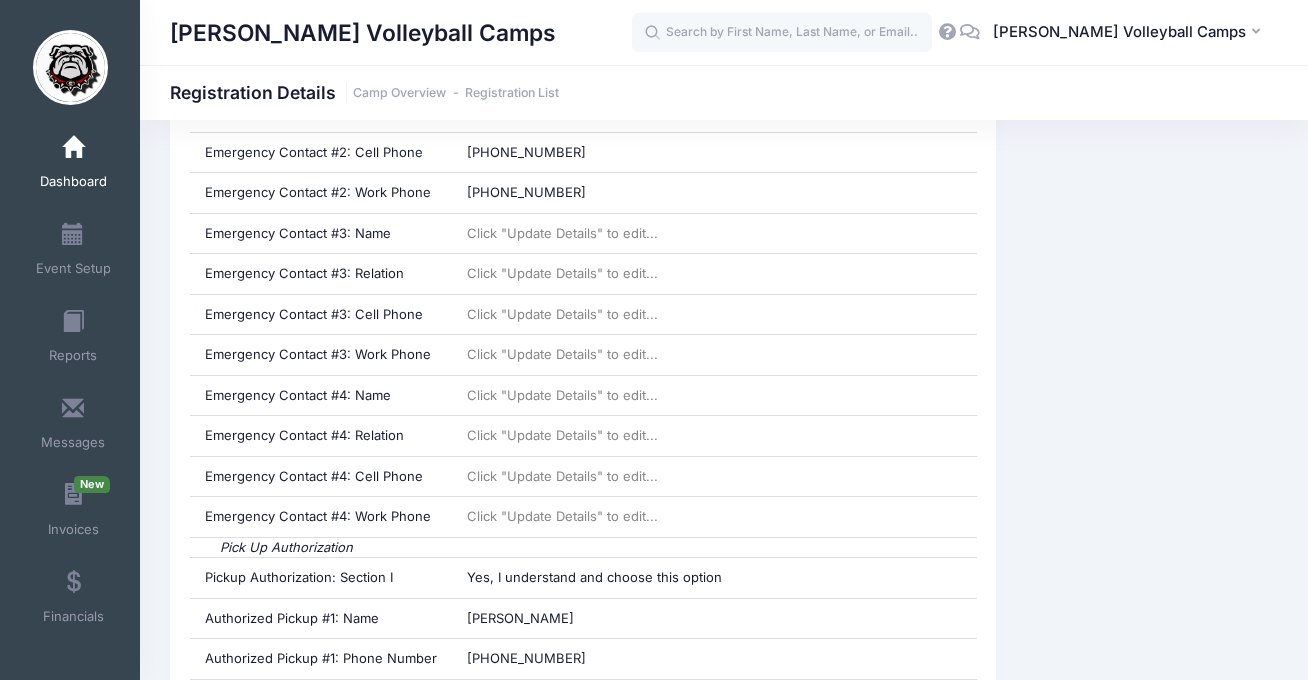 scroll, scrollTop: 674, scrollLeft: 0, axis: vertical 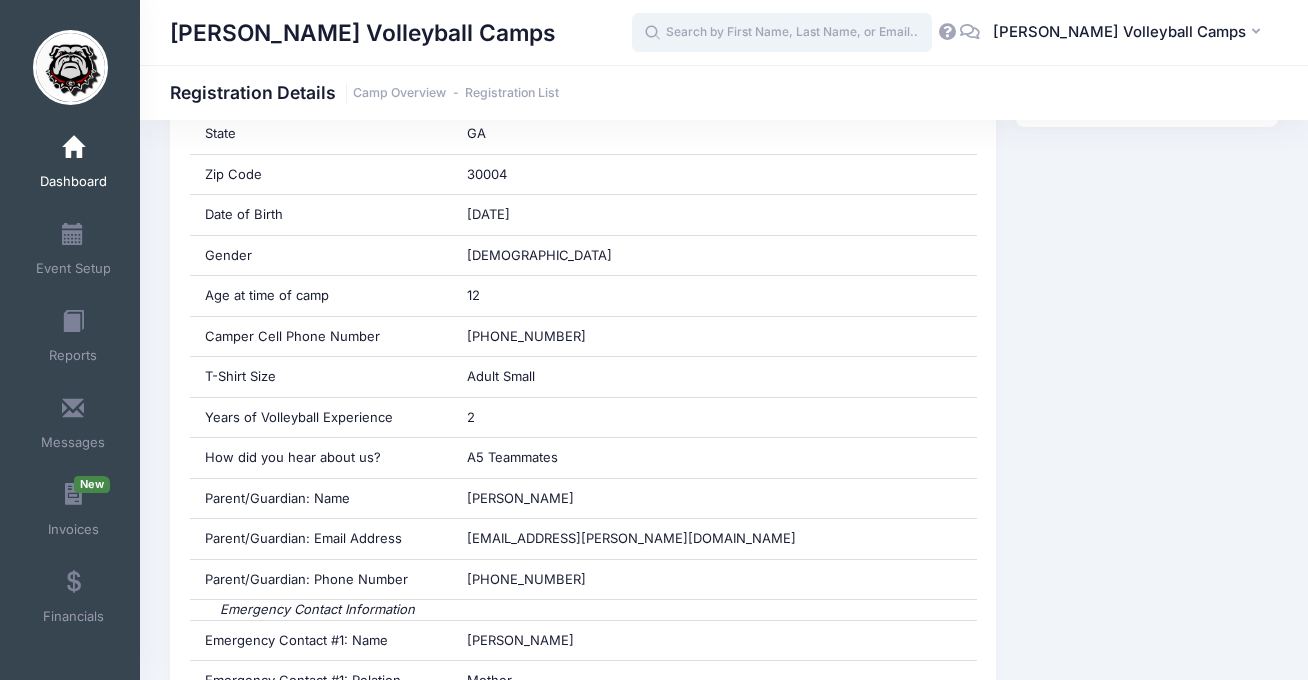 click at bounding box center [782, 33] 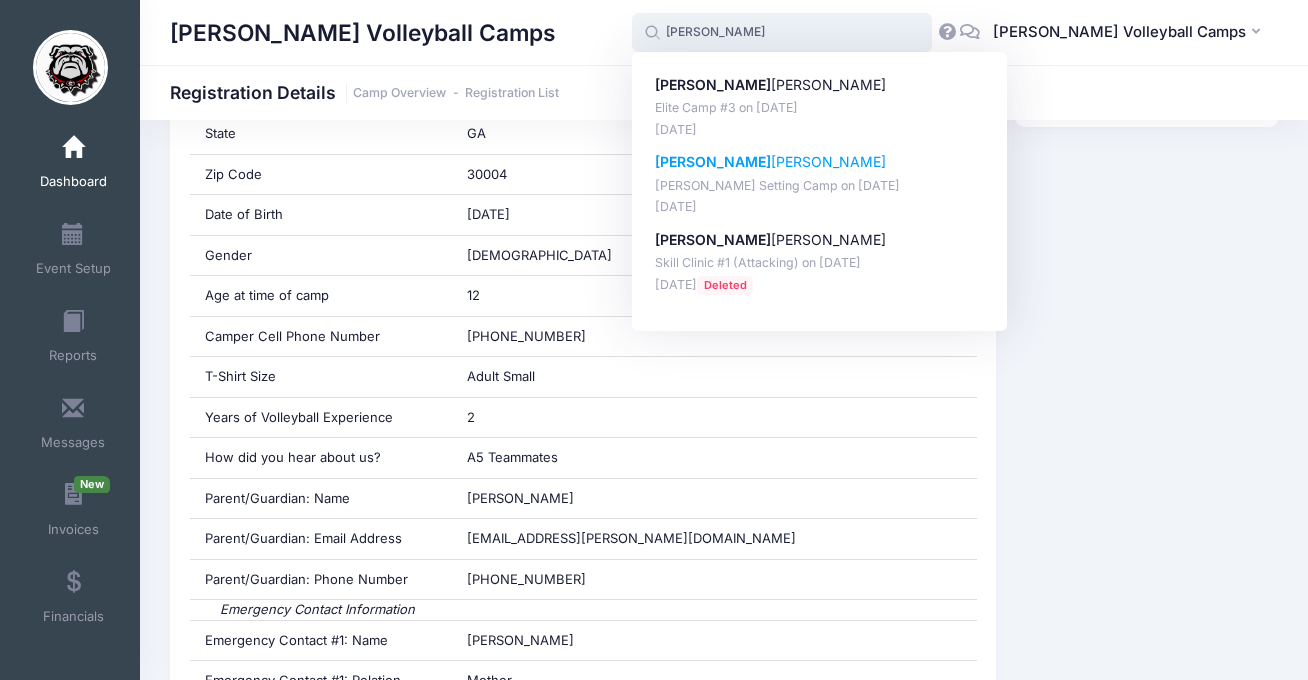 click on "Audrey H arrison Tom Black's Setting Camp on Jun-18, 2025 Feb-13, 2025" at bounding box center (820, 184) 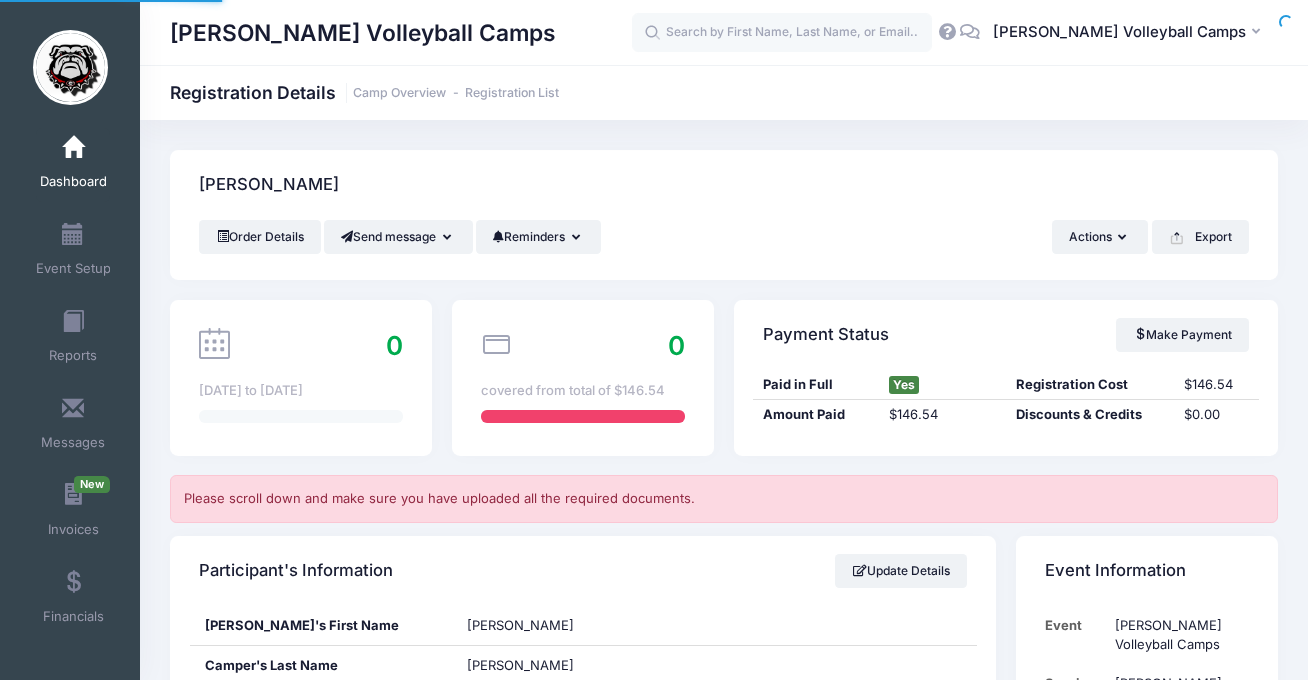 scroll, scrollTop: 0, scrollLeft: 0, axis: both 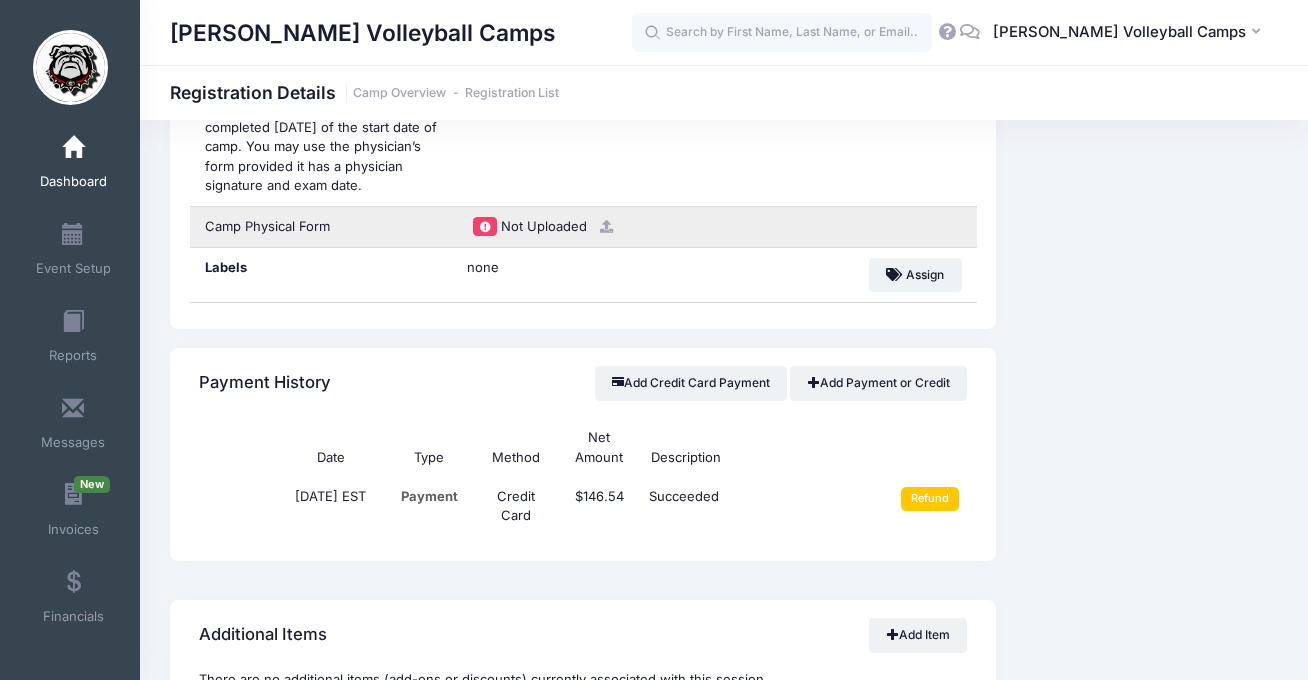 click at bounding box center (604, 226) 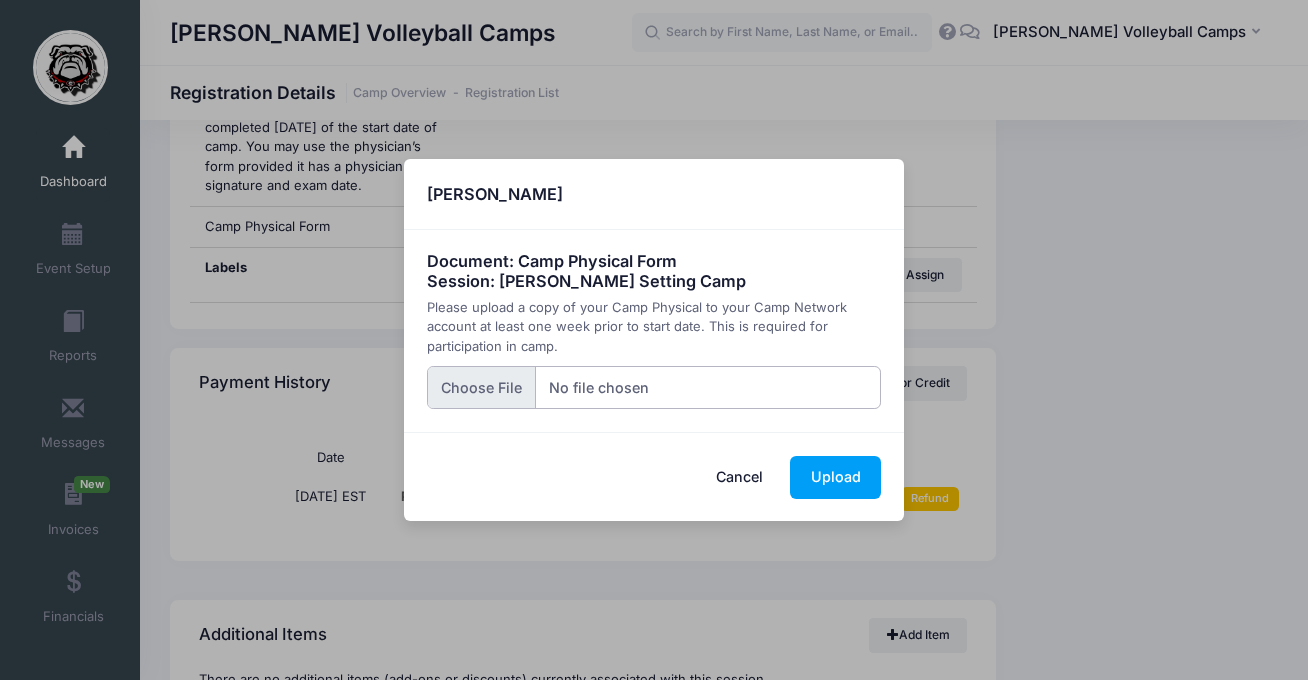 click at bounding box center [654, 387] 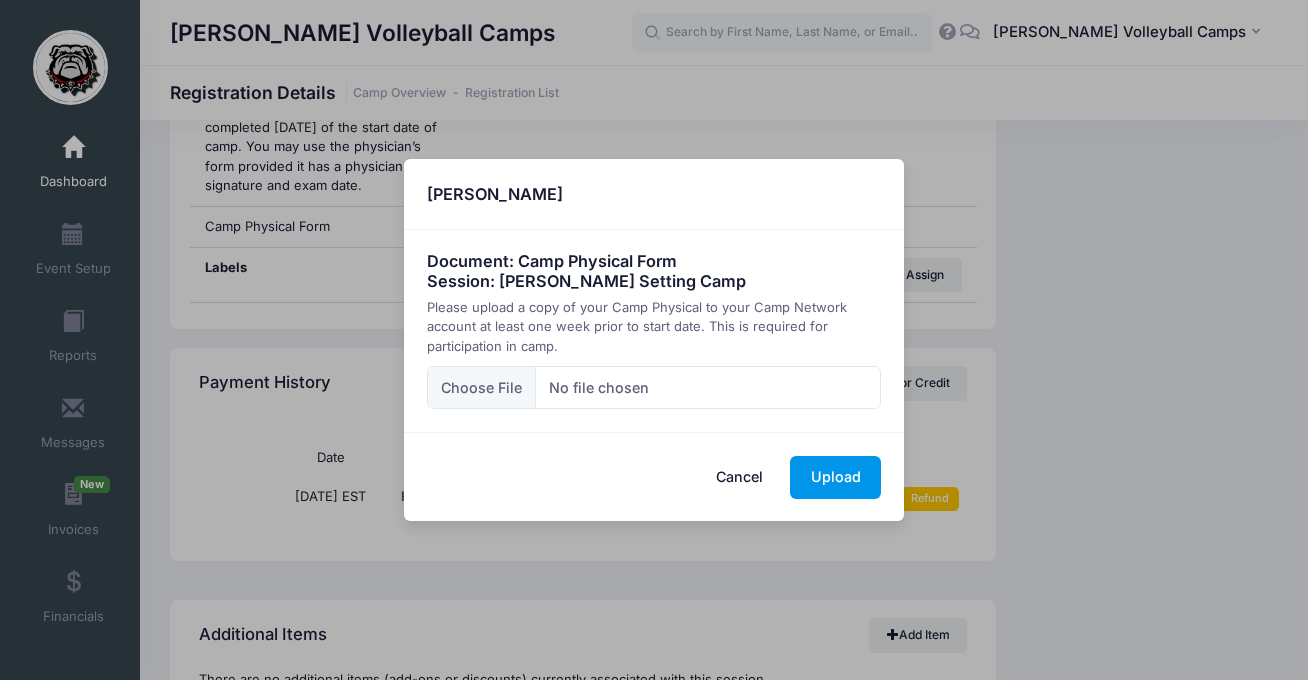 click on "Upload" at bounding box center [835, 477] 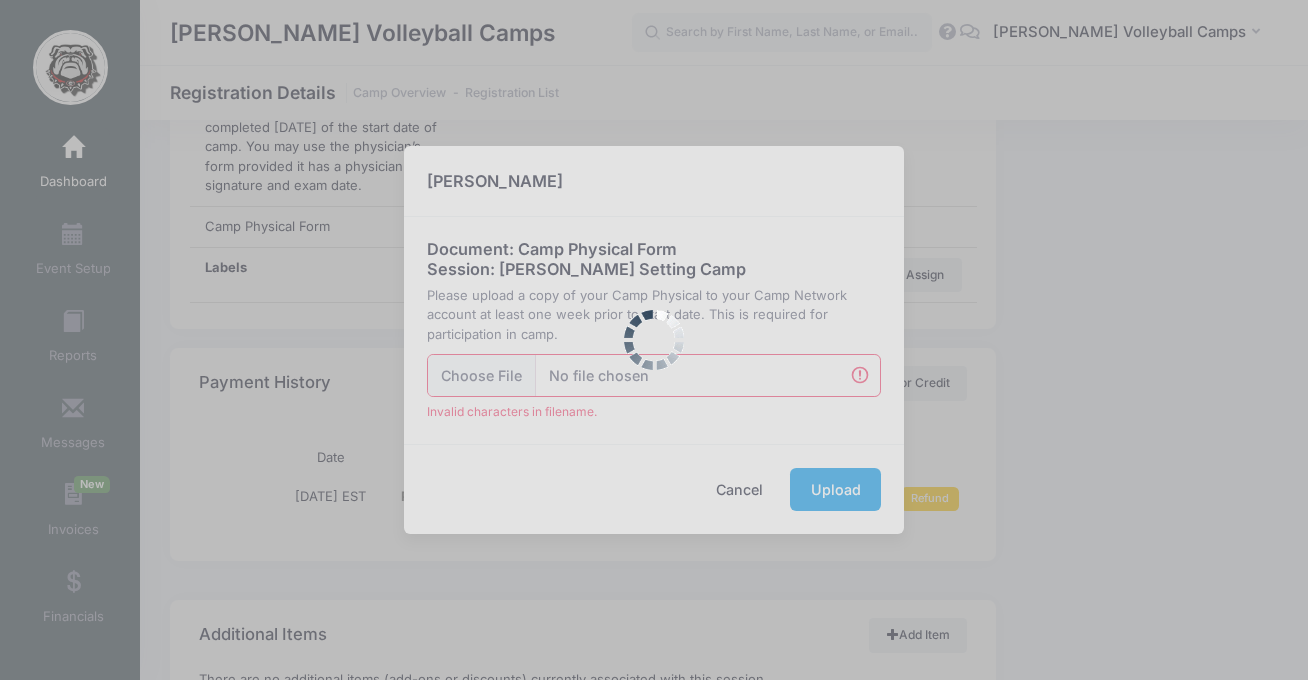 scroll, scrollTop: 3357, scrollLeft: 0, axis: vertical 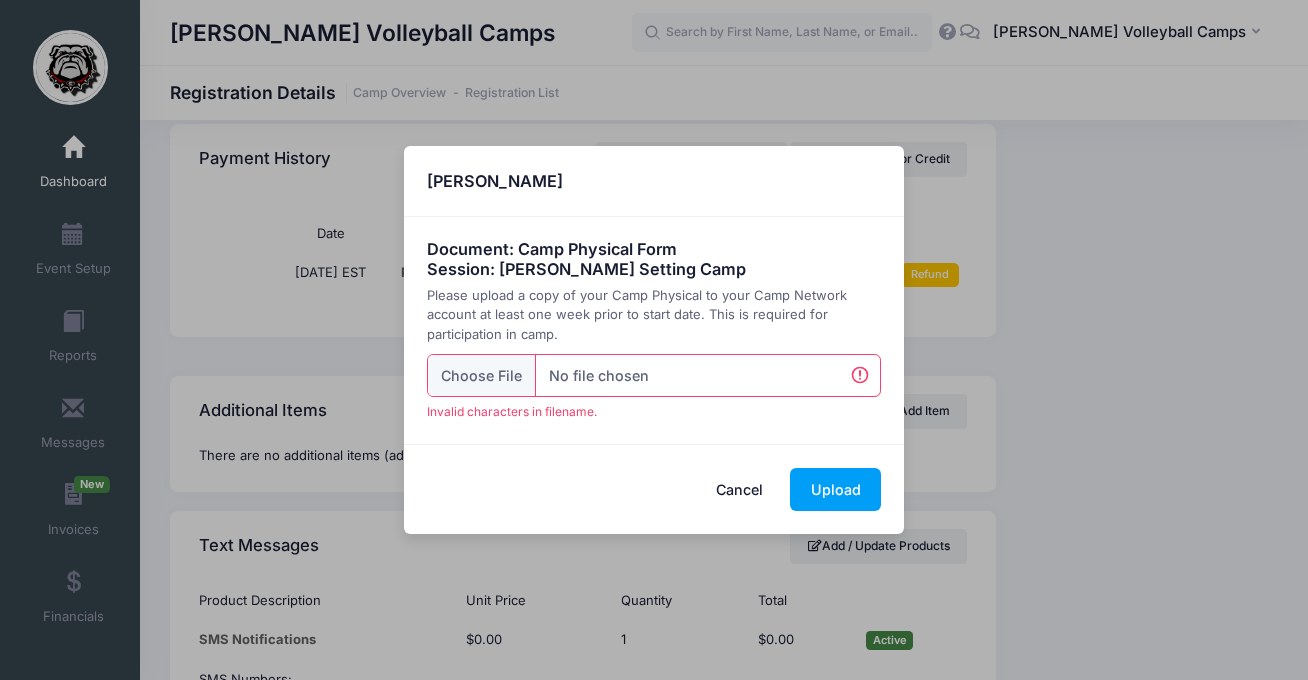 click on "Cancel" at bounding box center (740, 489) 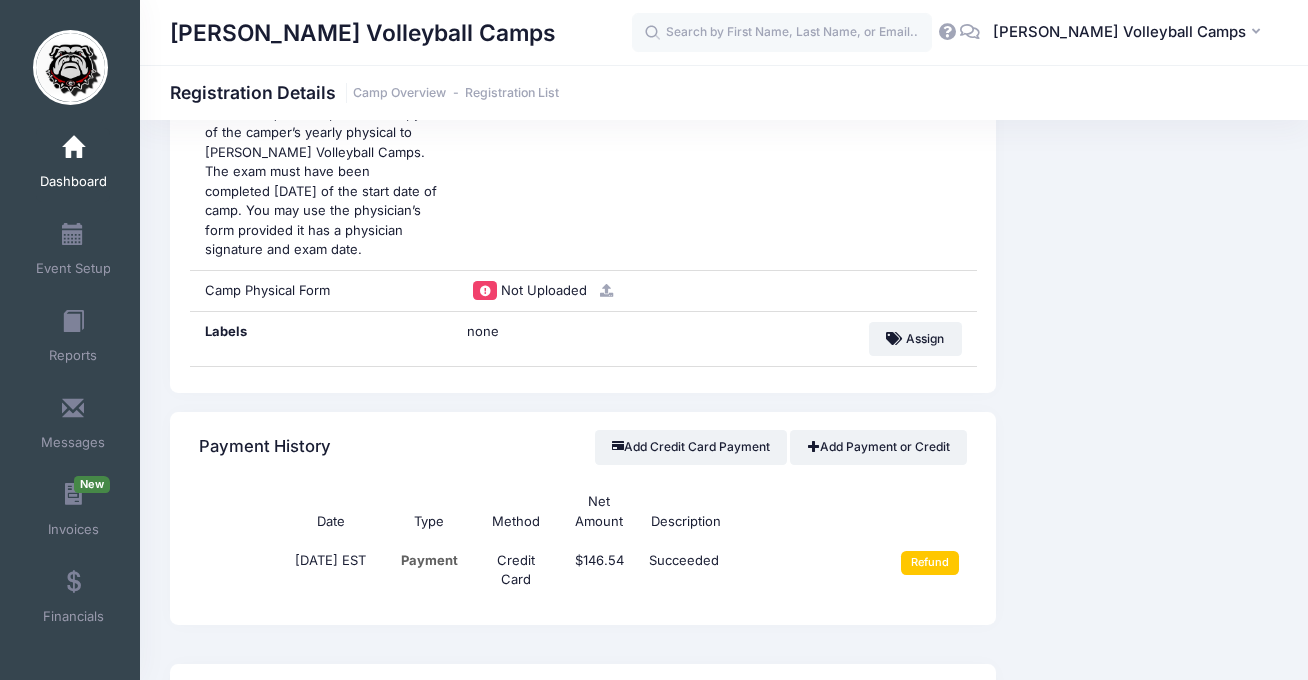 scroll, scrollTop: 3167, scrollLeft: 0, axis: vertical 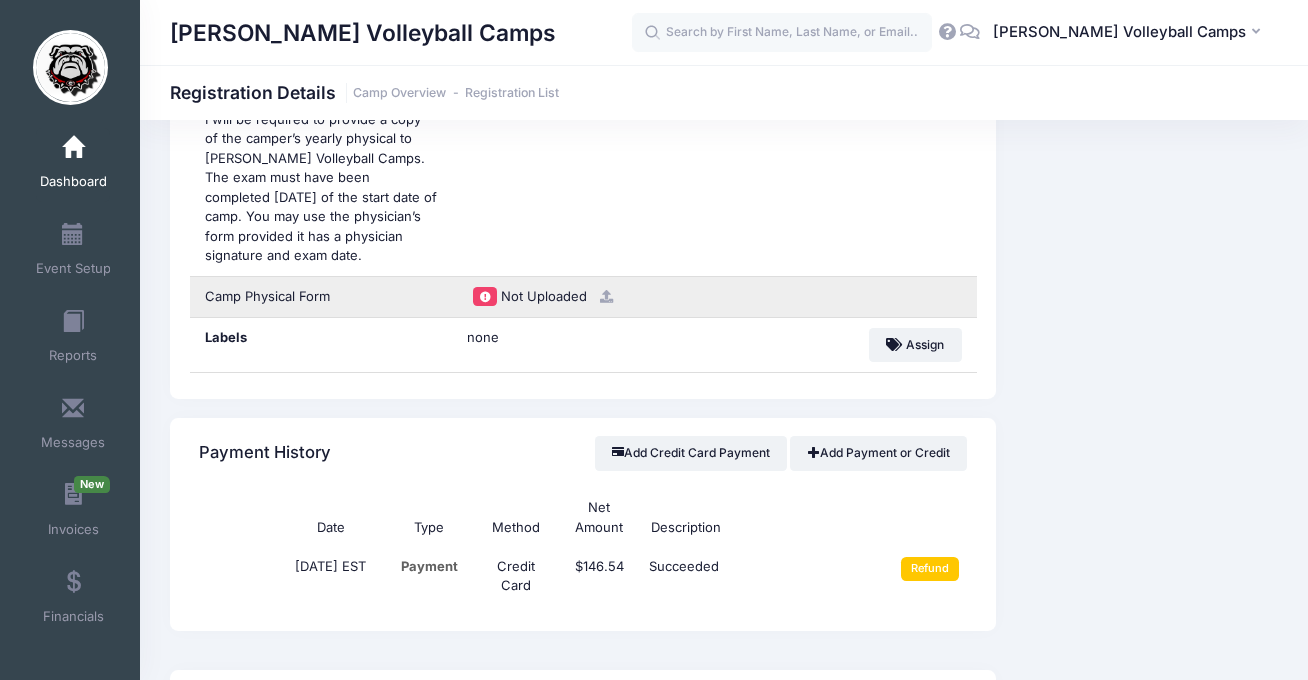 click at bounding box center (606, 296) 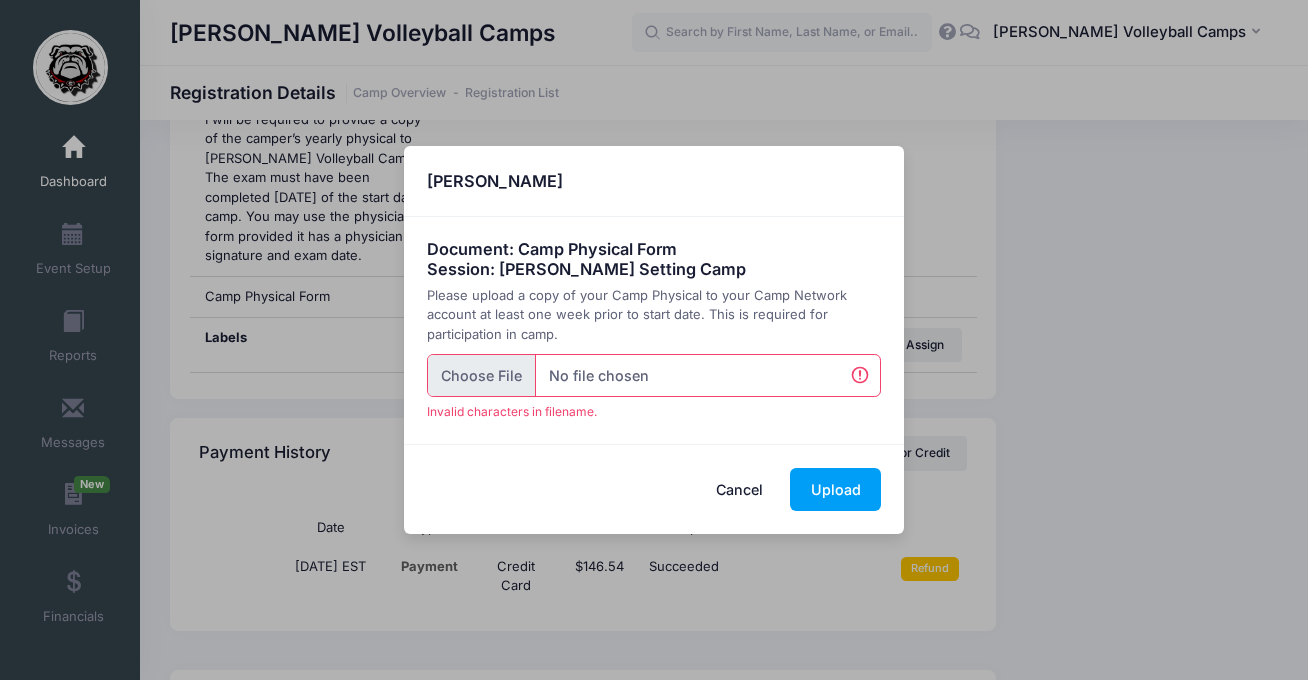 click at bounding box center [654, 375] 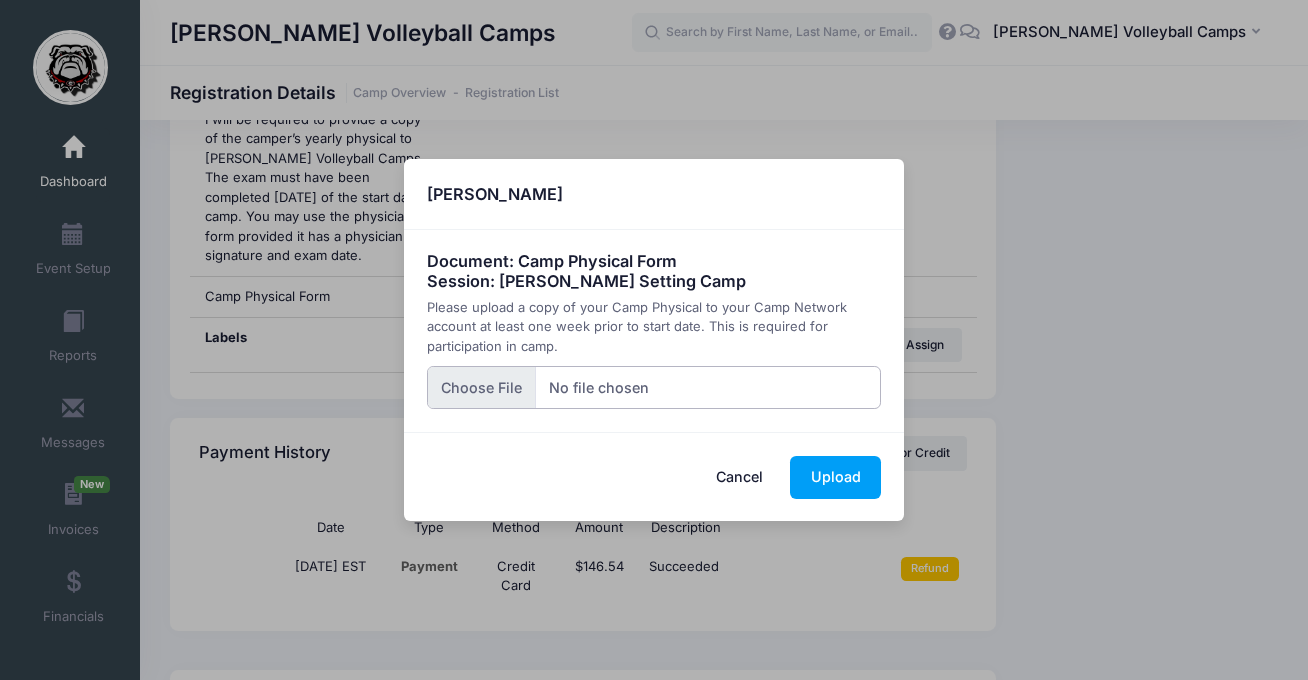 type on "C:\fakepath\[PERSON_NAME].pdf" 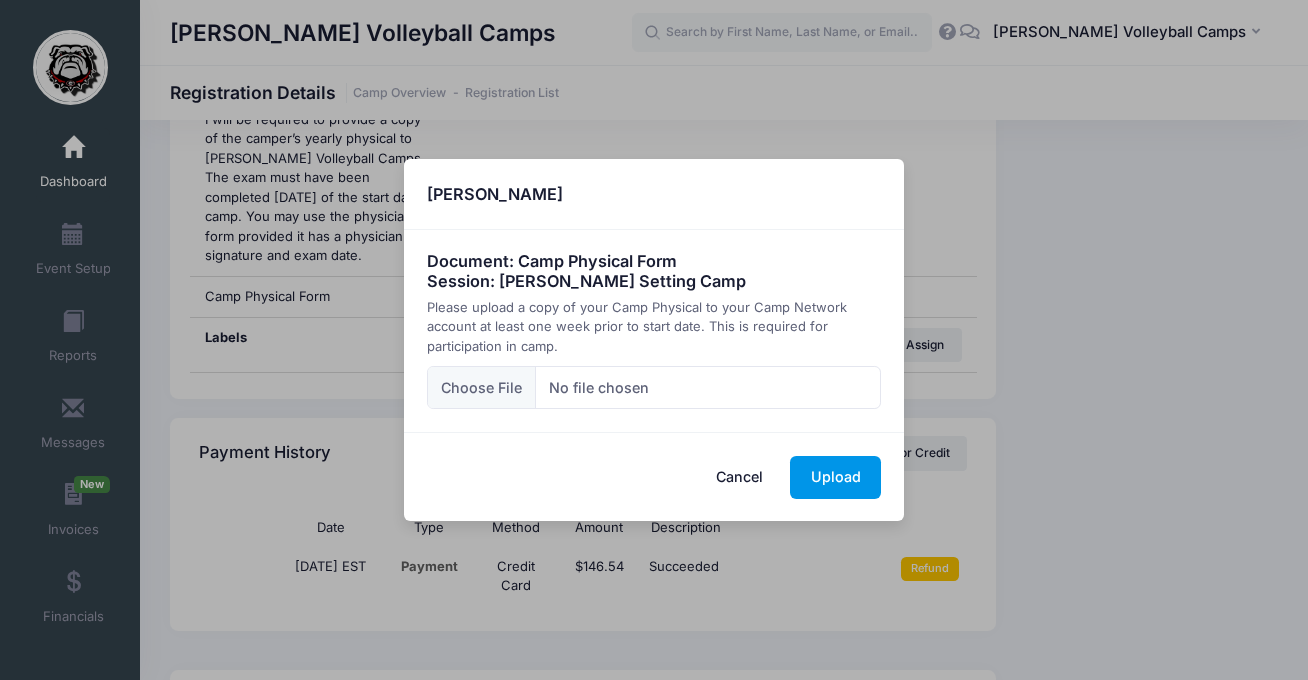 click on "Upload" at bounding box center (835, 477) 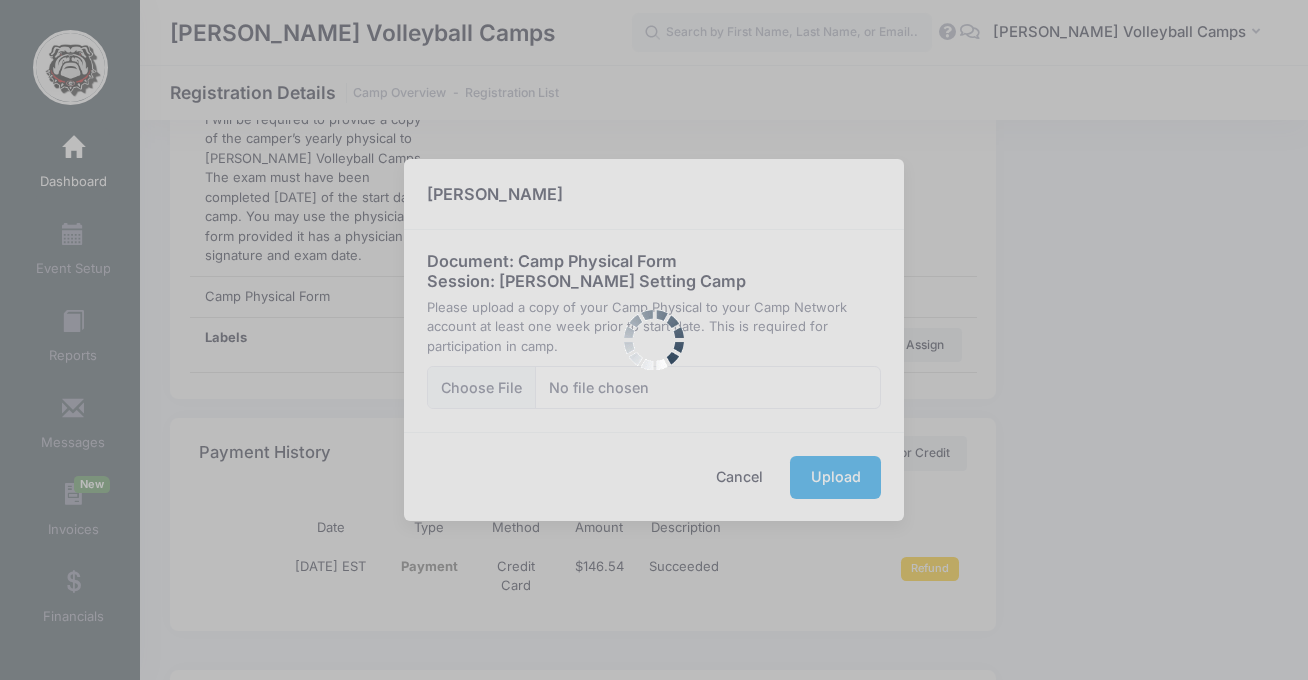 scroll, scrollTop: 0, scrollLeft: 0, axis: both 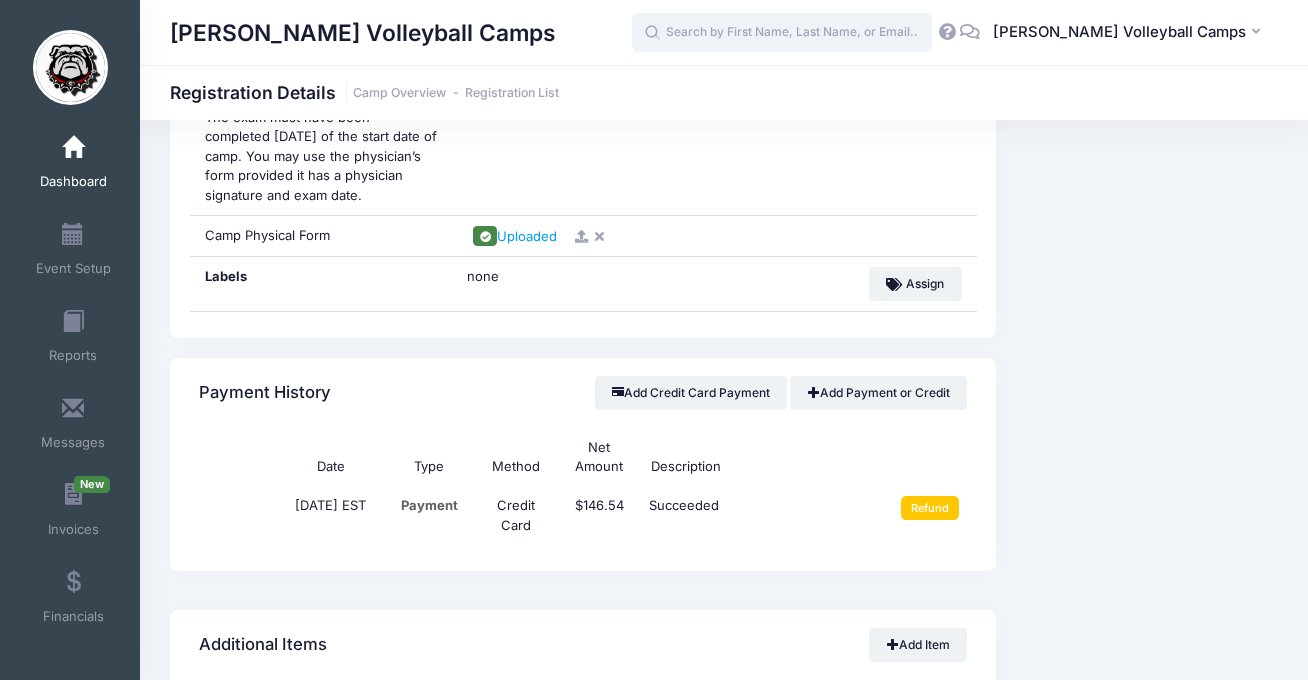 click at bounding box center (782, 33) 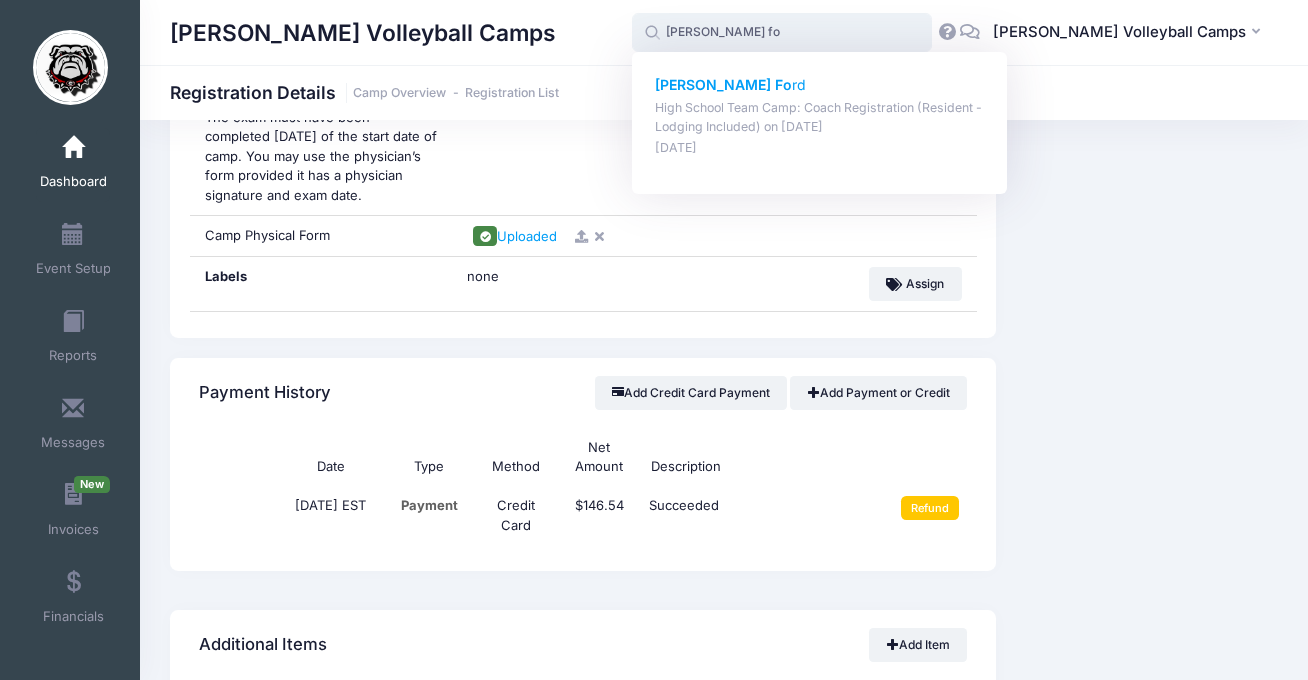 click on "High School Team Camp: Coach Registration (Resident - Lodging Included) on Jul-18, 2025" at bounding box center (820, 117) 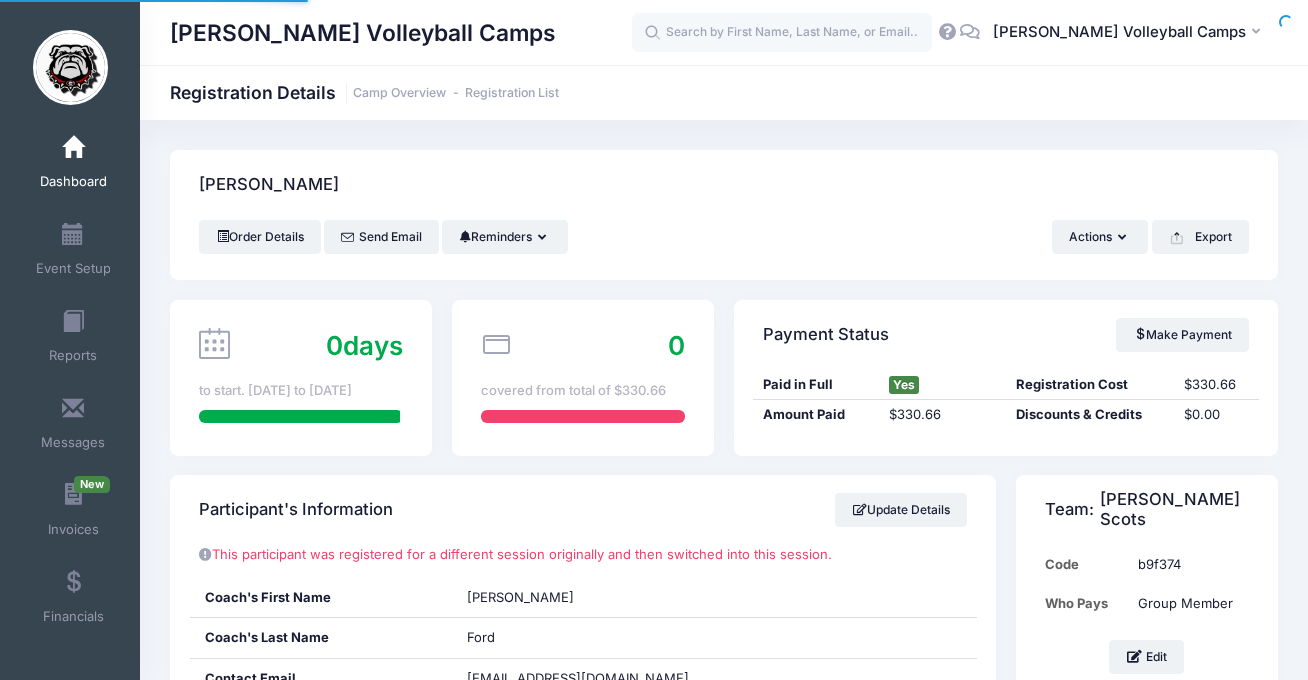 scroll, scrollTop: 0, scrollLeft: 0, axis: both 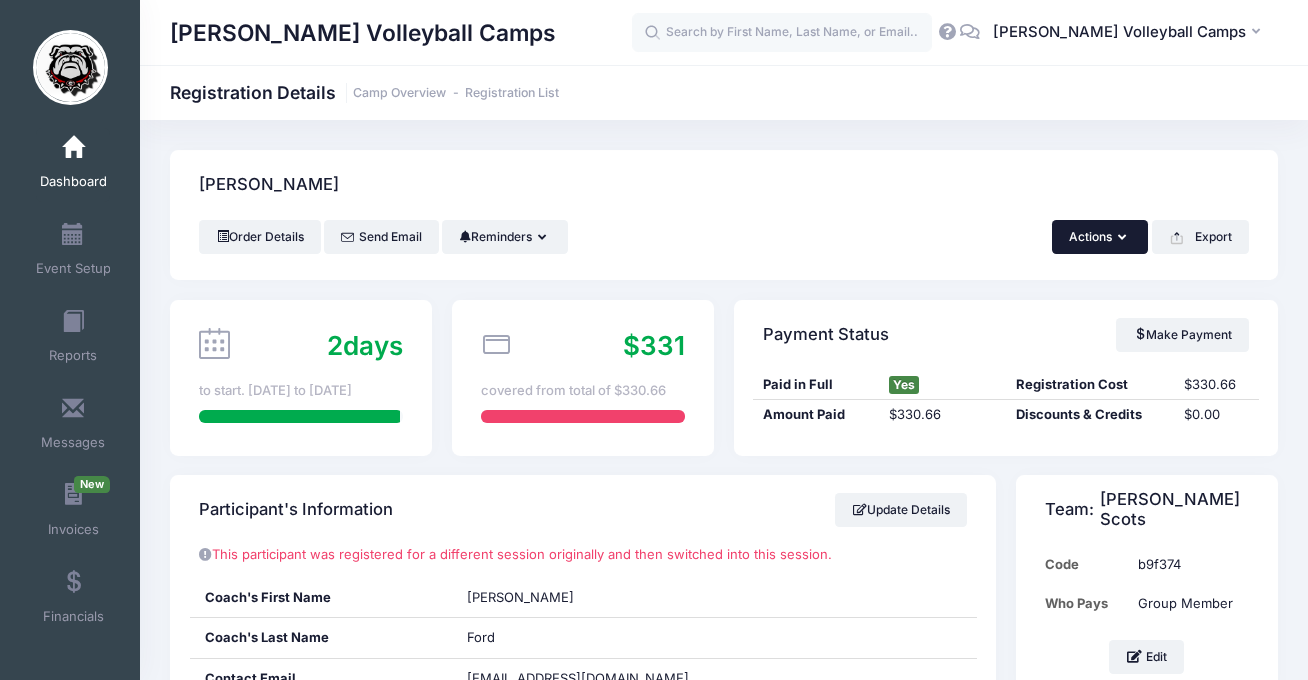 click on "Actions" at bounding box center (1100, 237) 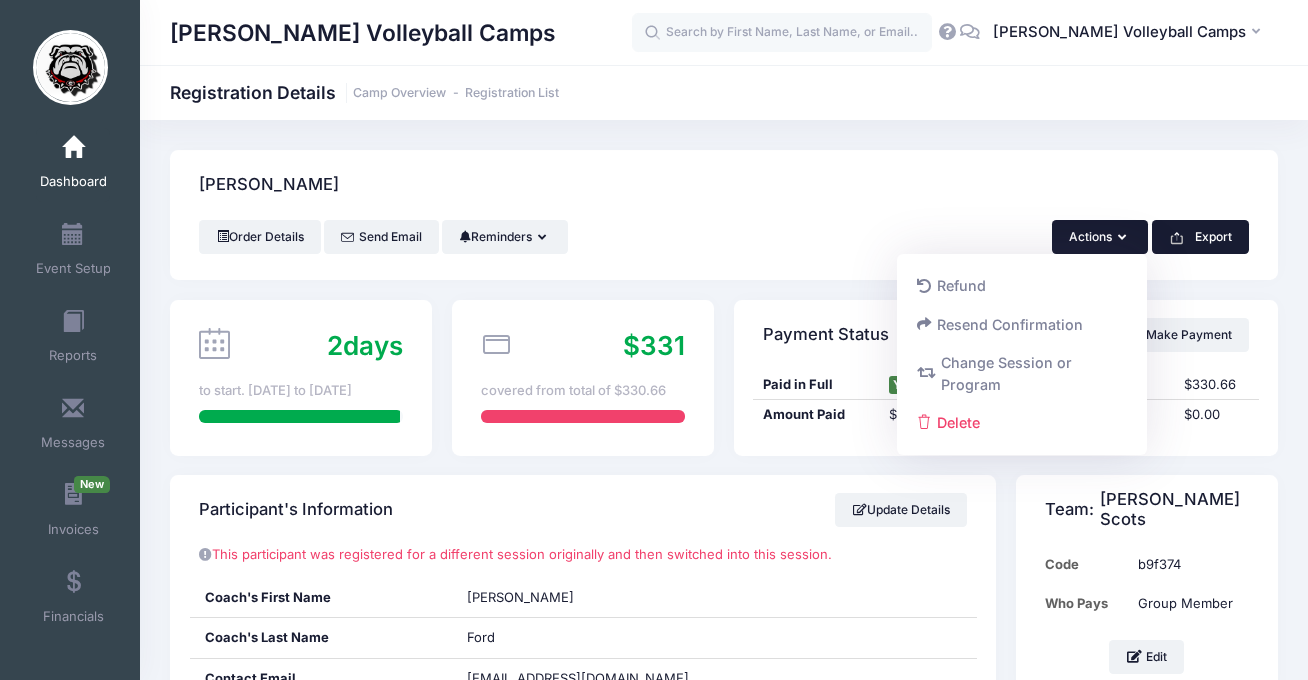 click on "Export" at bounding box center (1200, 237) 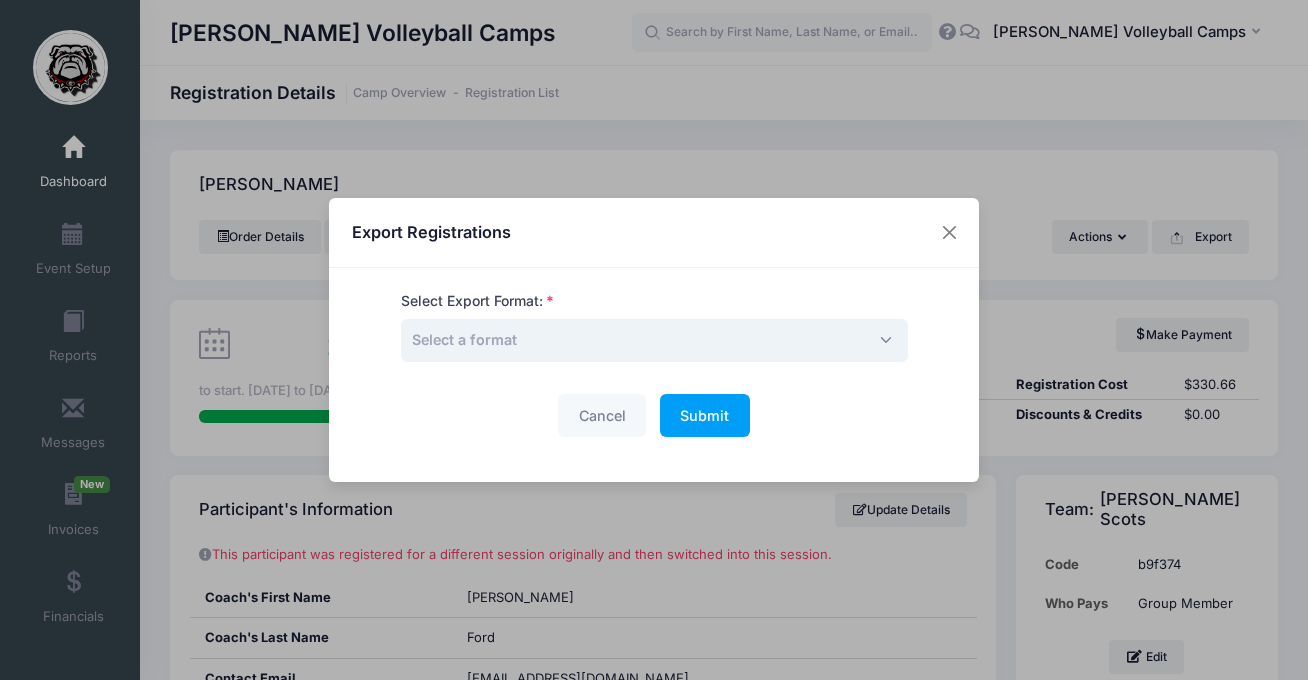 click on "Select a format" at bounding box center [654, 340] 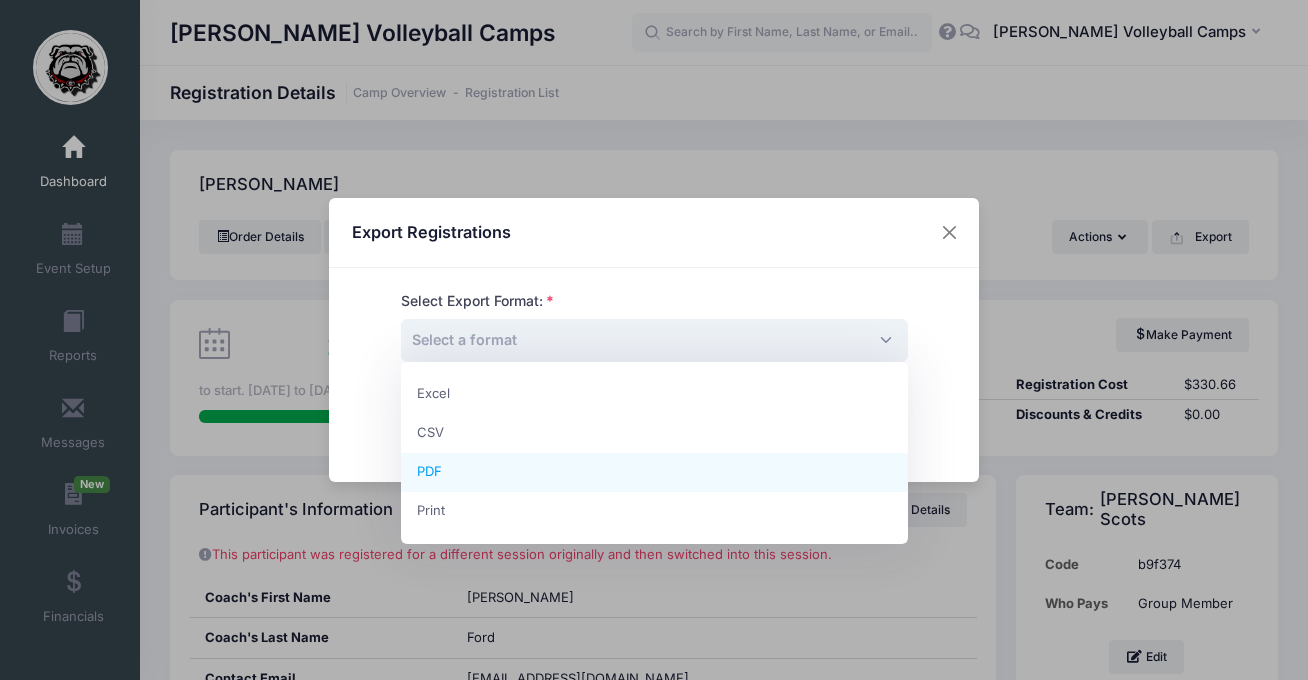 select on "pdf" 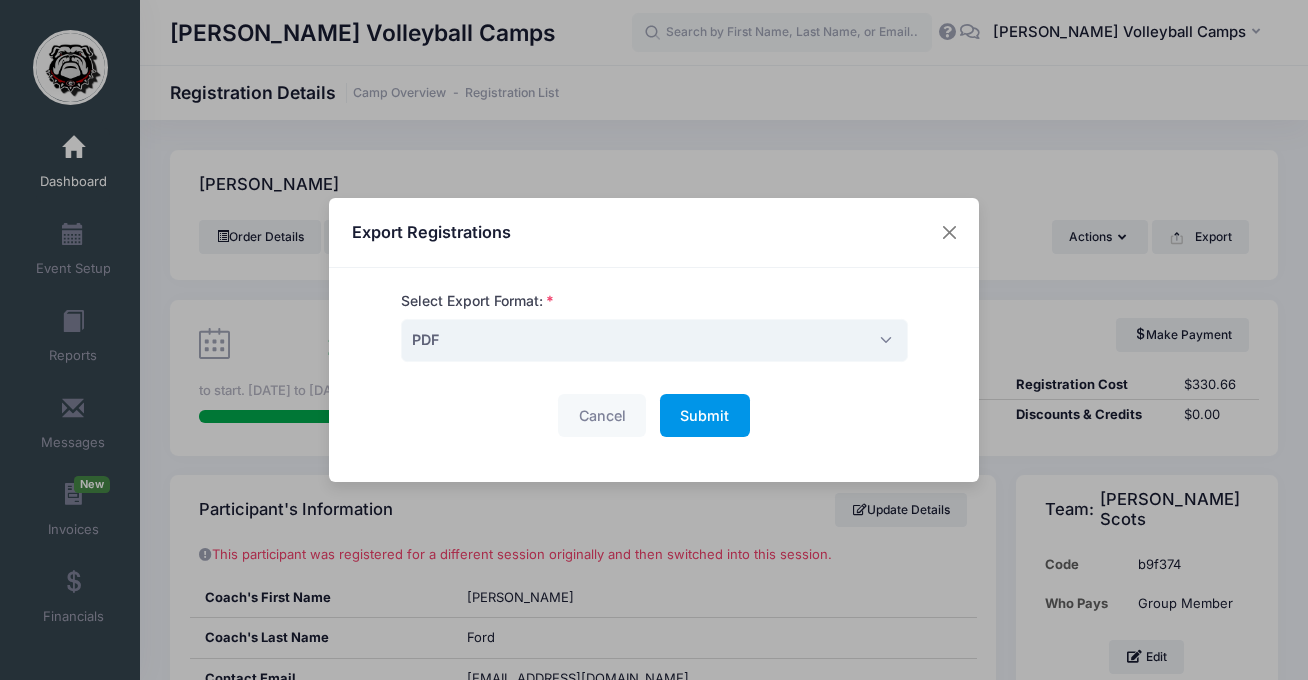 click on "Submit" at bounding box center [704, 415] 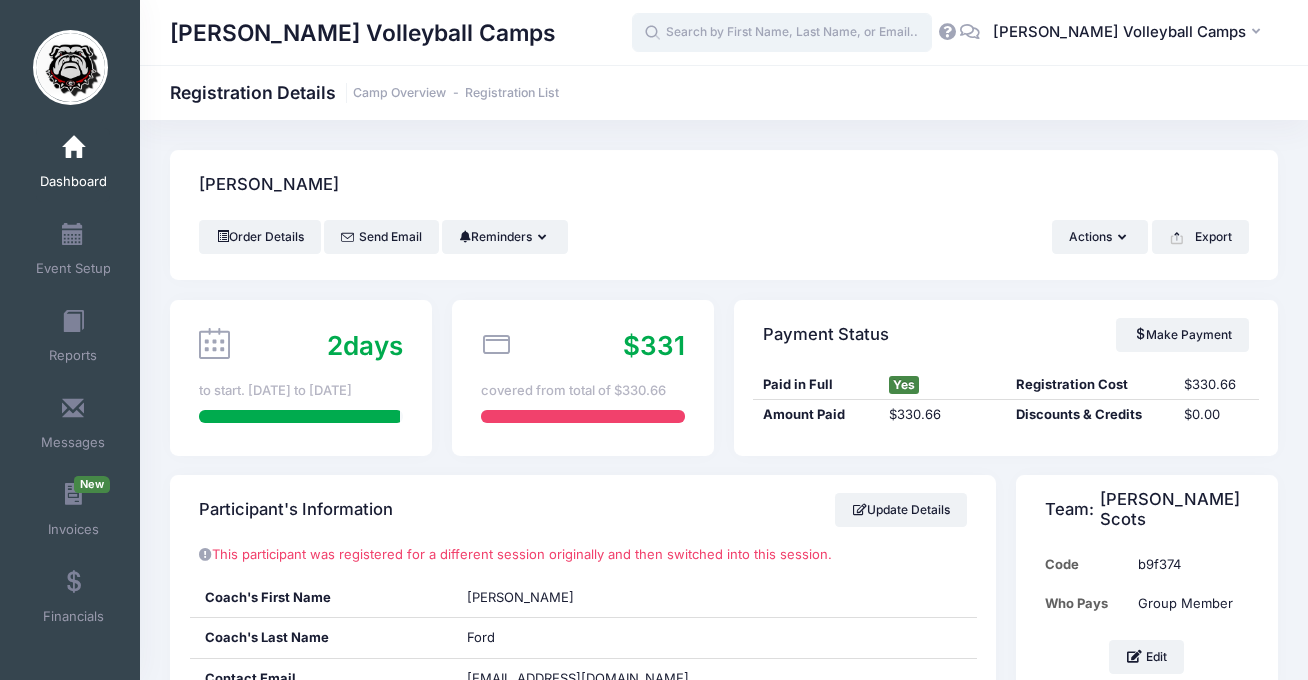 click at bounding box center [782, 33] 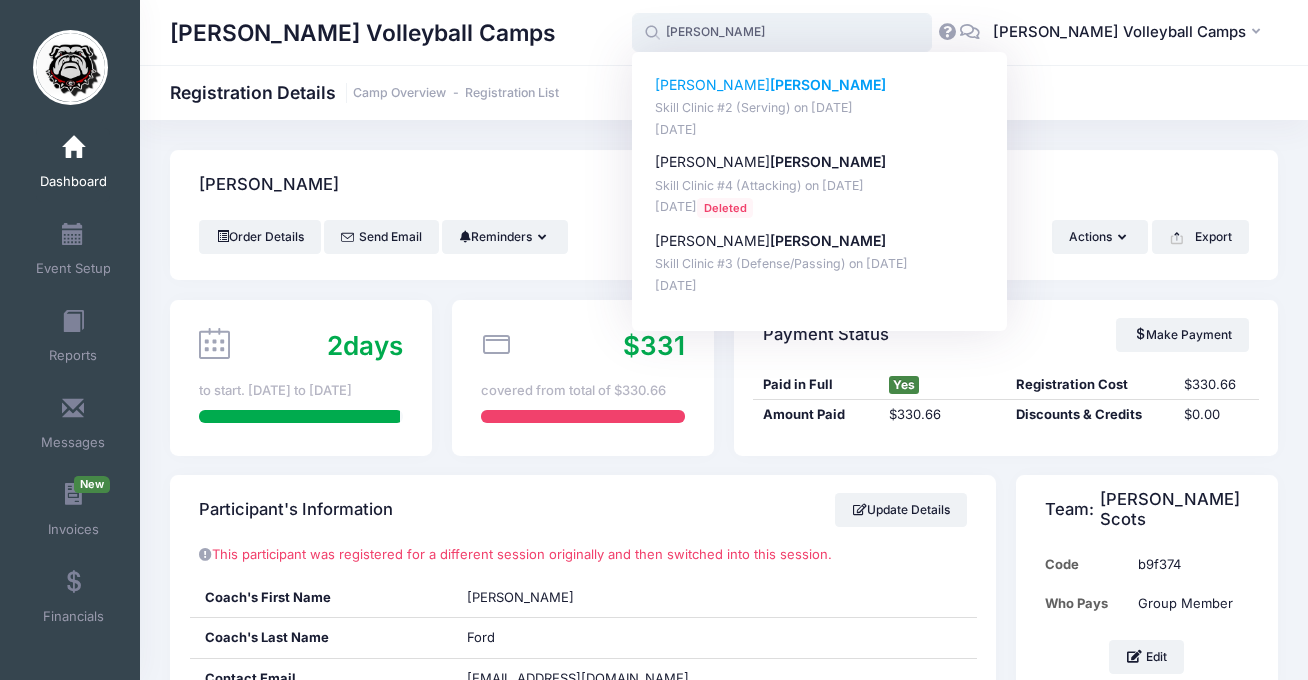 click on "Marley  Meier Skill Clinic #2 (Serving) on Jun-17, 2025 May-13, 2025" at bounding box center [820, 107] 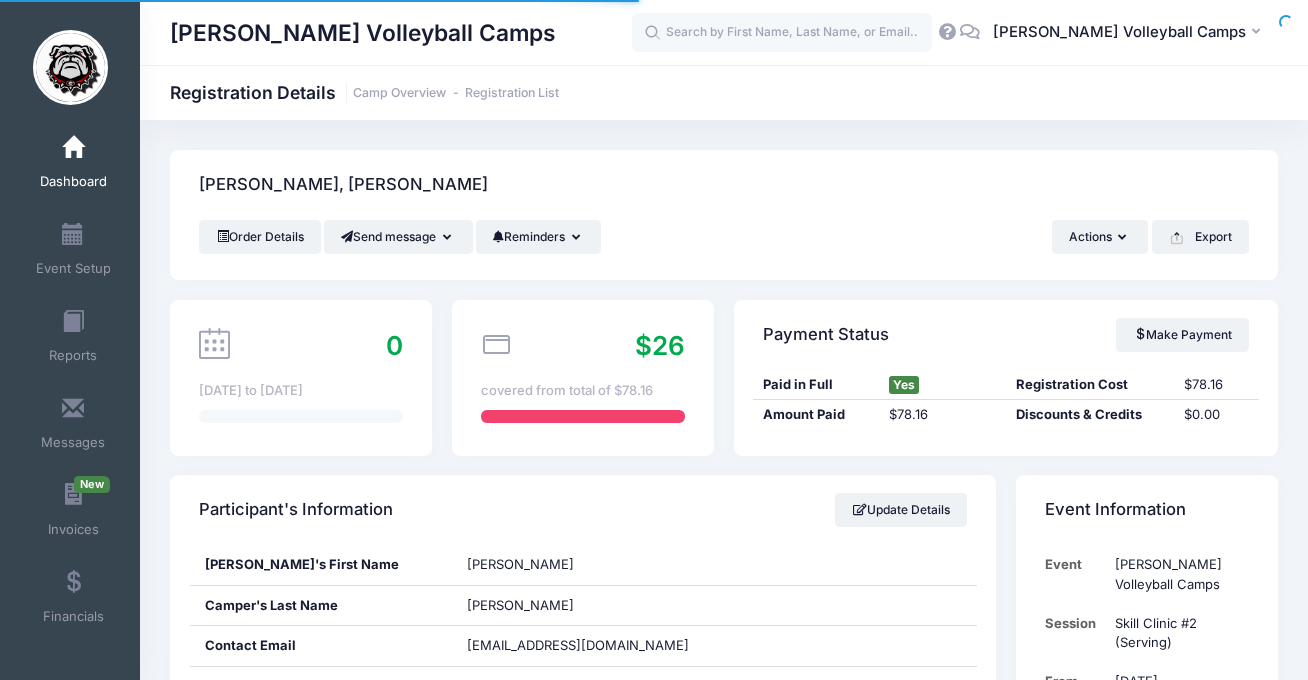 scroll, scrollTop: 0, scrollLeft: 0, axis: both 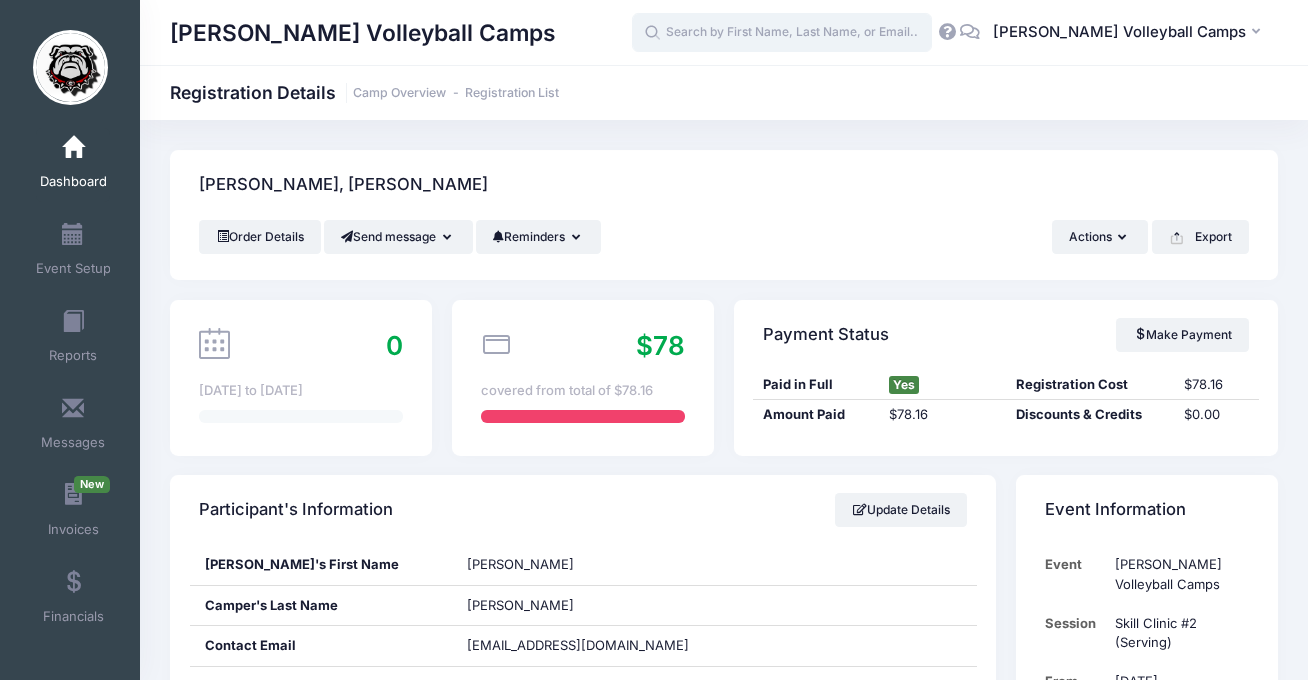 click at bounding box center (782, 33) 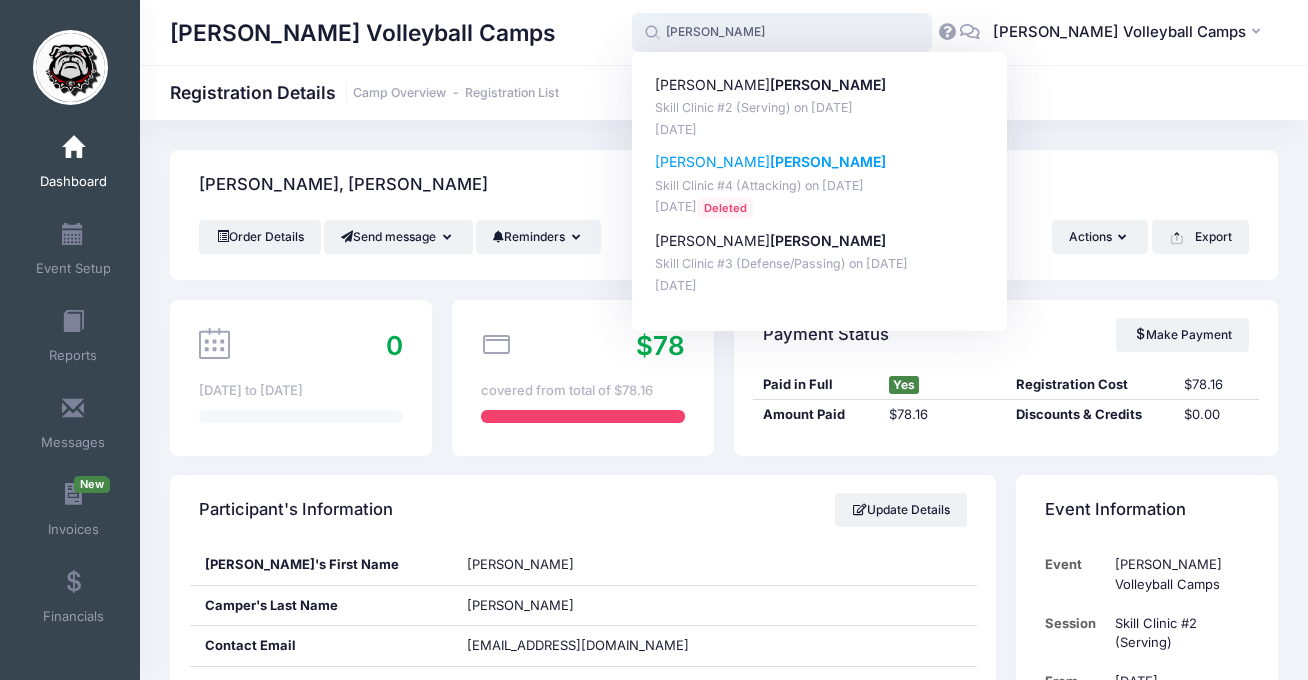 click on "Skill Clinic #4 (Attacking) on [DATE]" at bounding box center [820, 186] 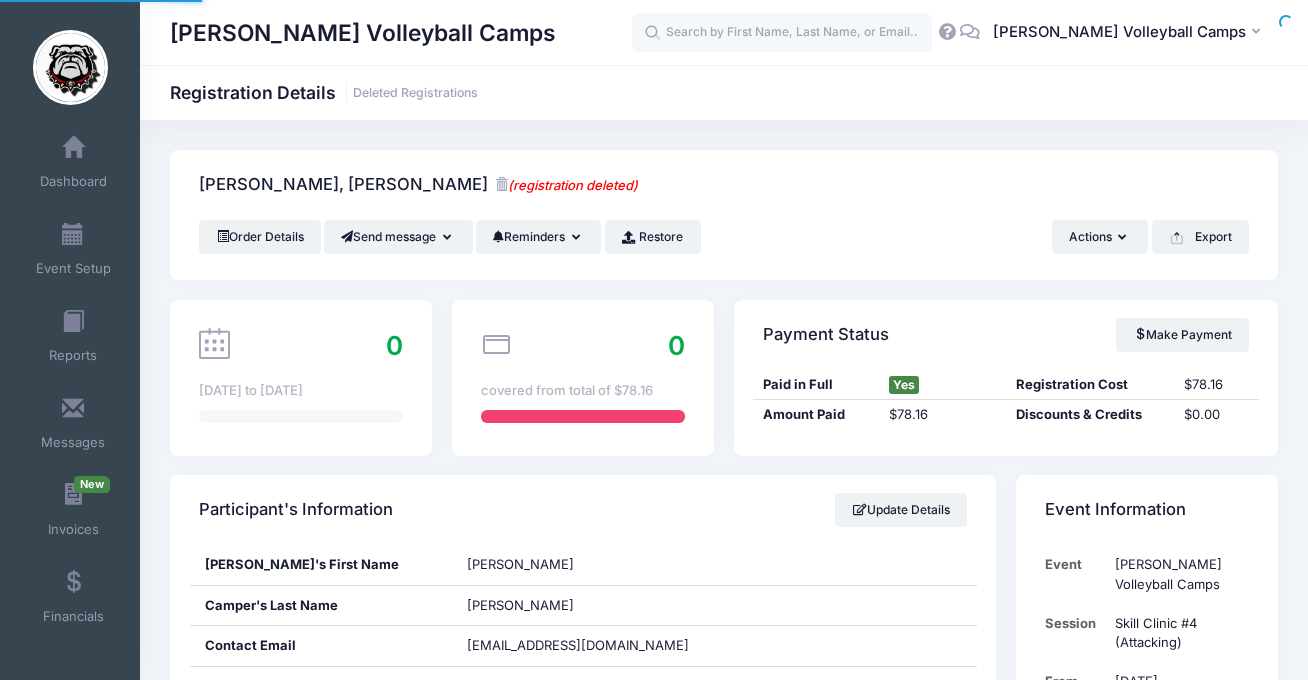 scroll, scrollTop: 0, scrollLeft: 0, axis: both 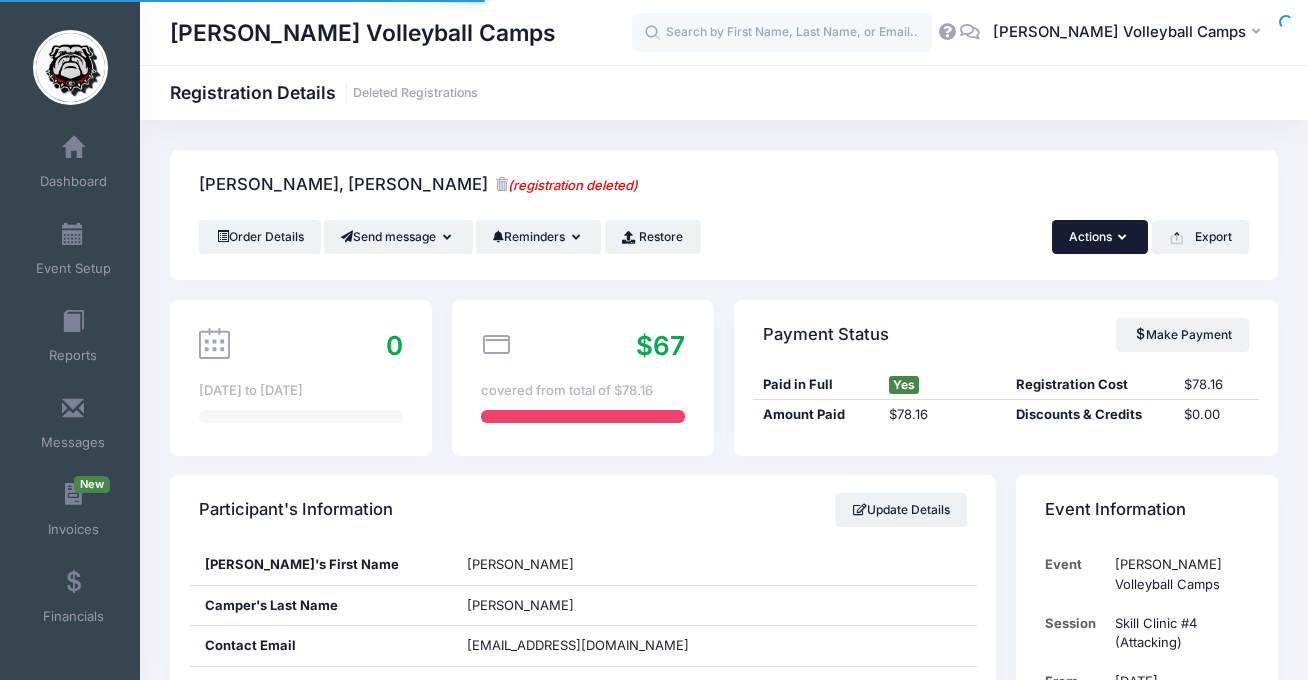 click on "Actions" at bounding box center (1100, 237) 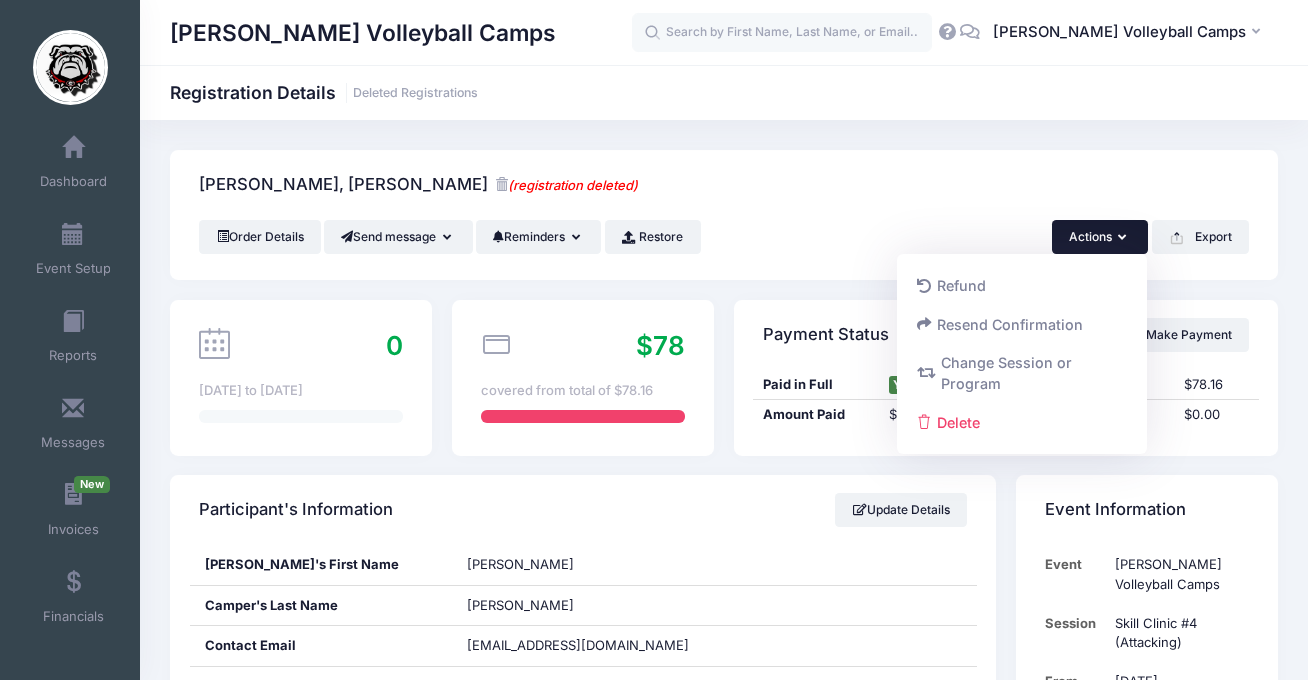 click on "Meier, Marley
(registration deleted)" at bounding box center [724, 185] 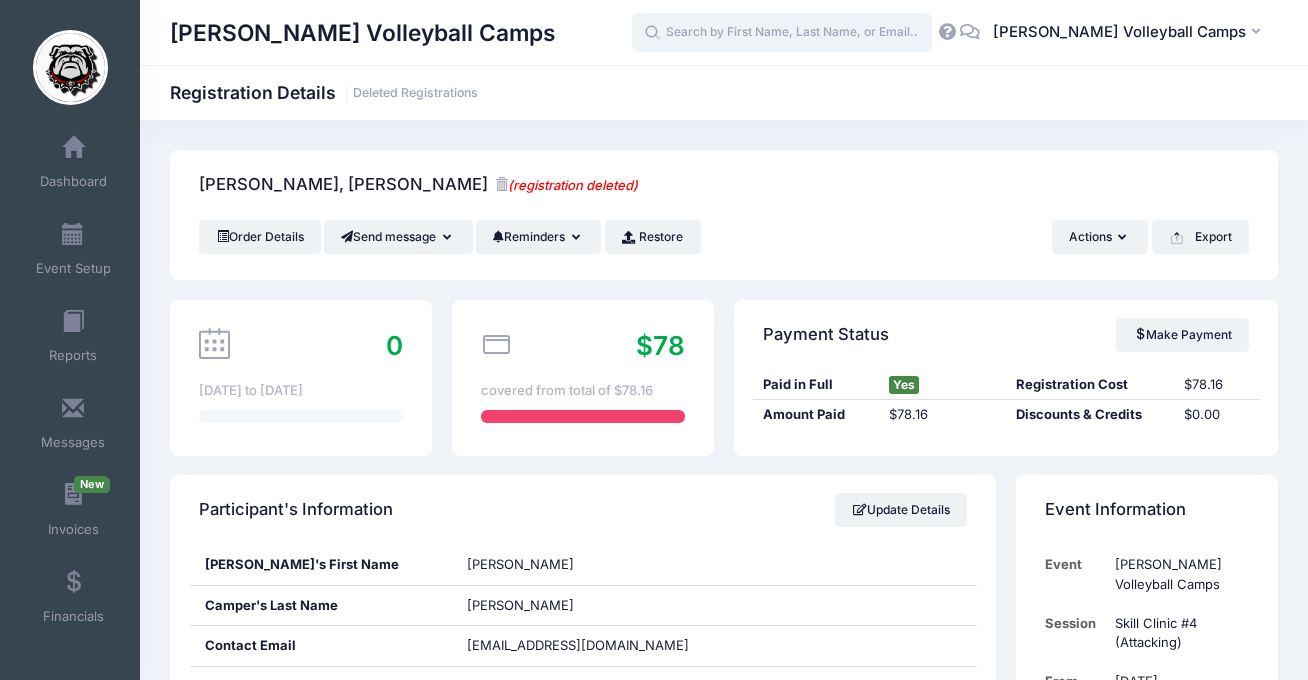 click at bounding box center [782, 33] 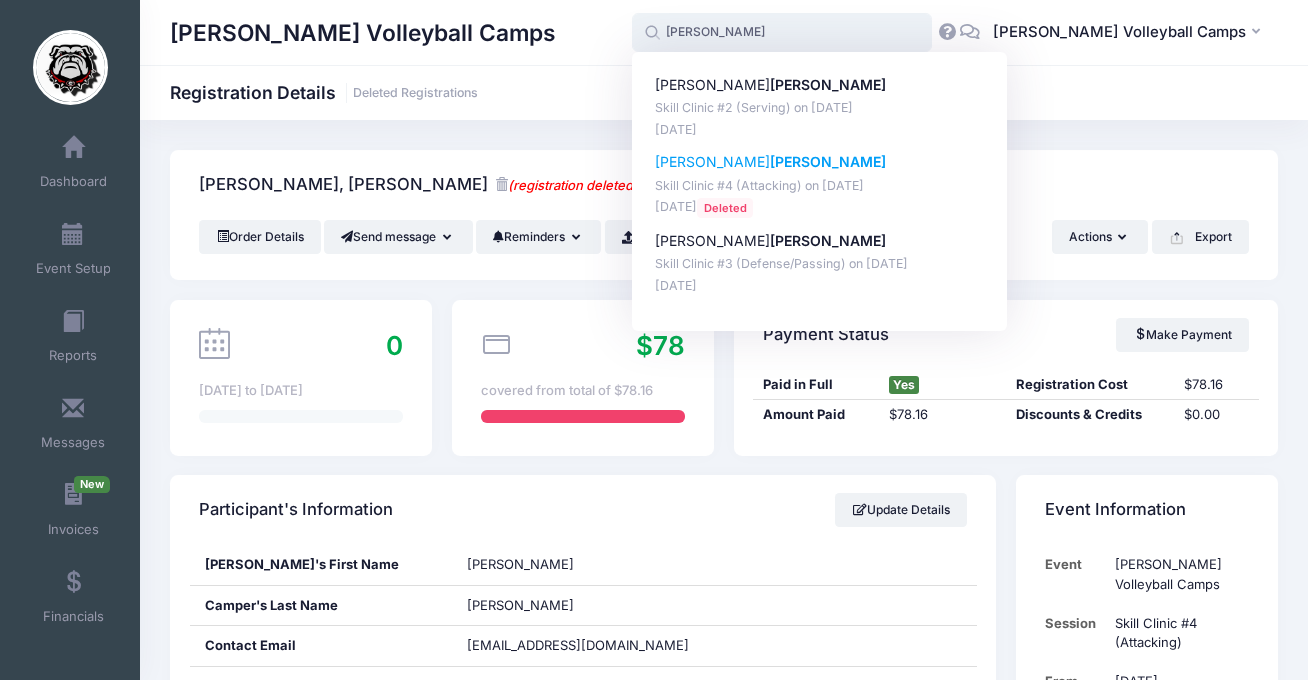 click on "Overdorf" at bounding box center (828, 161) 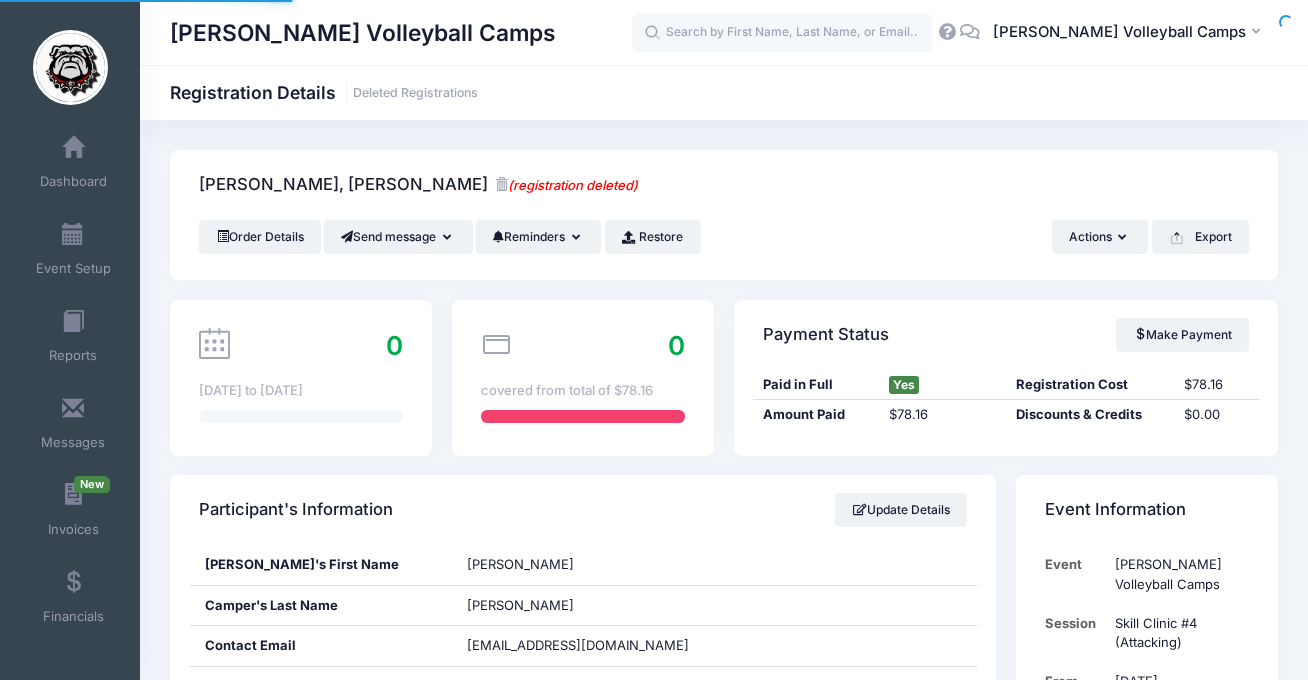 scroll, scrollTop: 0, scrollLeft: 0, axis: both 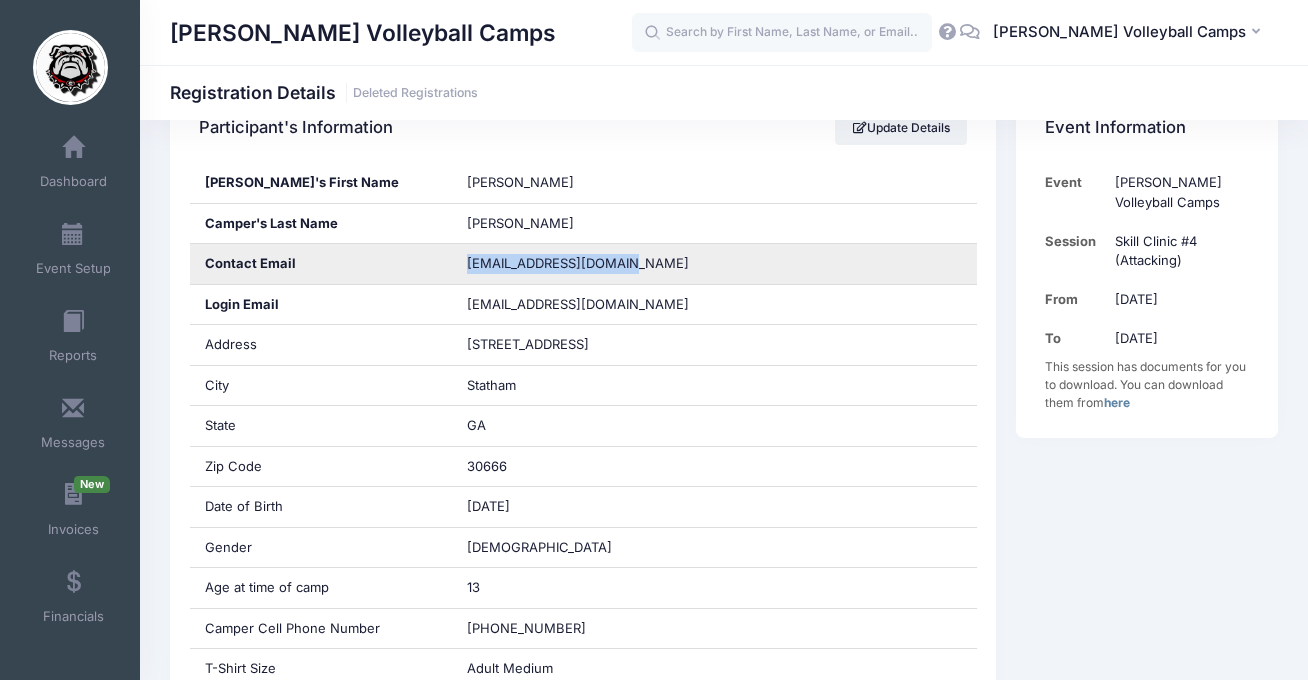 drag, startPoint x: 627, startPoint y: 266, endPoint x: 465, endPoint y: 268, distance: 162.01234 